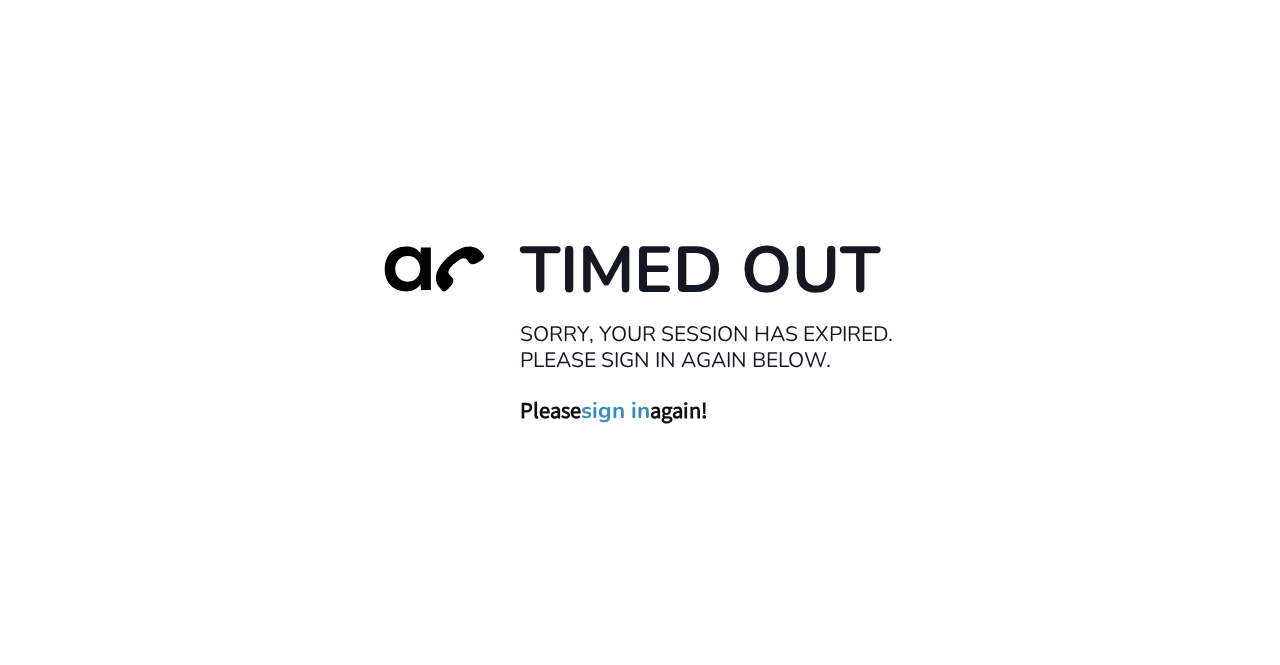 scroll, scrollTop: 0, scrollLeft: 0, axis: both 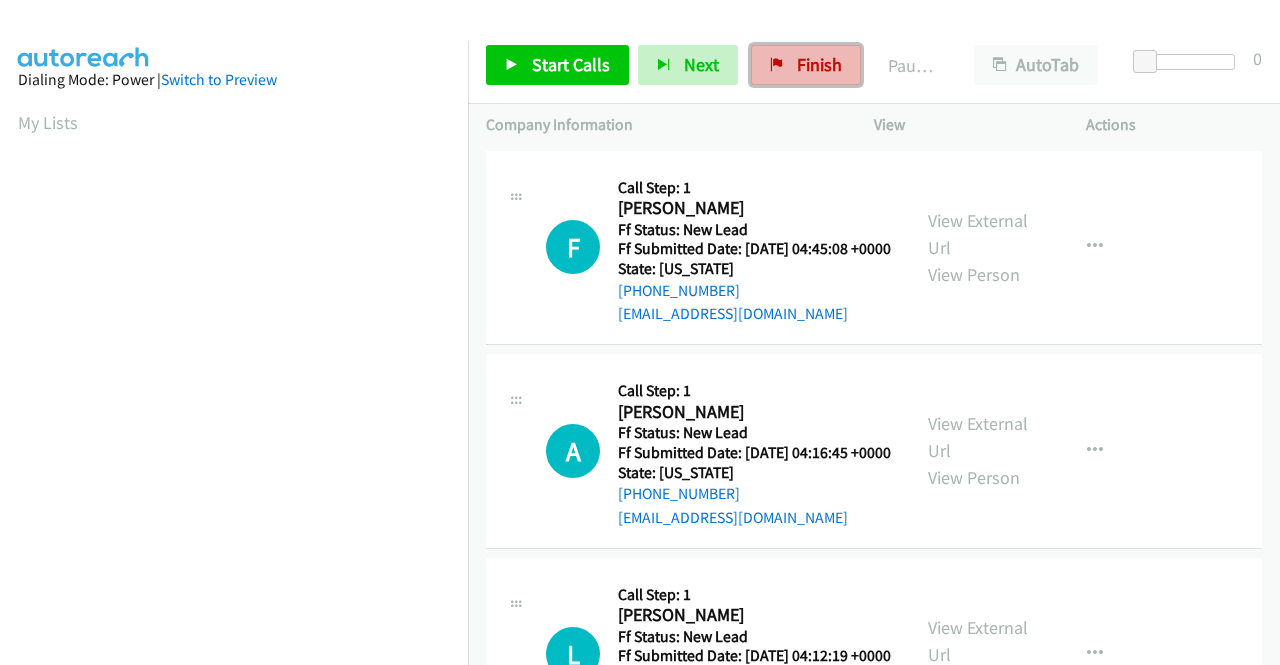 click on "Finish" at bounding box center (819, 64) 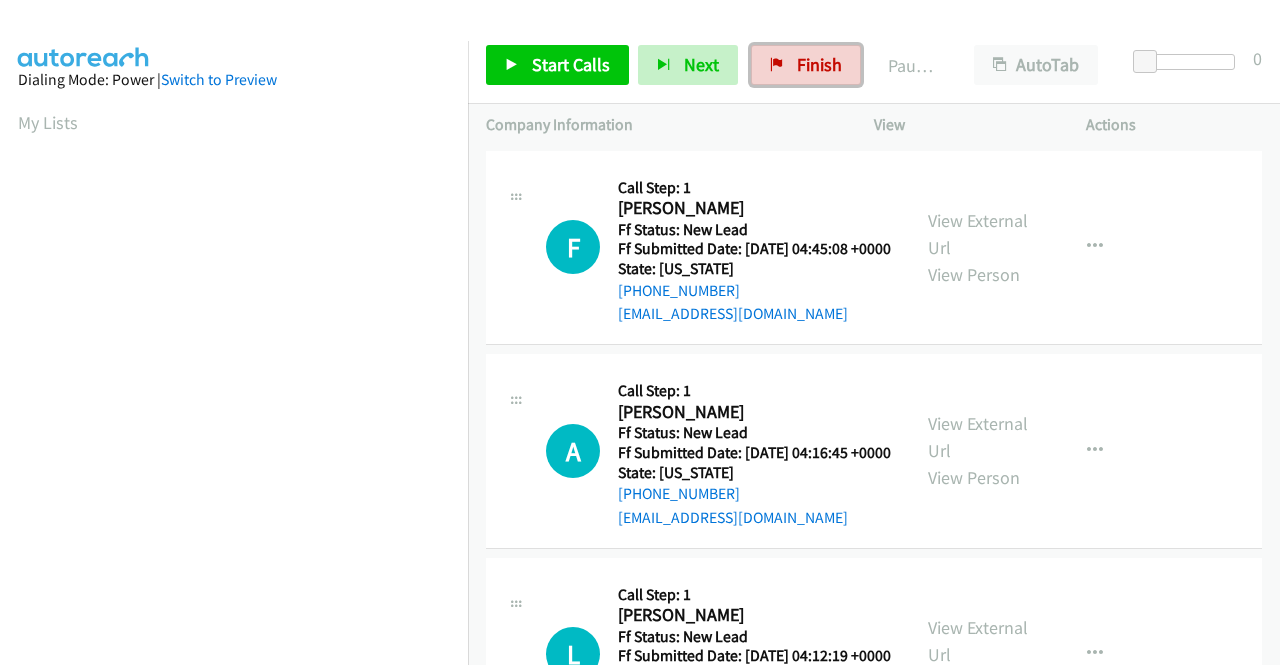 scroll, scrollTop: 0, scrollLeft: 0, axis: both 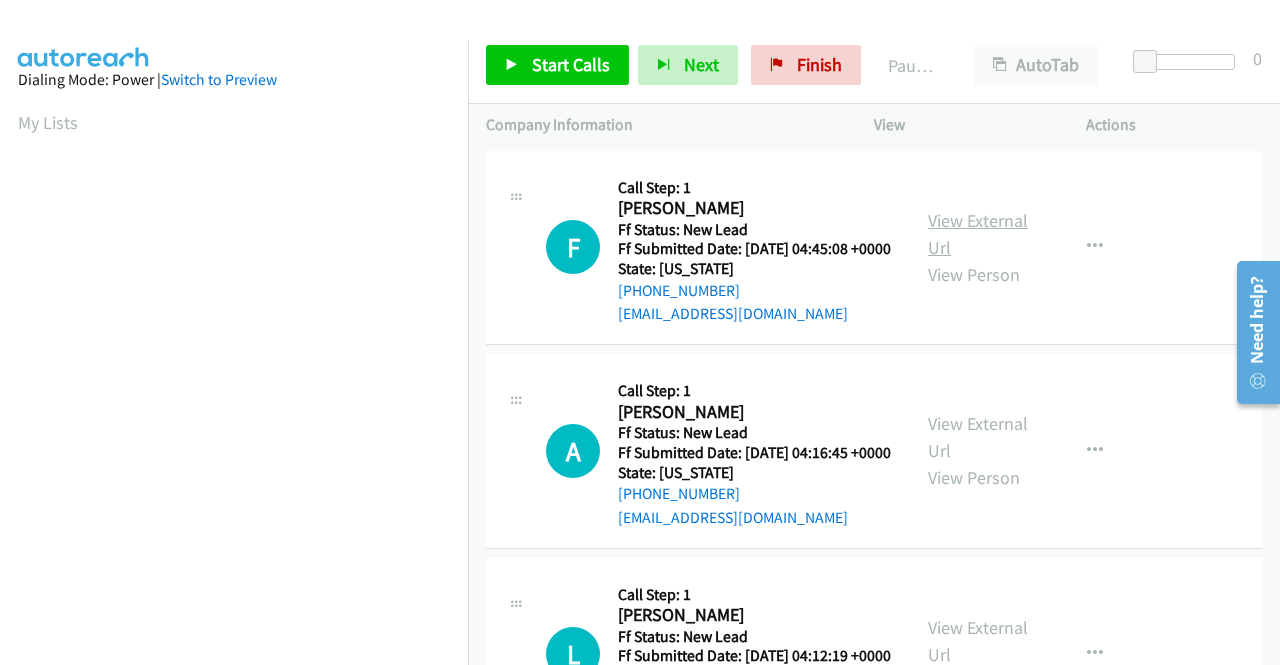 click on "View External Url" at bounding box center [978, 234] 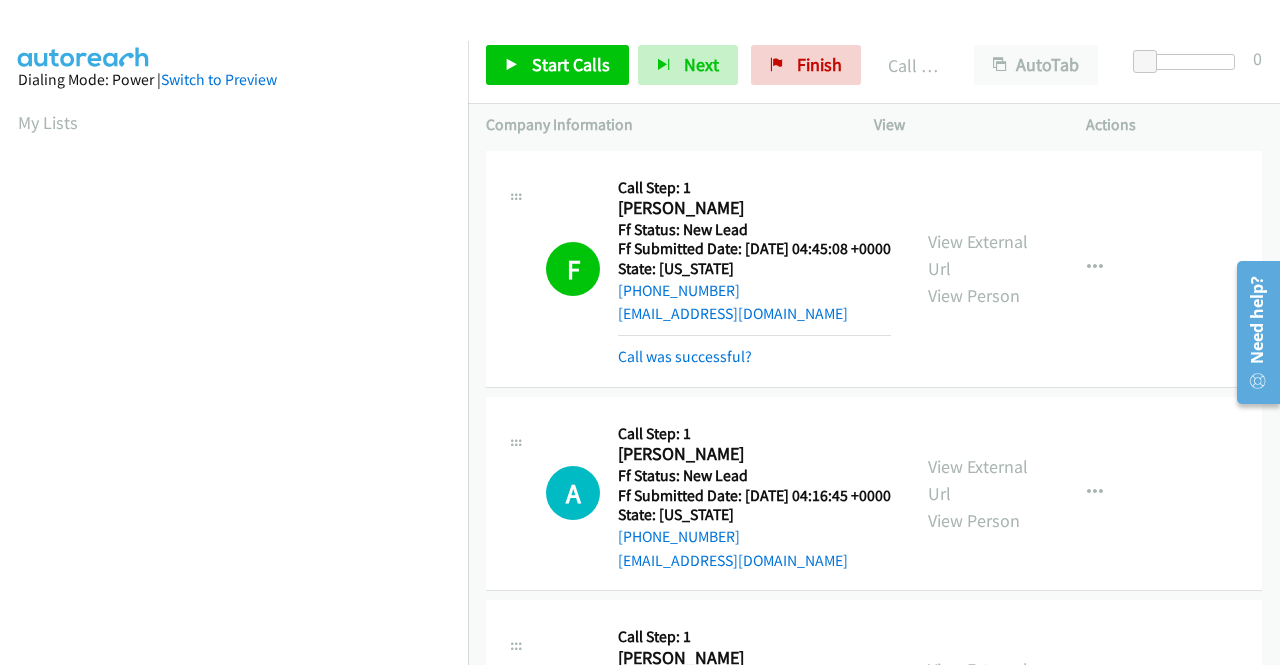 scroll, scrollTop: 456, scrollLeft: 0, axis: vertical 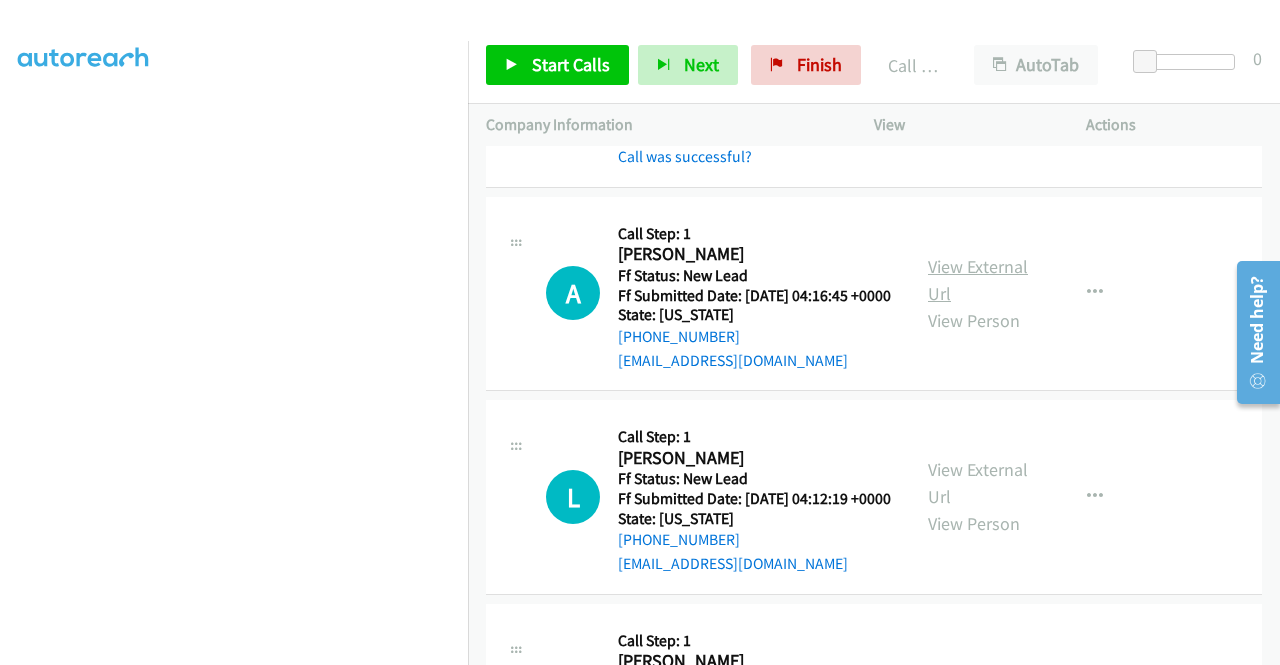 click on "View External Url" at bounding box center [978, 280] 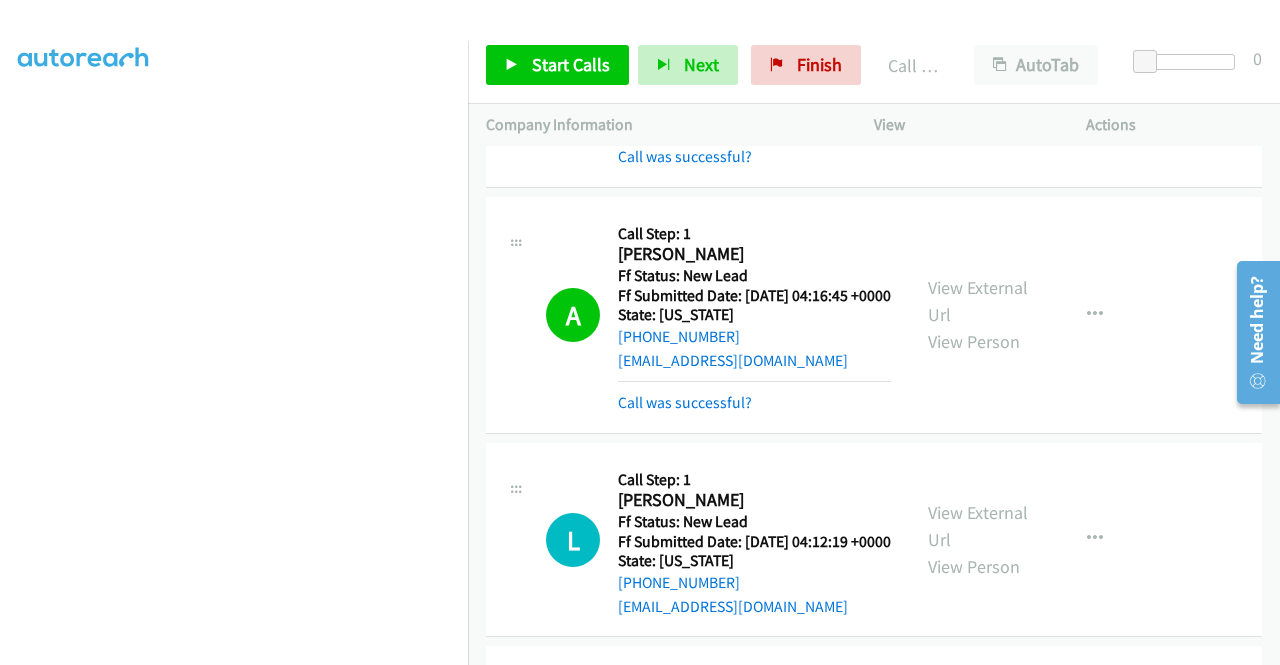 scroll, scrollTop: 300, scrollLeft: 0, axis: vertical 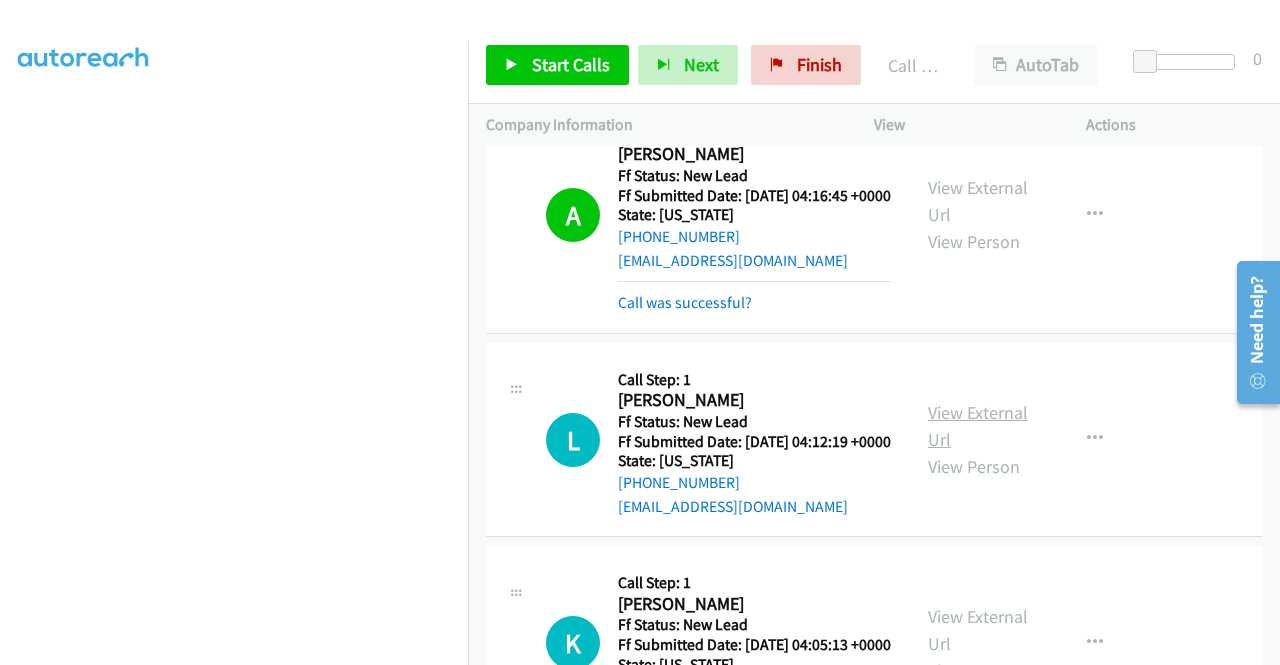 click on "View External Url" at bounding box center (978, 426) 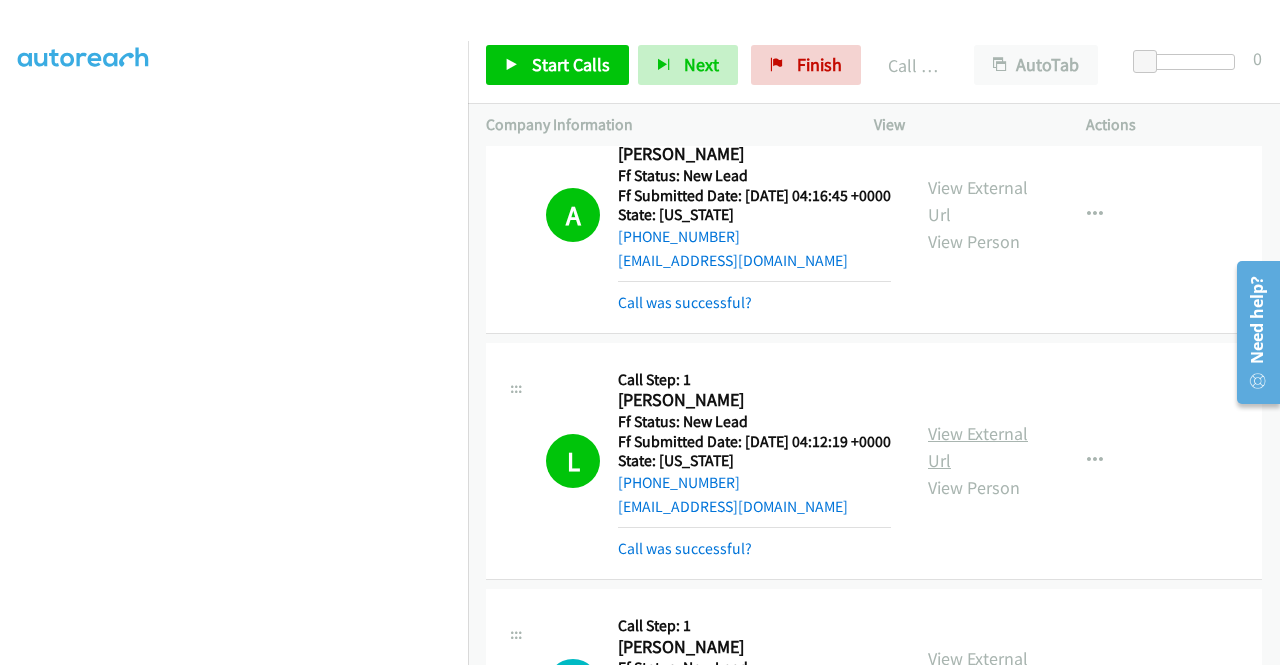 scroll, scrollTop: 456, scrollLeft: 0, axis: vertical 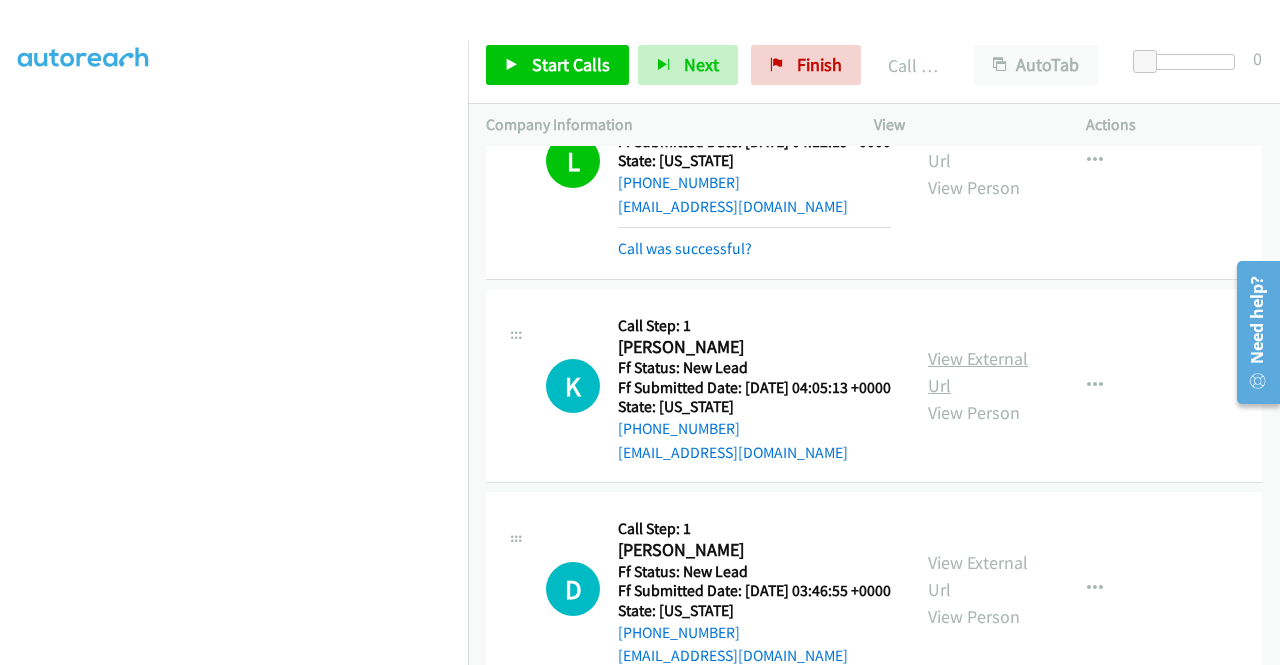 click on "View External Url" at bounding box center [978, 372] 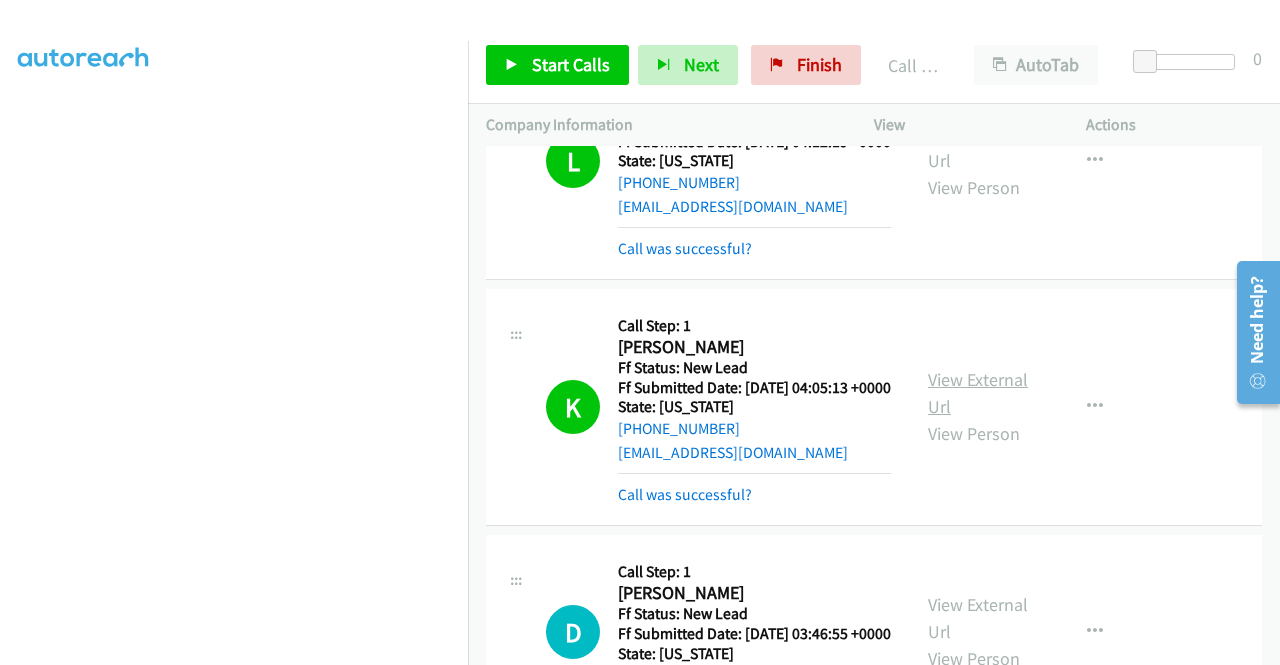 scroll, scrollTop: 456, scrollLeft: 0, axis: vertical 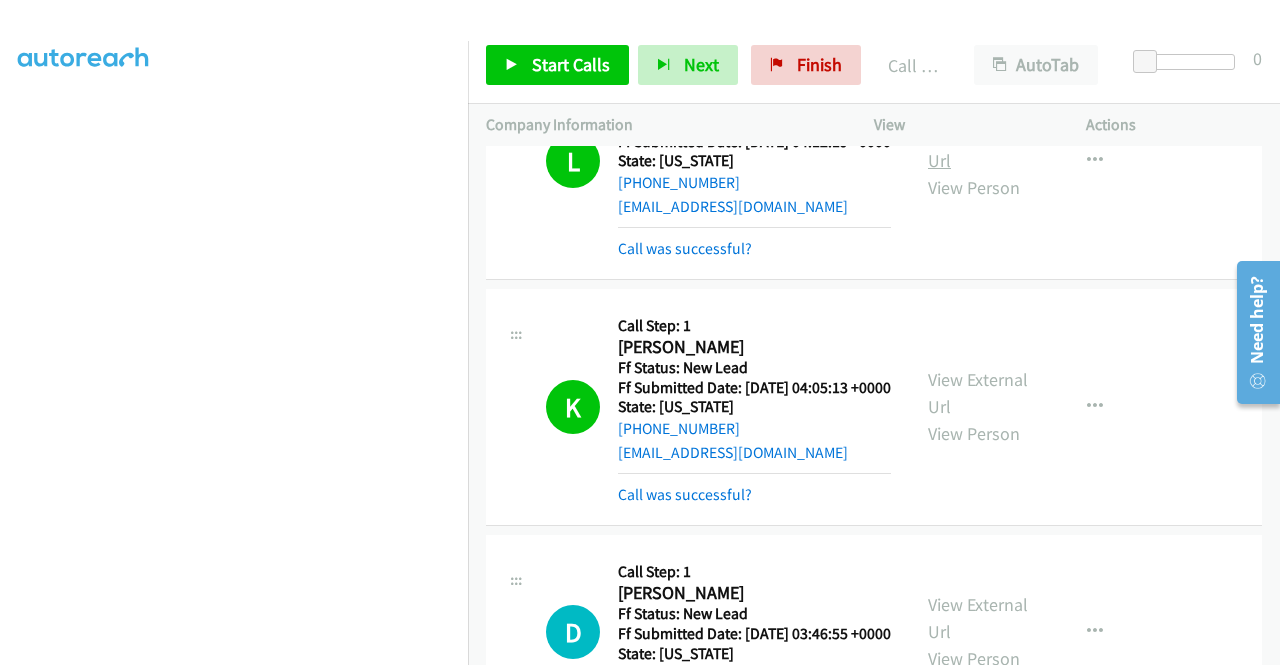 click on "View External Url" at bounding box center (978, 147) 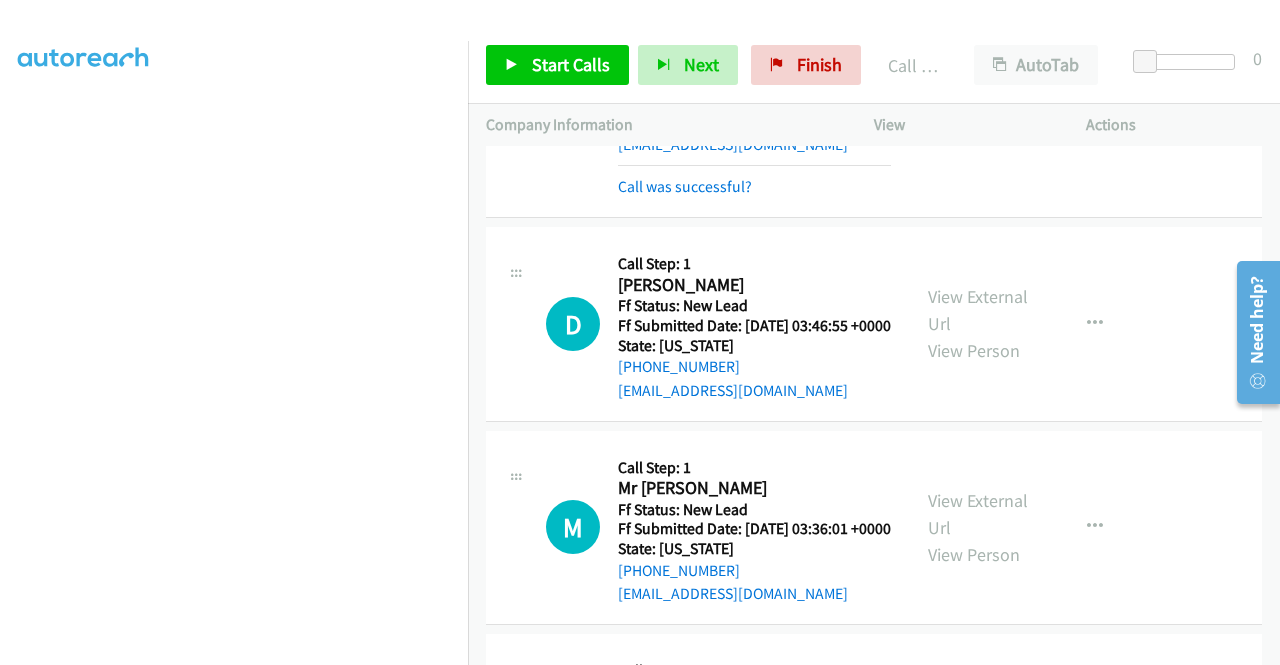 scroll, scrollTop: 800, scrollLeft: 0, axis: vertical 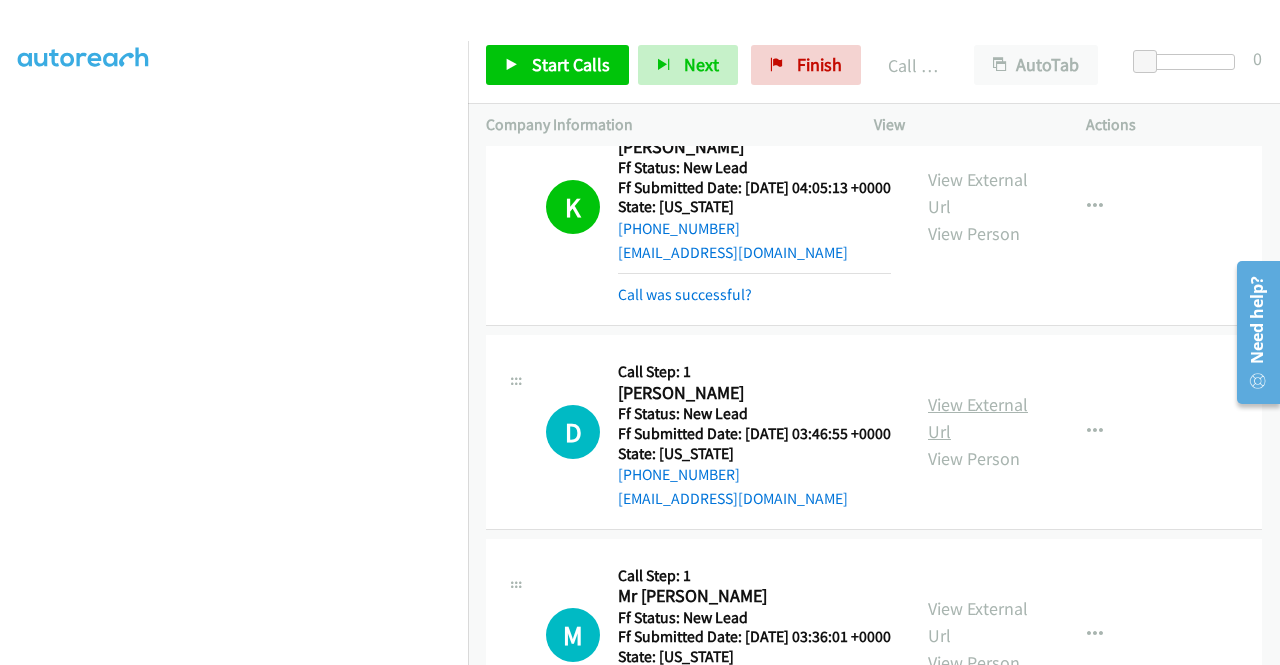 click on "View External Url" at bounding box center (978, 418) 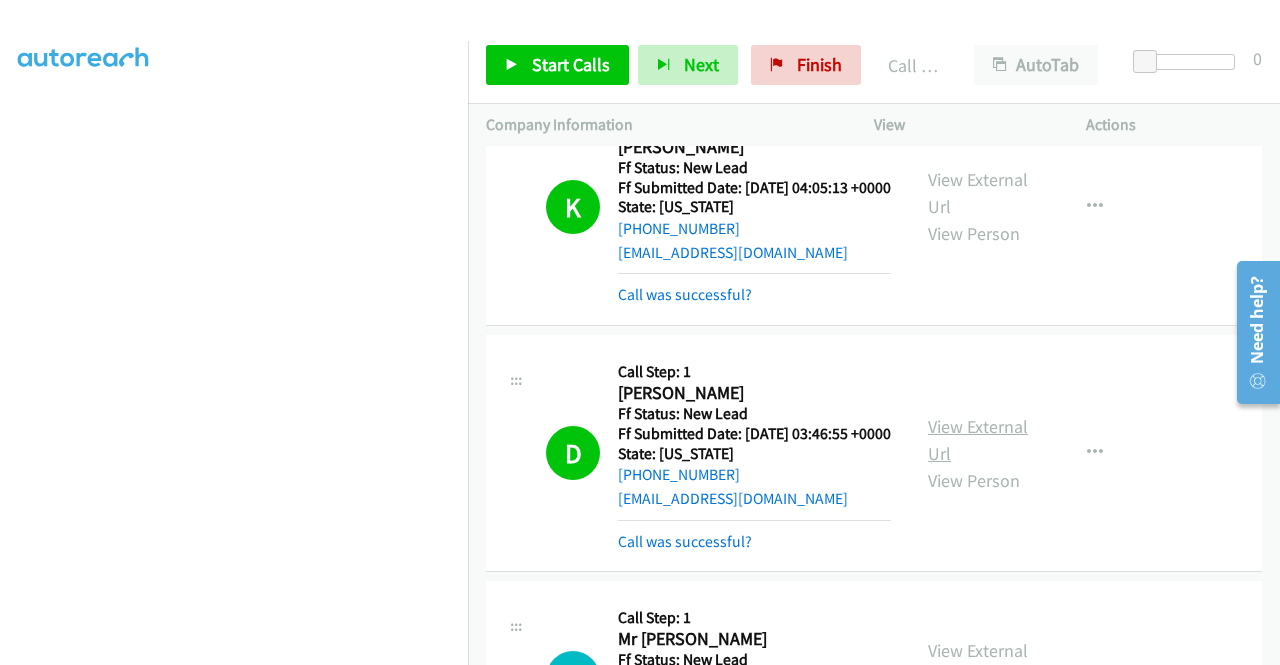 scroll, scrollTop: 456, scrollLeft: 0, axis: vertical 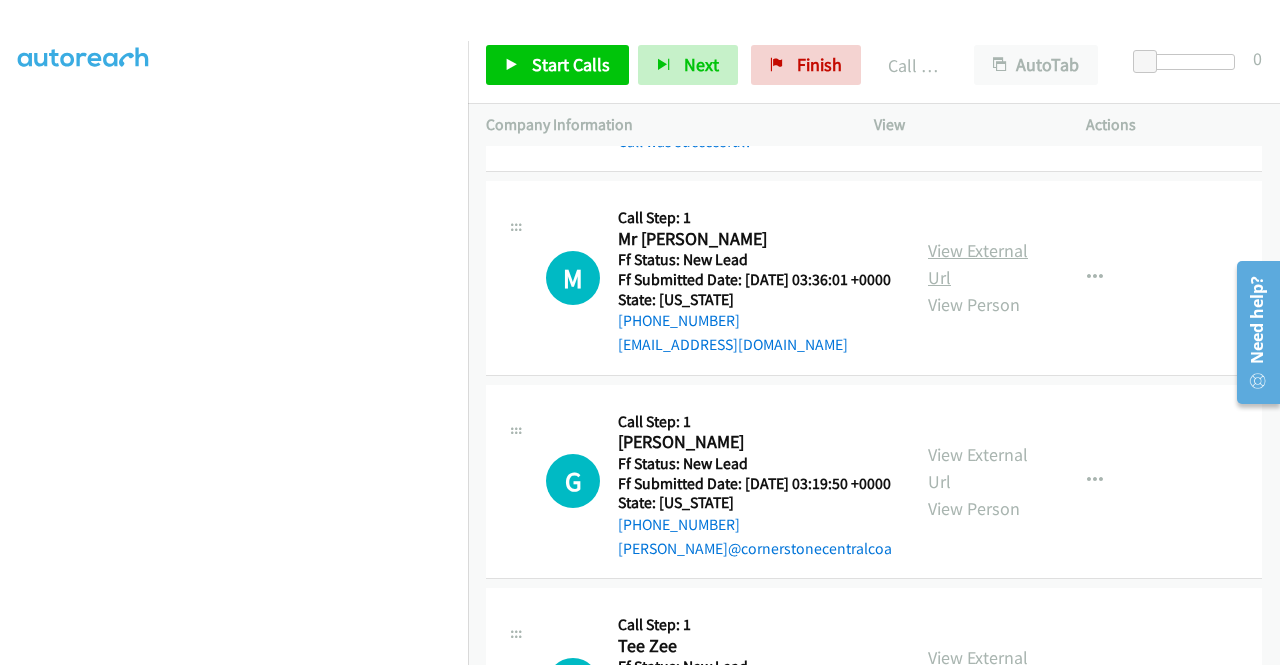 click on "View External Url" at bounding box center [978, 264] 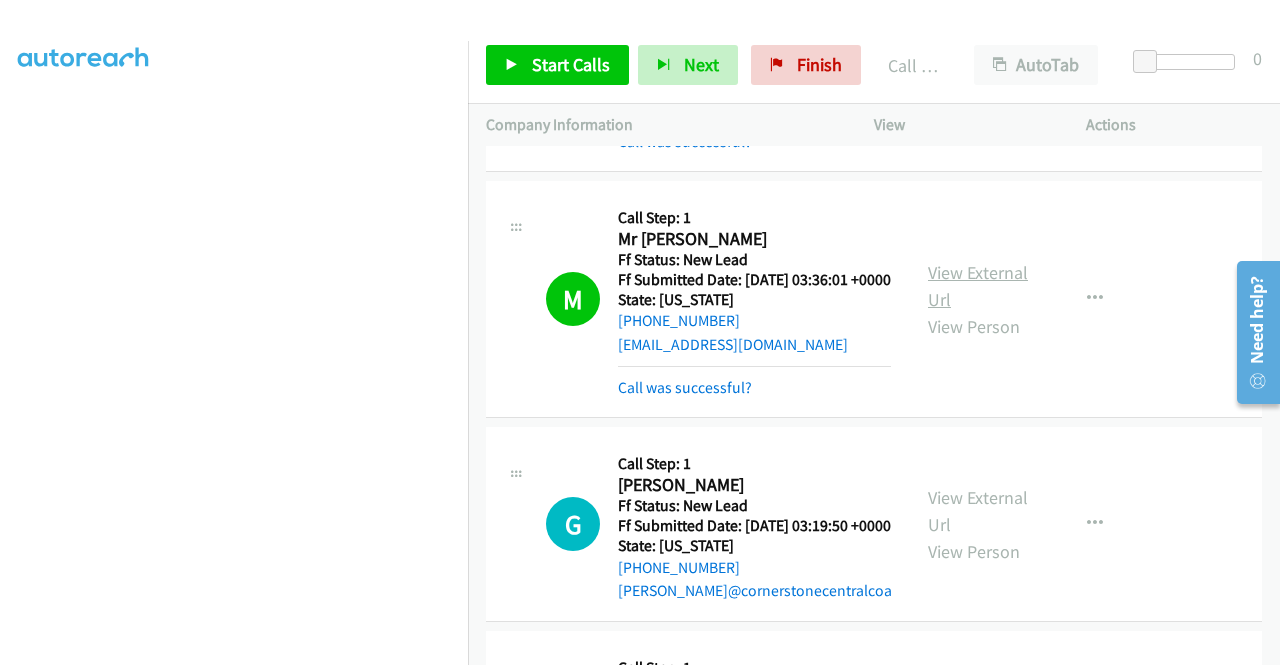 scroll, scrollTop: 456, scrollLeft: 0, axis: vertical 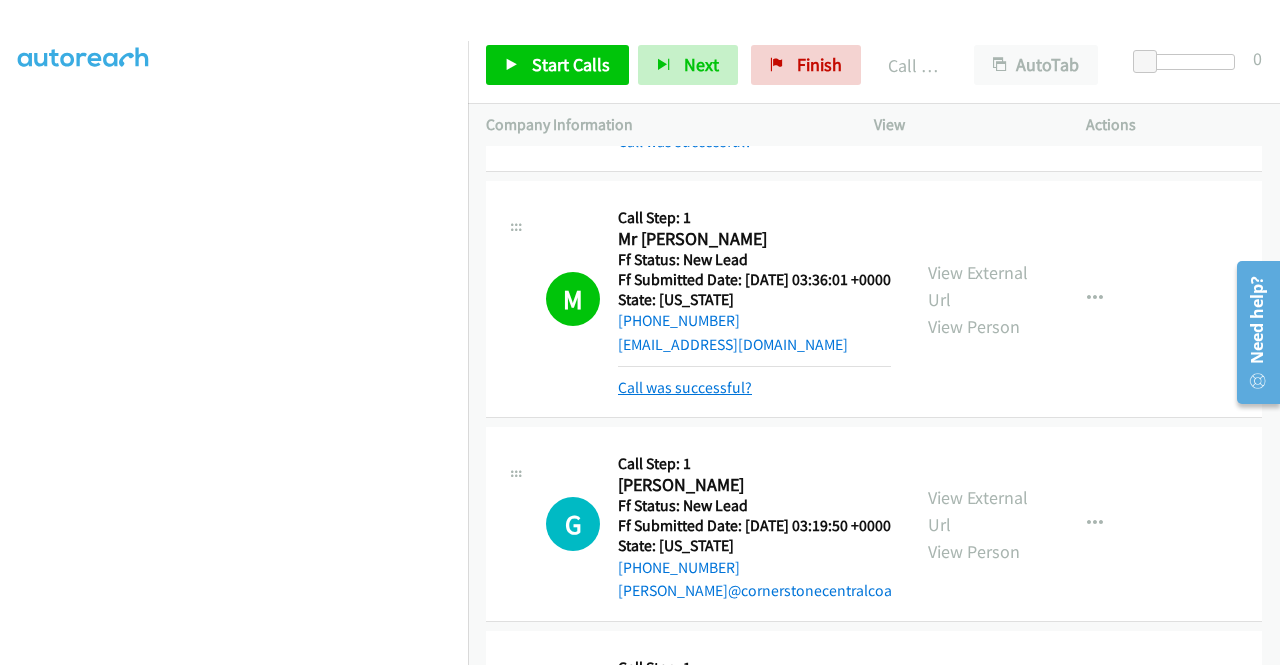 click on "Call was successful?" at bounding box center (685, 387) 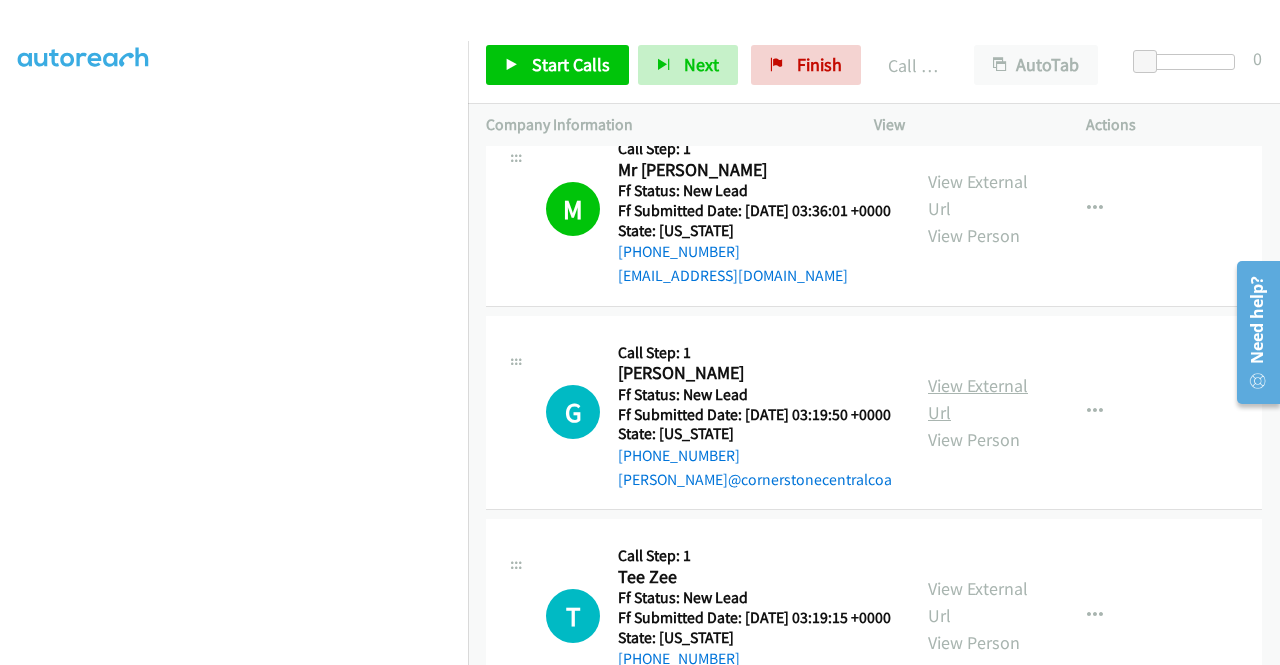scroll, scrollTop: 1300, scrollLeft: 0, axis: vertical 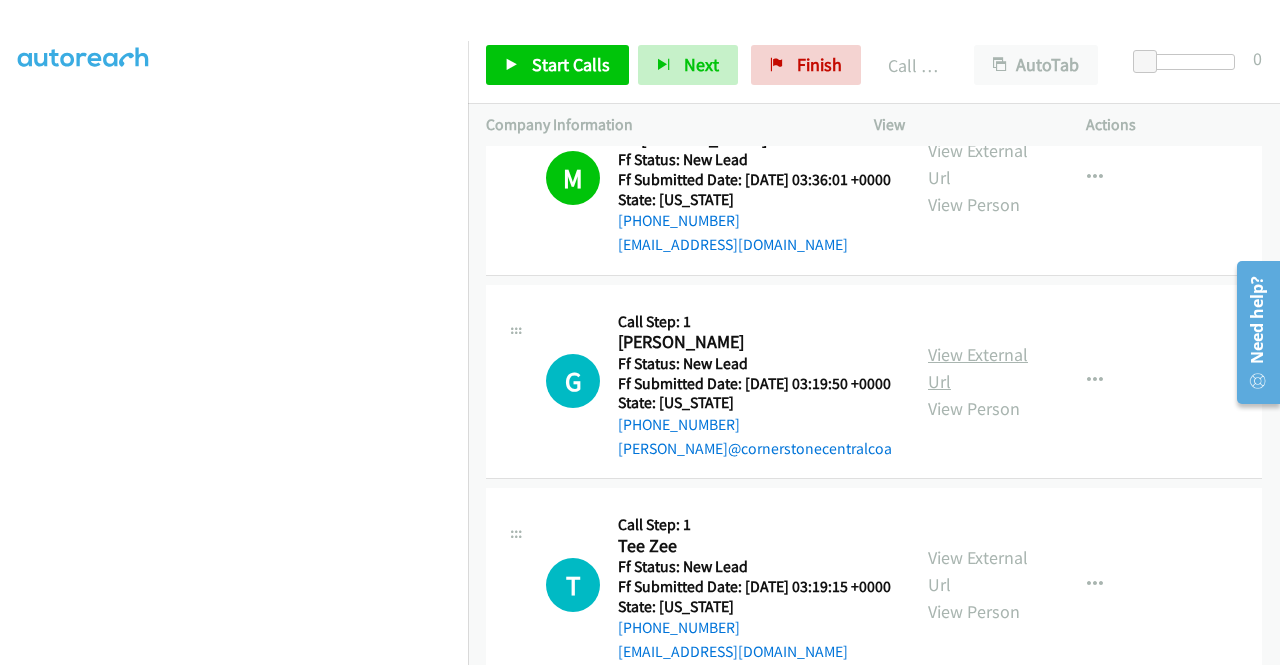 click on "View External Url" at bounding box center [978, 368] 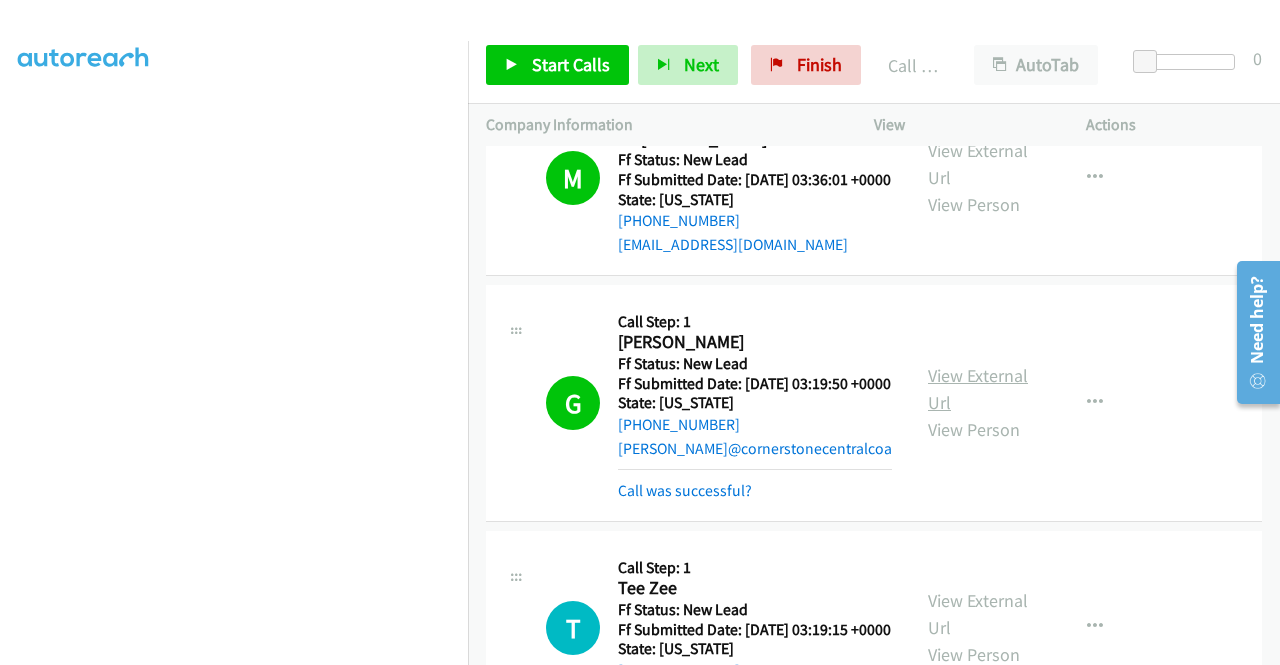 scroll, scrollTop: 456, scrollLeft: 0, axis: vertical 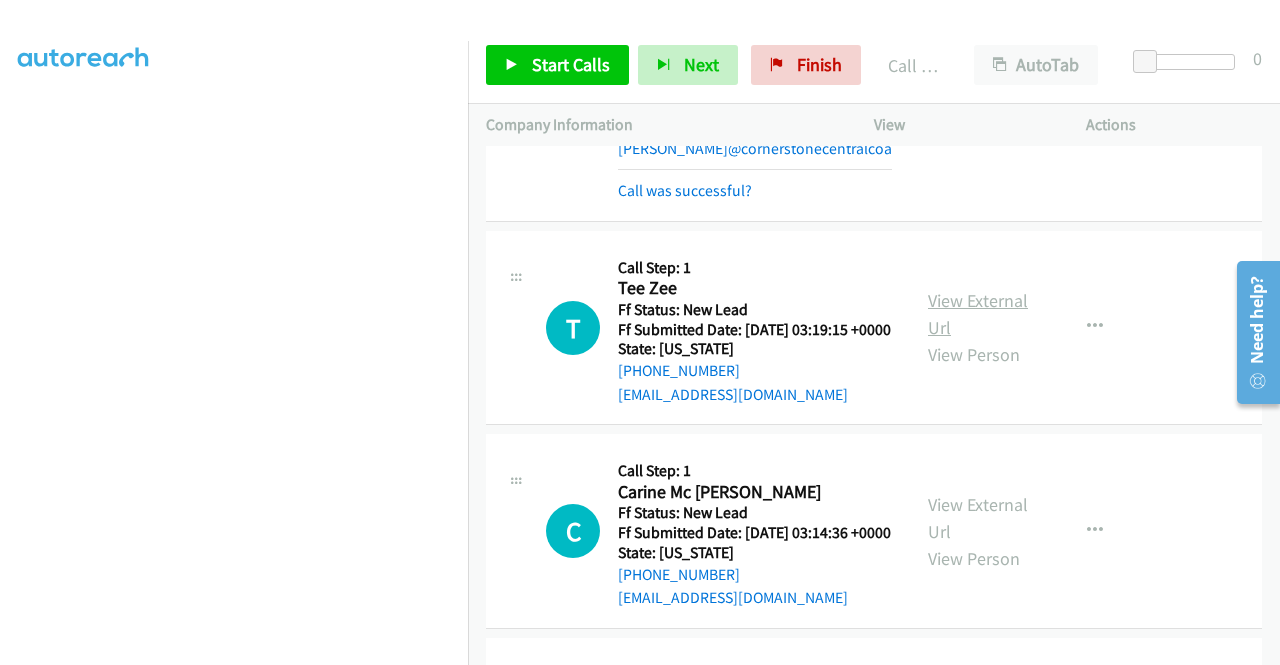 click on "View External Url" at bounding box center (978, 314) 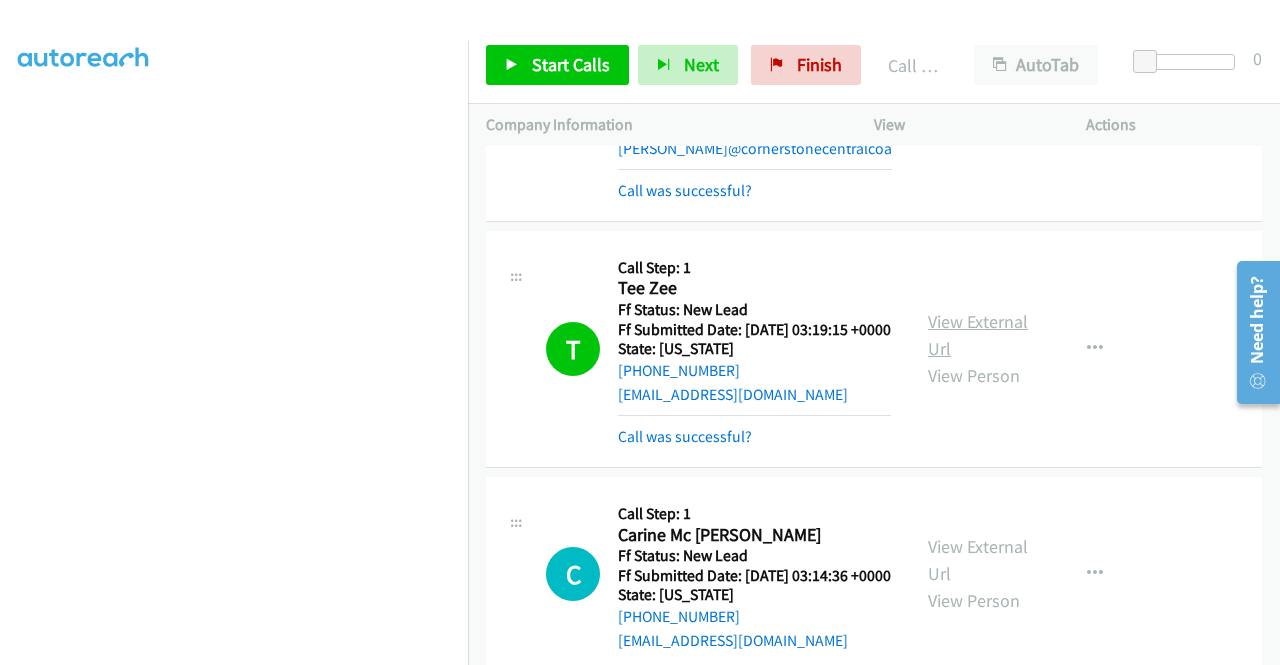 scroll, scrollTop: 456, scrollLeft: 0, axis: vertical 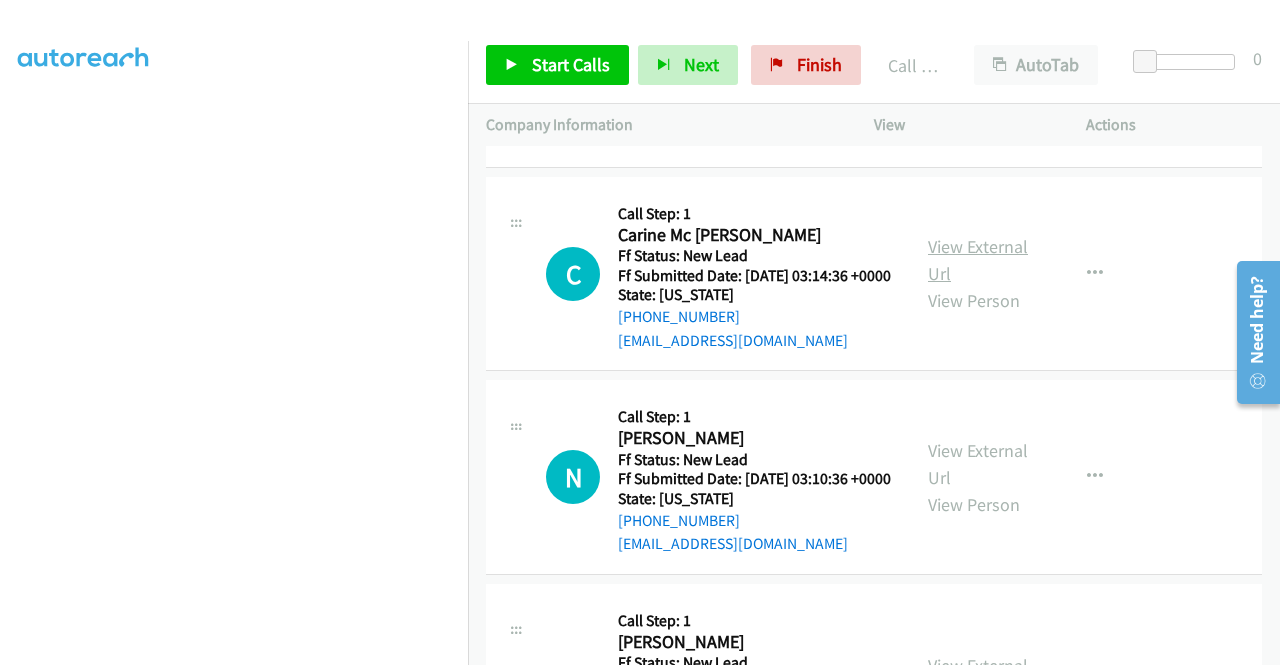 click on "View External Url" at bounding box center (978, 260) 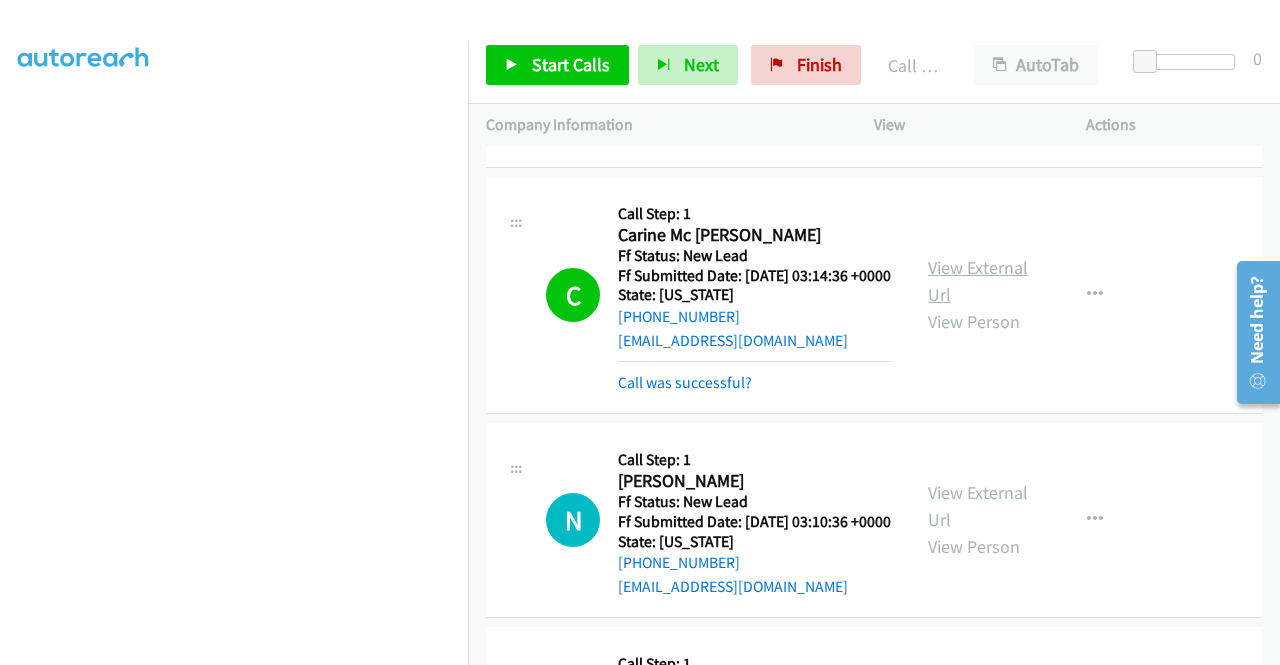 scroll, scrollTop: 456, scrollLeft: 0, axis: vertical 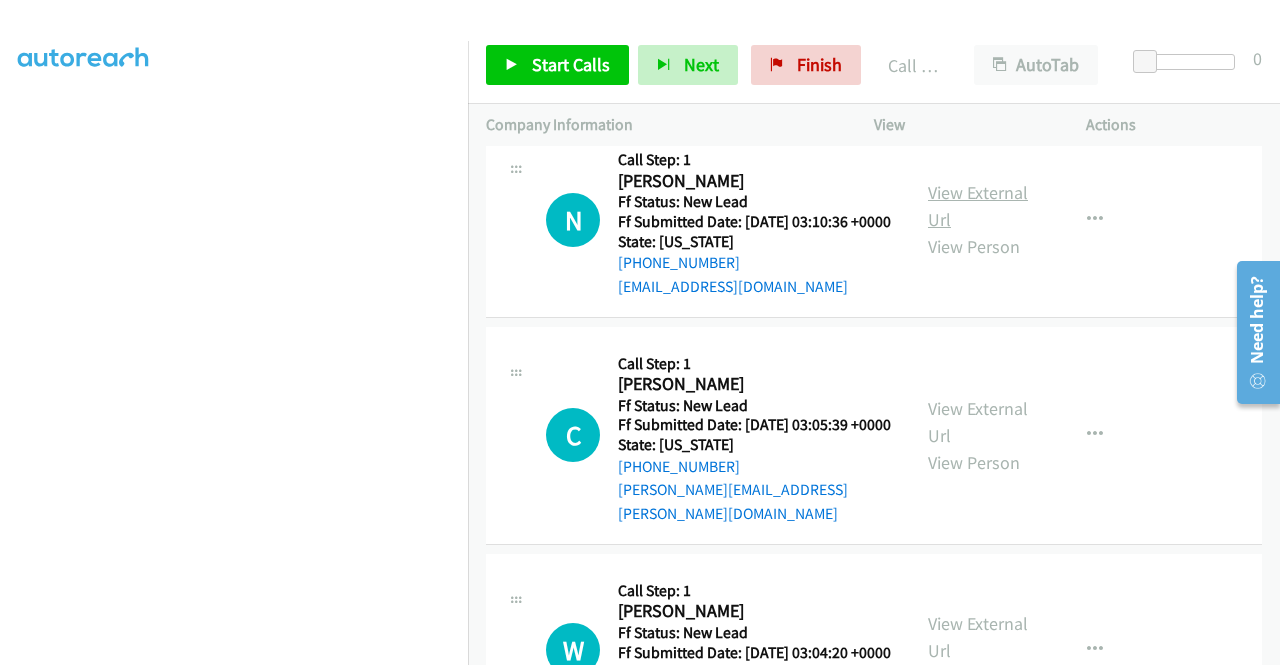 click on "View External Url" at bounding box center [978, 206] 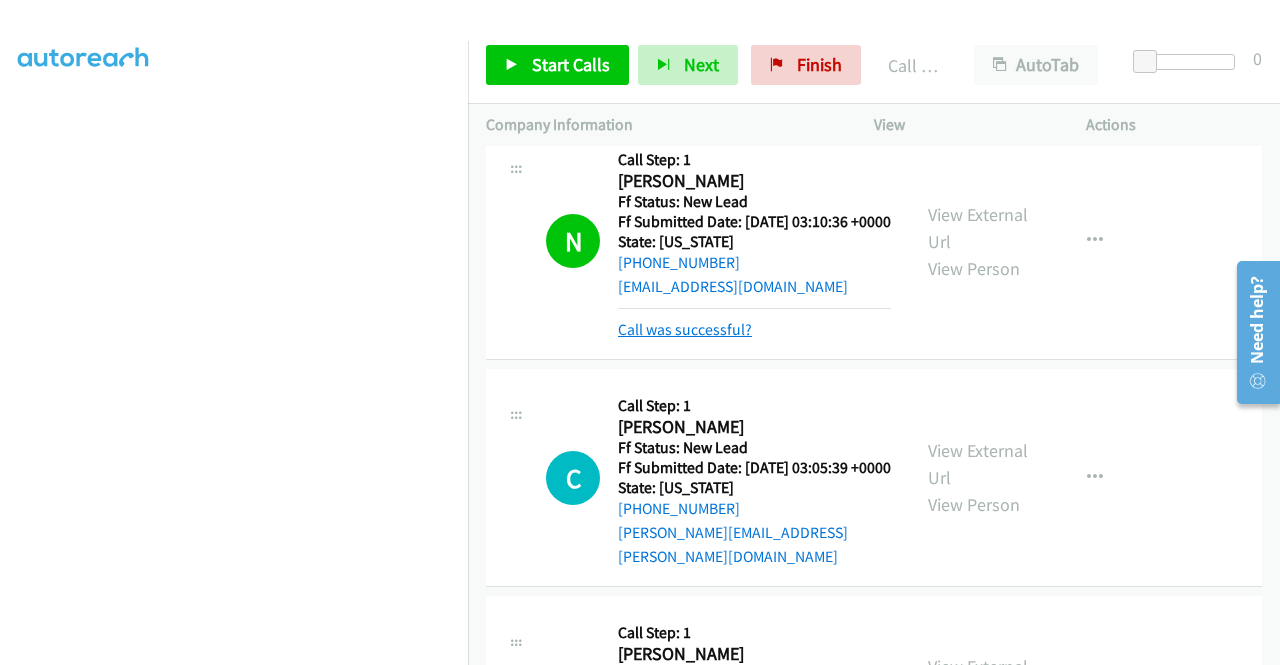 click on "Call was successful?" at bounding box center [685, 329] 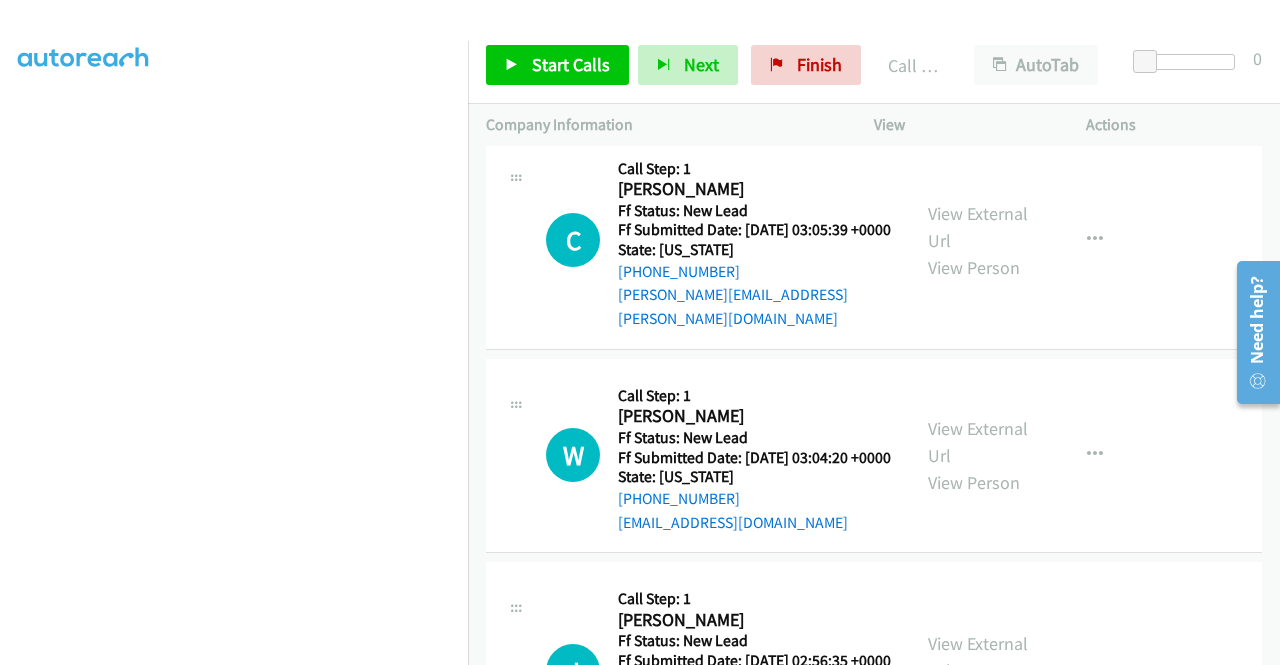 scroll, scrollTop: 2400, scrollLeft: 0, axis: vertical 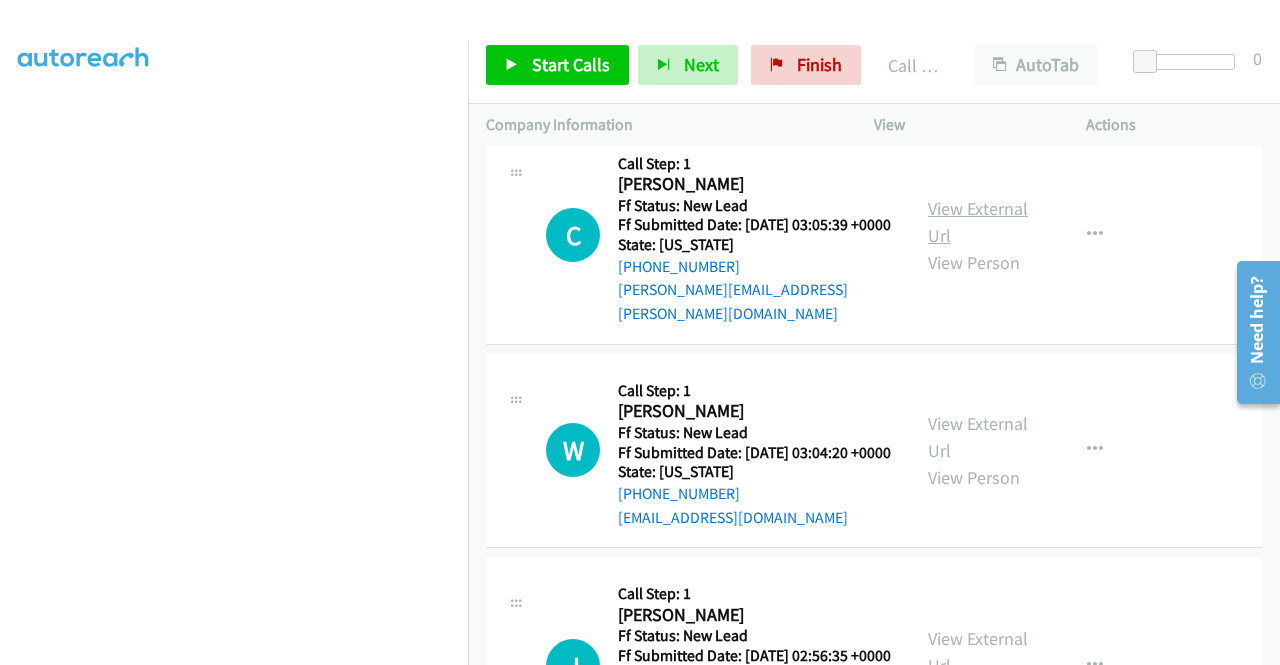 click on "View External Url" at bounding box center (978, 222) 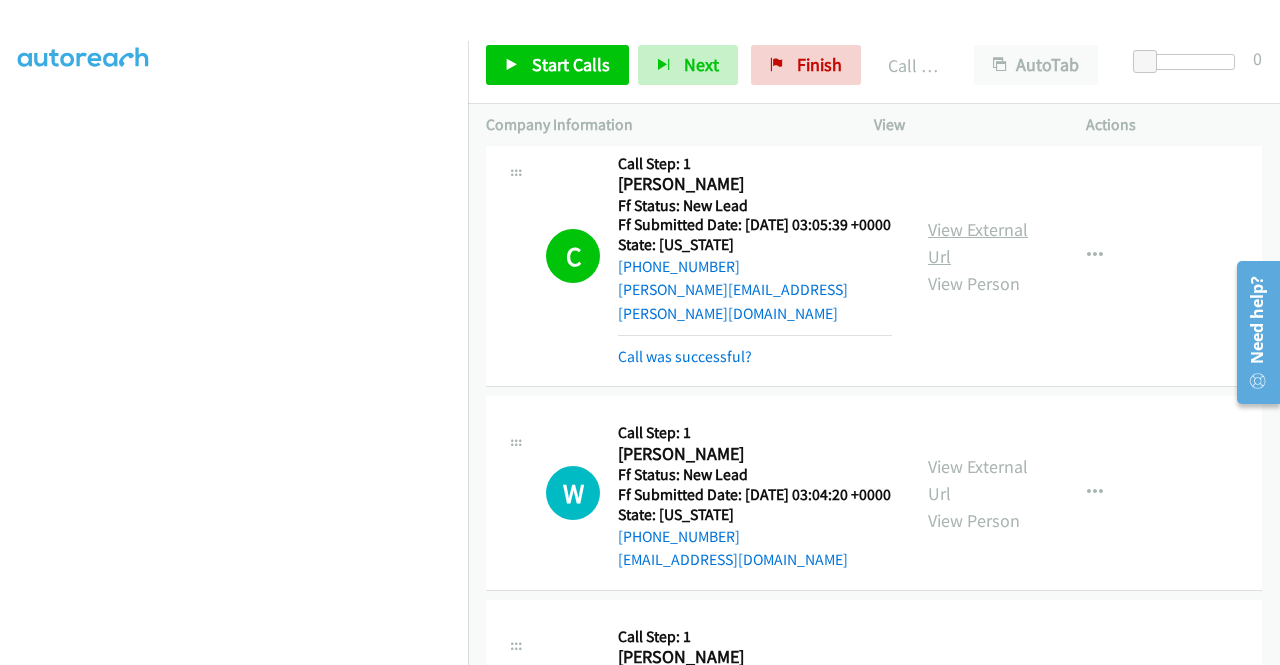 scroll, scrollTop: 456, scrollLeft: 0, axis: vertical 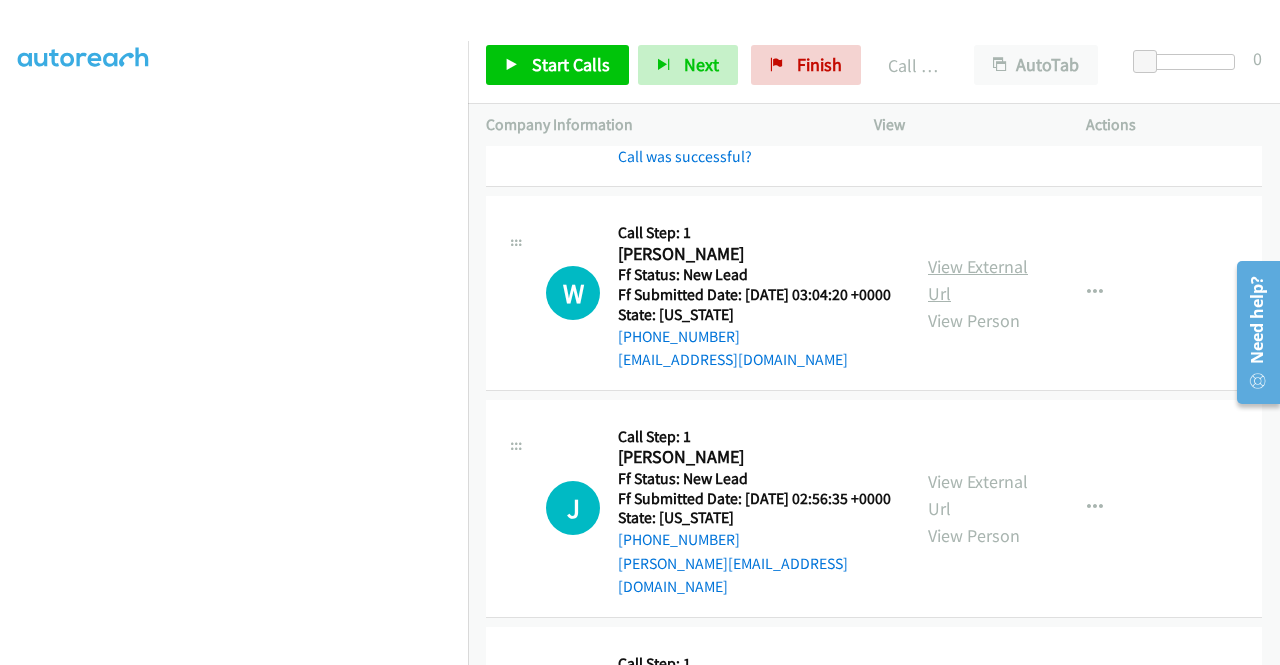 click on "View External Url" at bounding box center (978, 280) 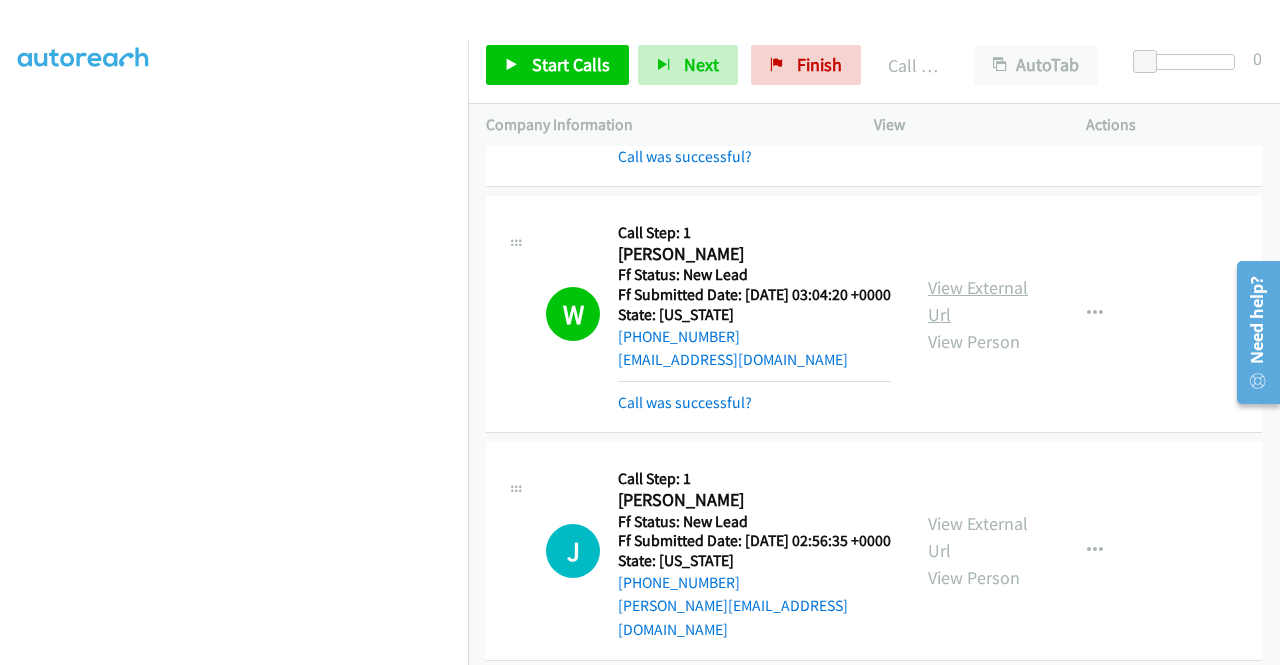 scroll, scrollTop: 456, scrollLeft: 0, axis: vertical 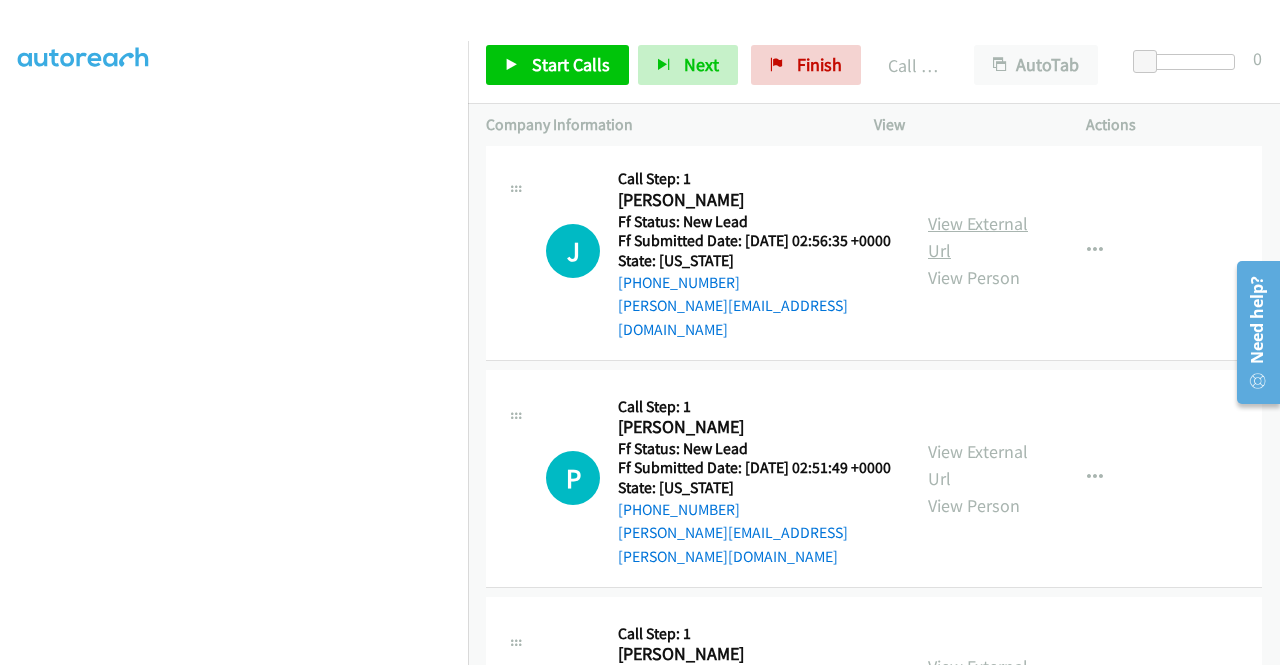 click on "View External Url" at bounding box center (978, 237) 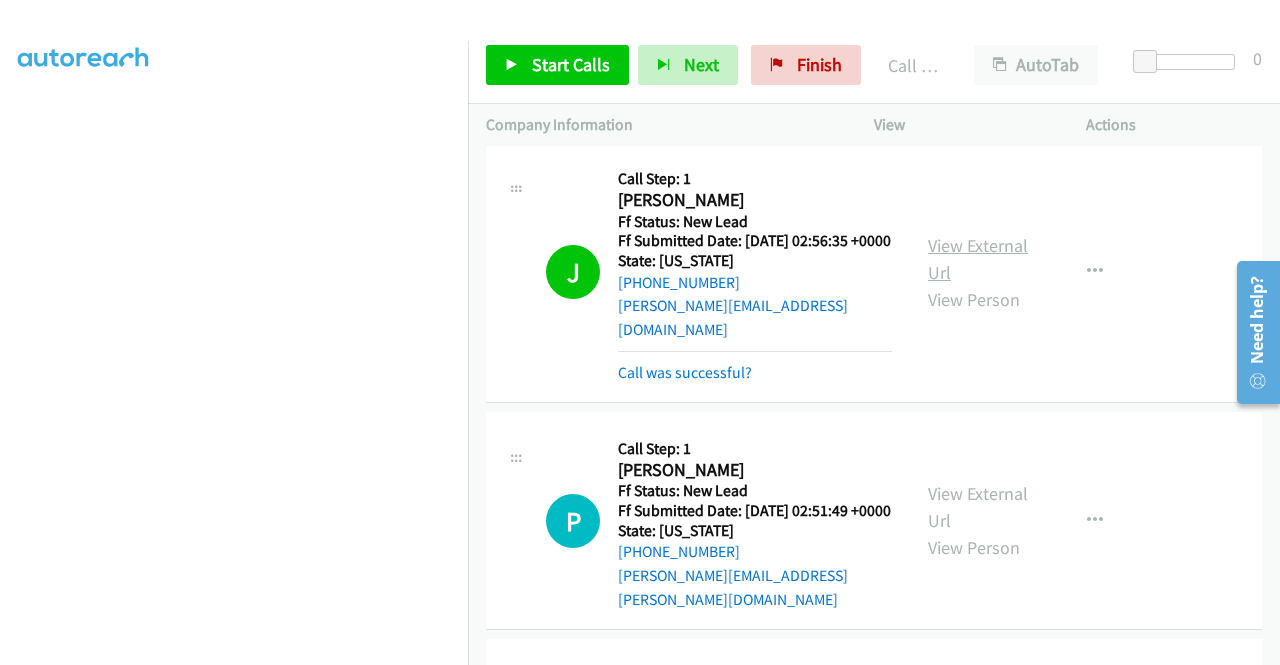 scroll, scrollTop: 456, scrollLeft: 0, axis: vertical 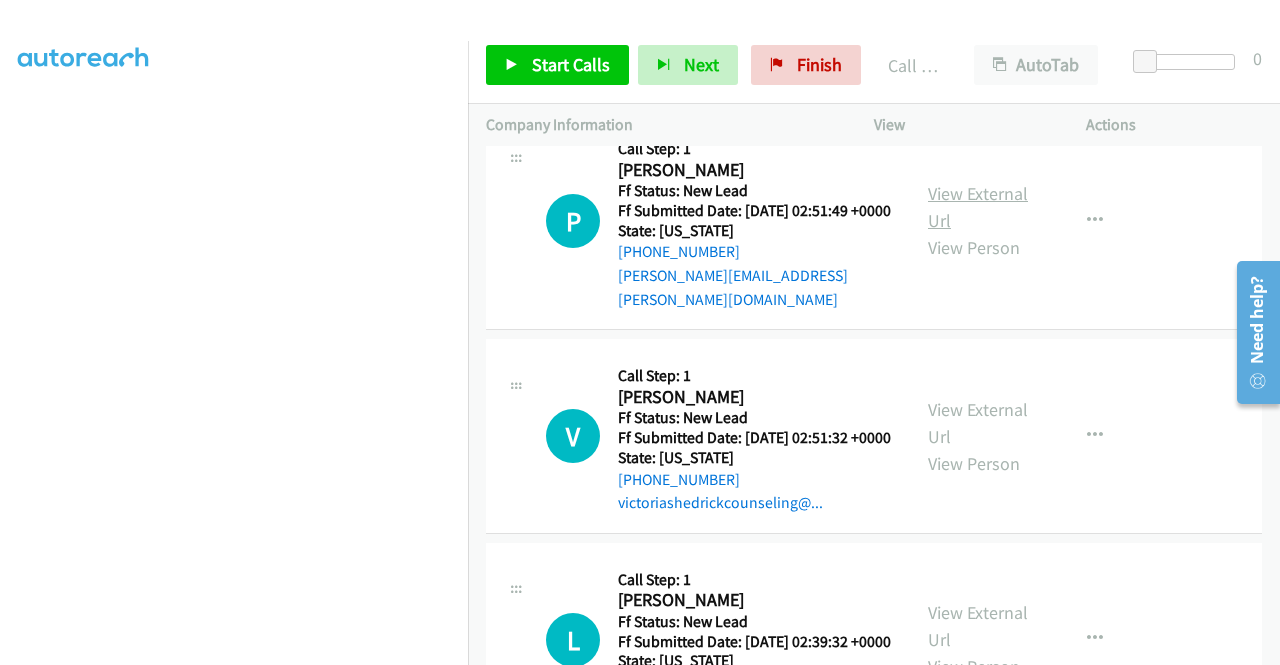click on "View External Url" at bounding box center [978, 207] 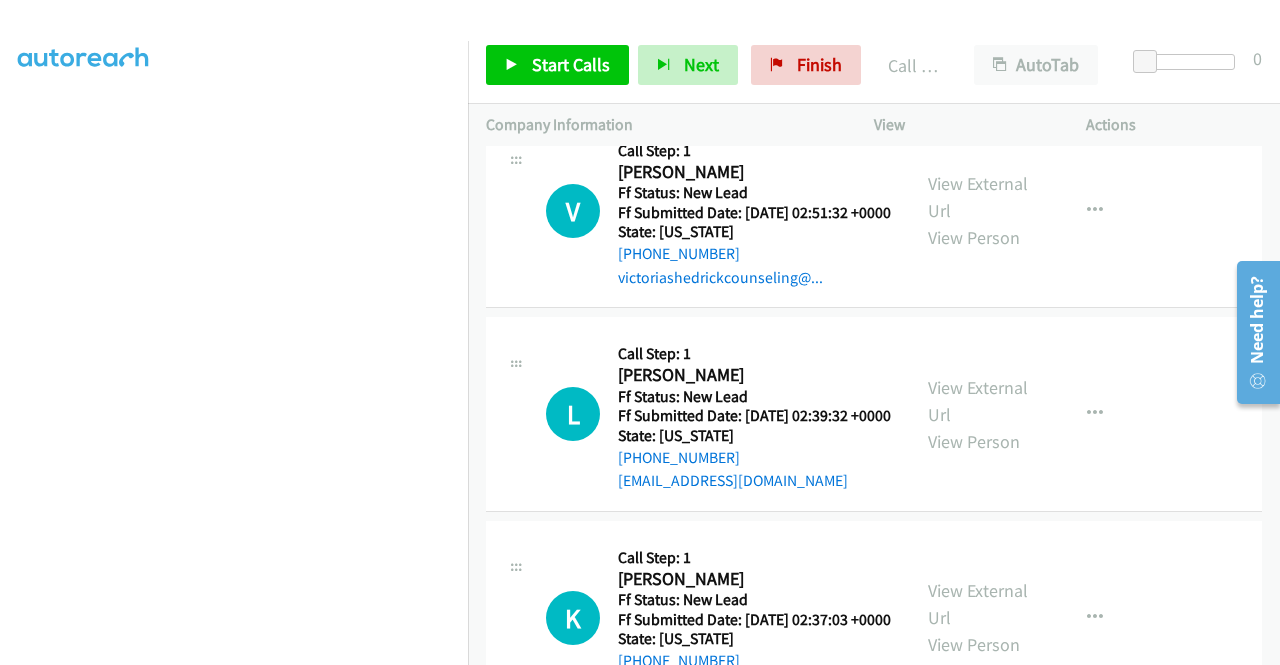 scroll, scrollTop: 3500, scrollLeft: 0, axis: vertical 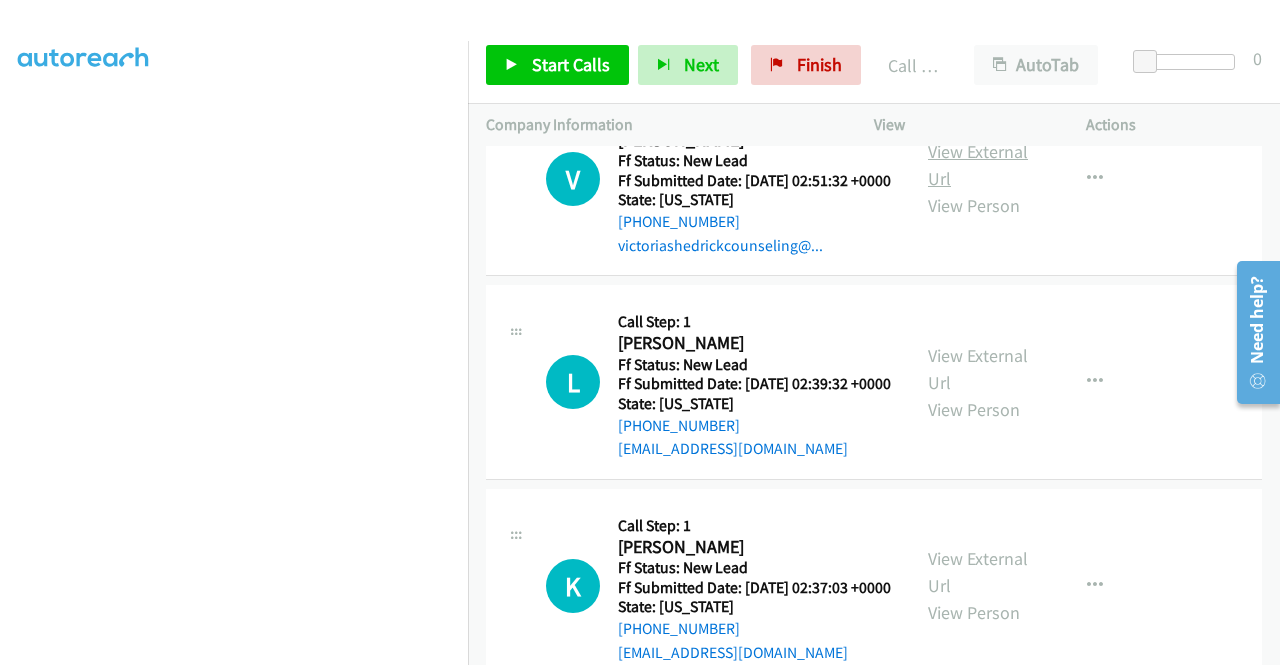 click on "View External Url" at bounding box center (978, 165) 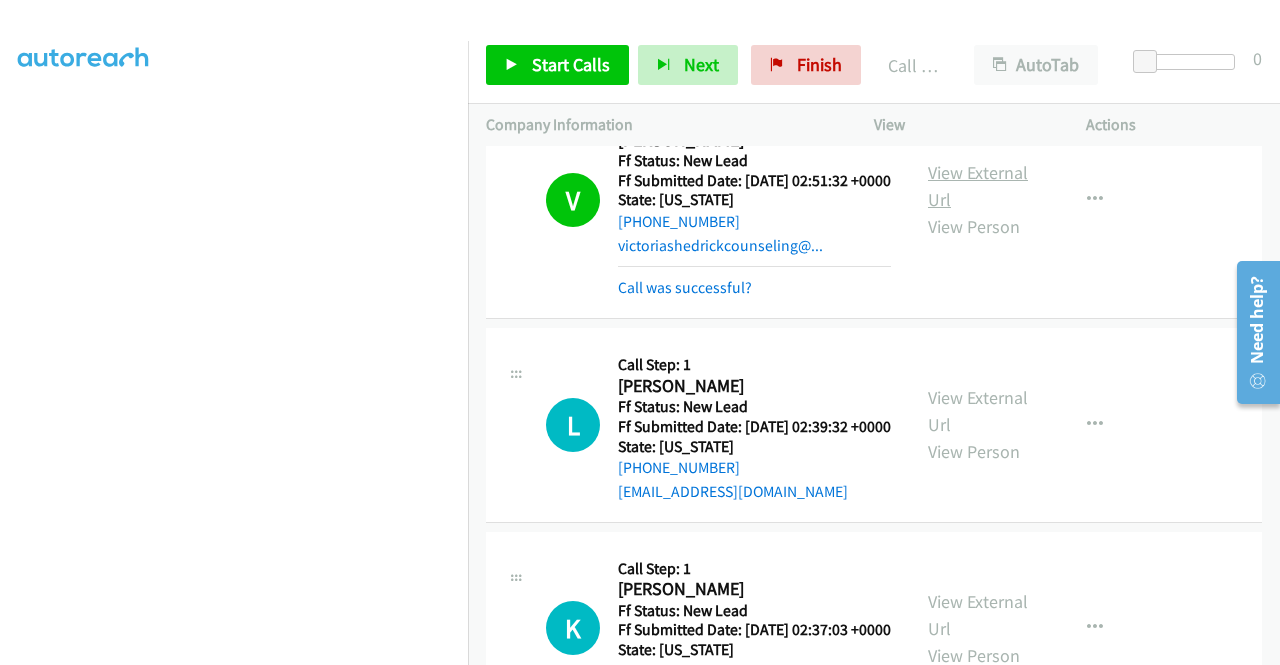scroll, scrollTop: 456, scrollLeft: 0, axis: vertical 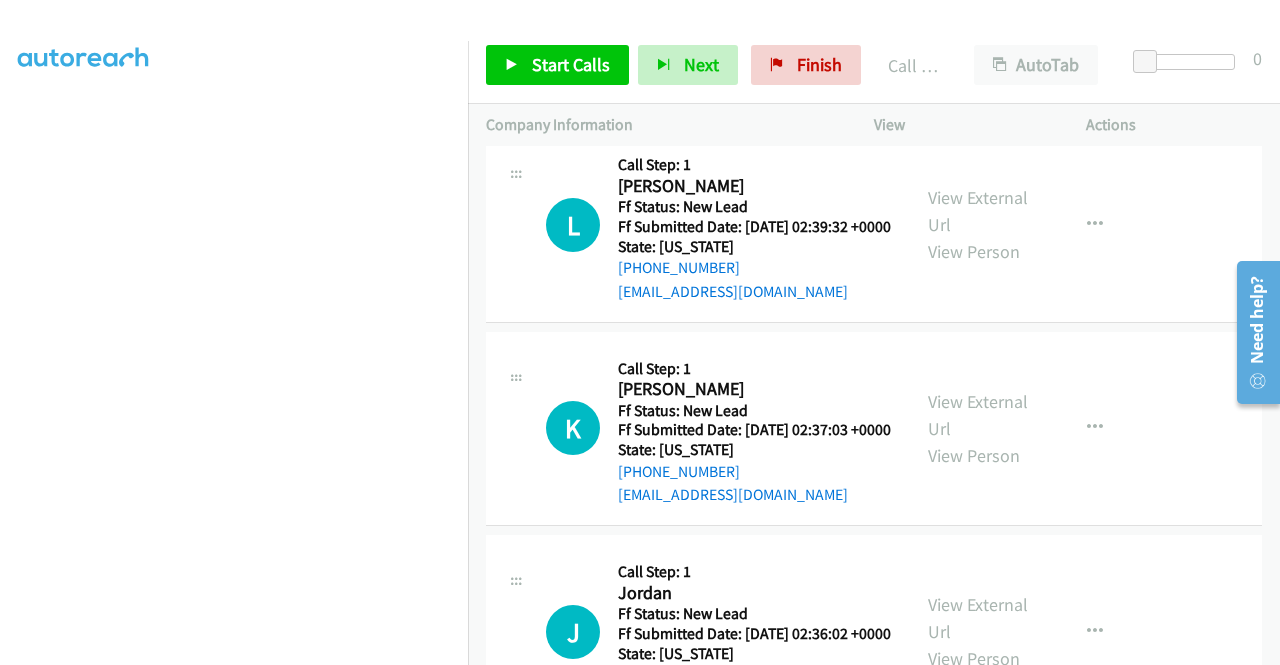 click on "K
Callback Scheduled
Call Step: 1
Karen Carraro
America/New_York
Ff Status: New Lead
Ff Submitted Date: 2025-07-02 02:37:03 +0000
State: New York
+1 516-816-2539
luckypenny123@gmail.com
Call was successful?
View External Url
View Person
View External Url
Email
Schedule/Manage Callback
Skip Call
Add to do not call list" at bounding box center [874, 429] 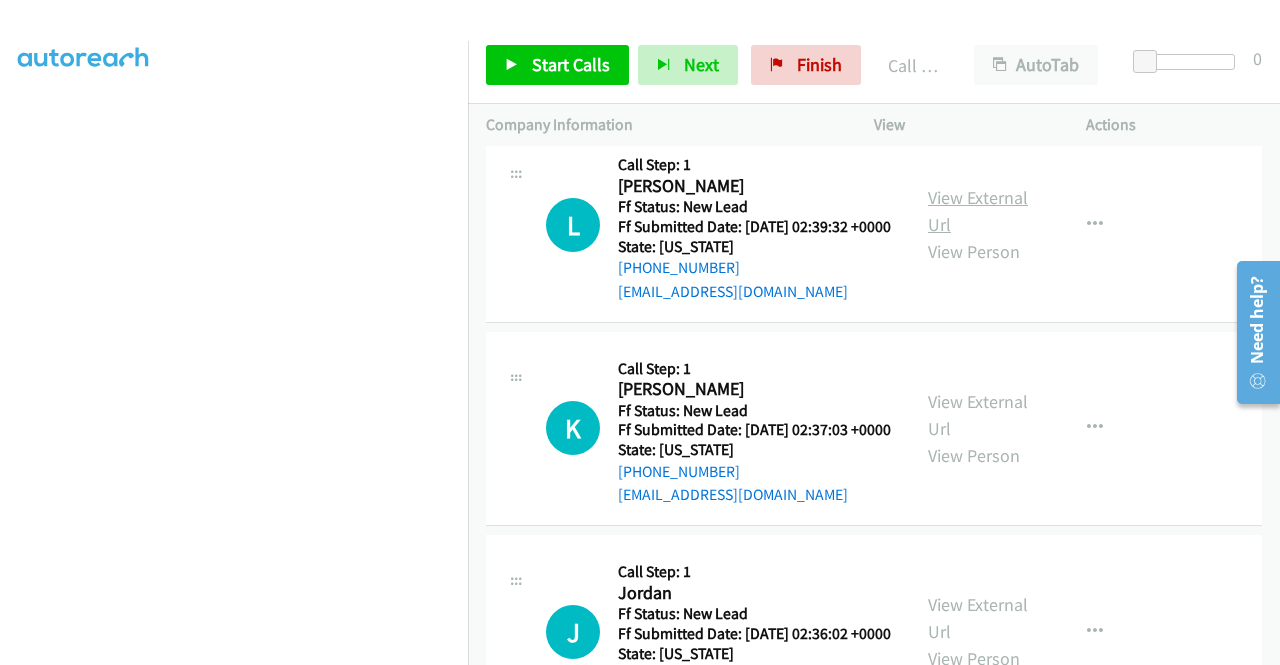 click on "View External Url" at bounding box center [978, 211] 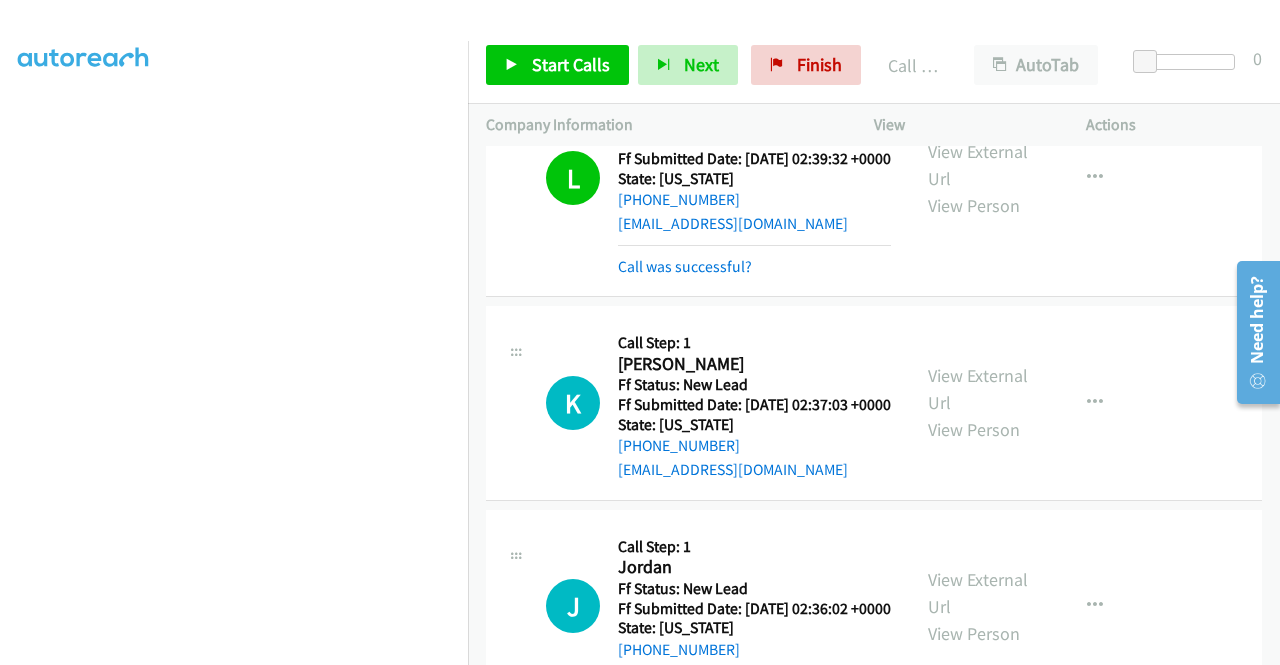 scroll, scrollTop: 3800, scrollLeft: 0, axis: vertical 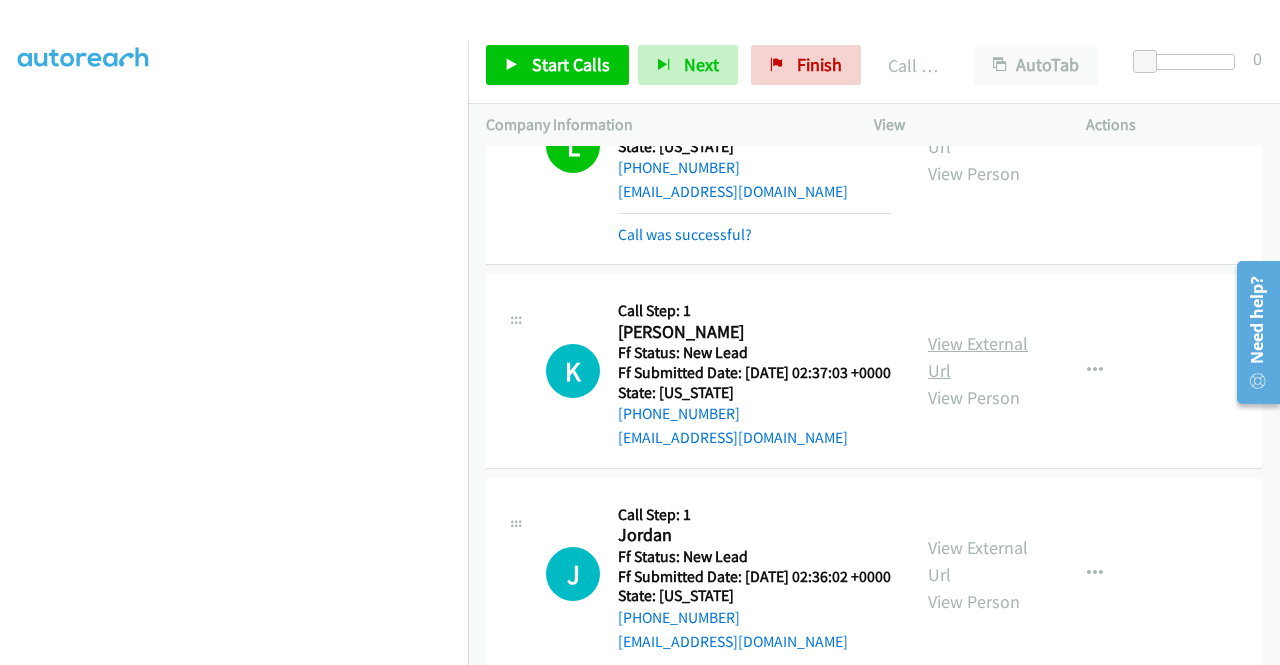 click on "View External Url" at bounding box center [978, 357] 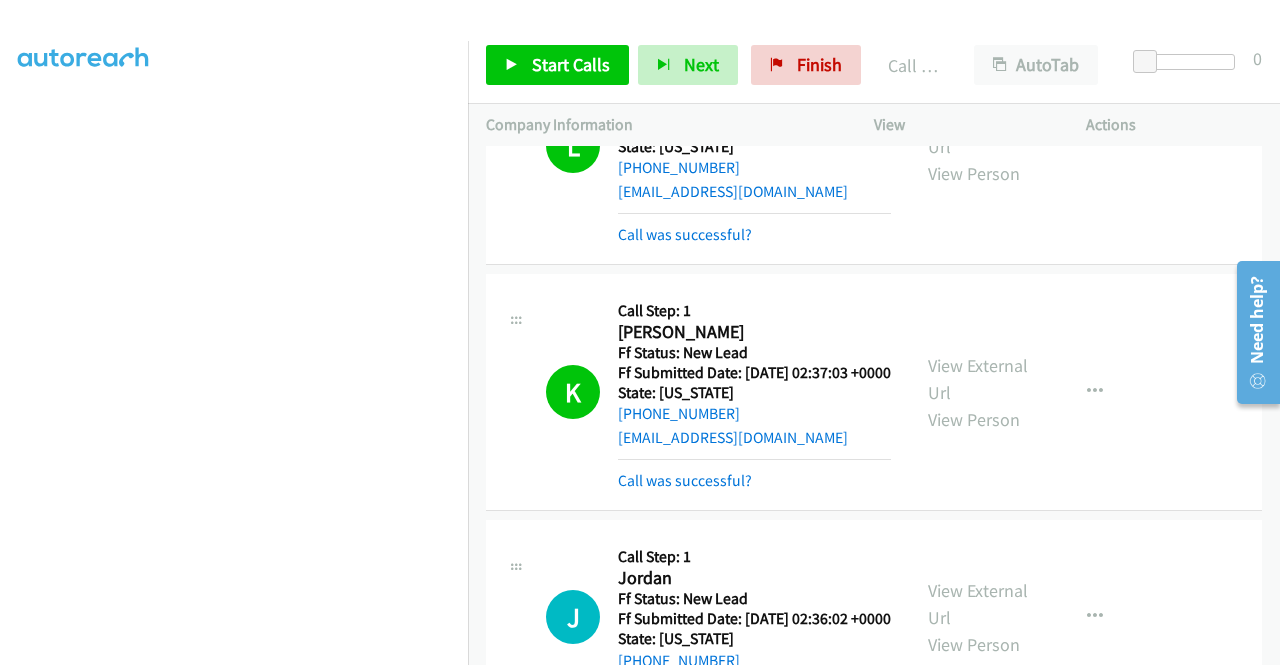 drag, startPoint x: 1249, startPoint y: 444, endPoint x: 1035, endPoint y: 452, distance: 214.14948 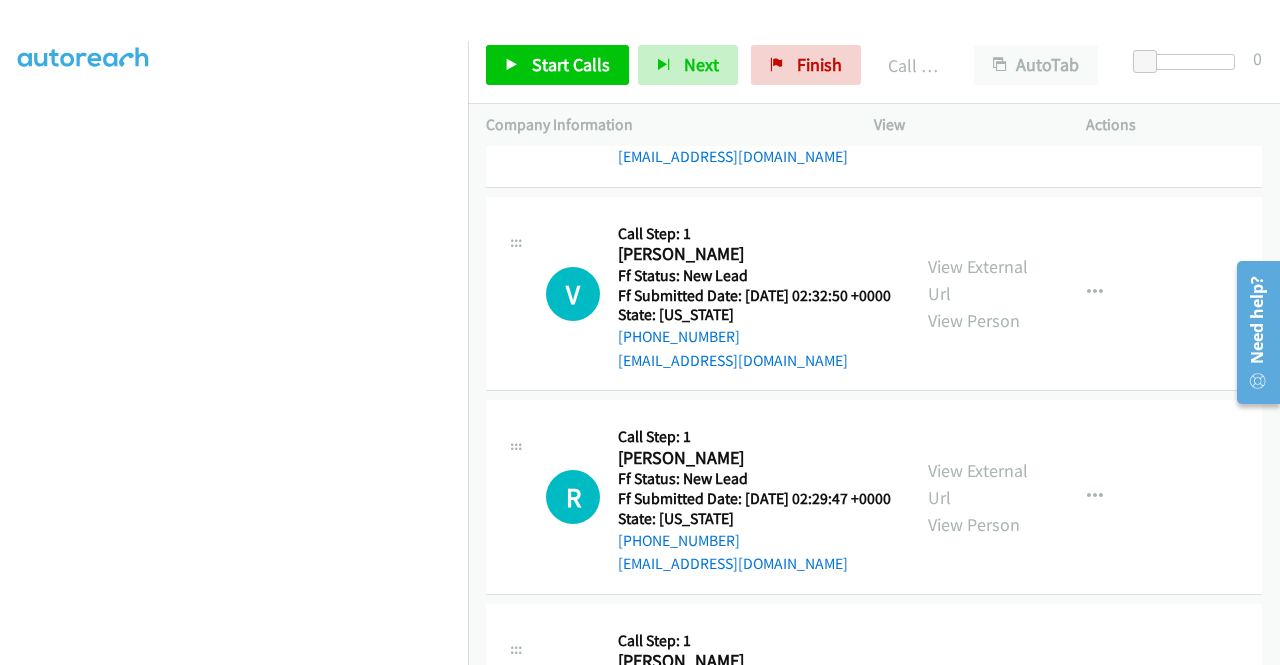 scroll, scrollTop: 4400, scrollLeft: 0, axis: vertical 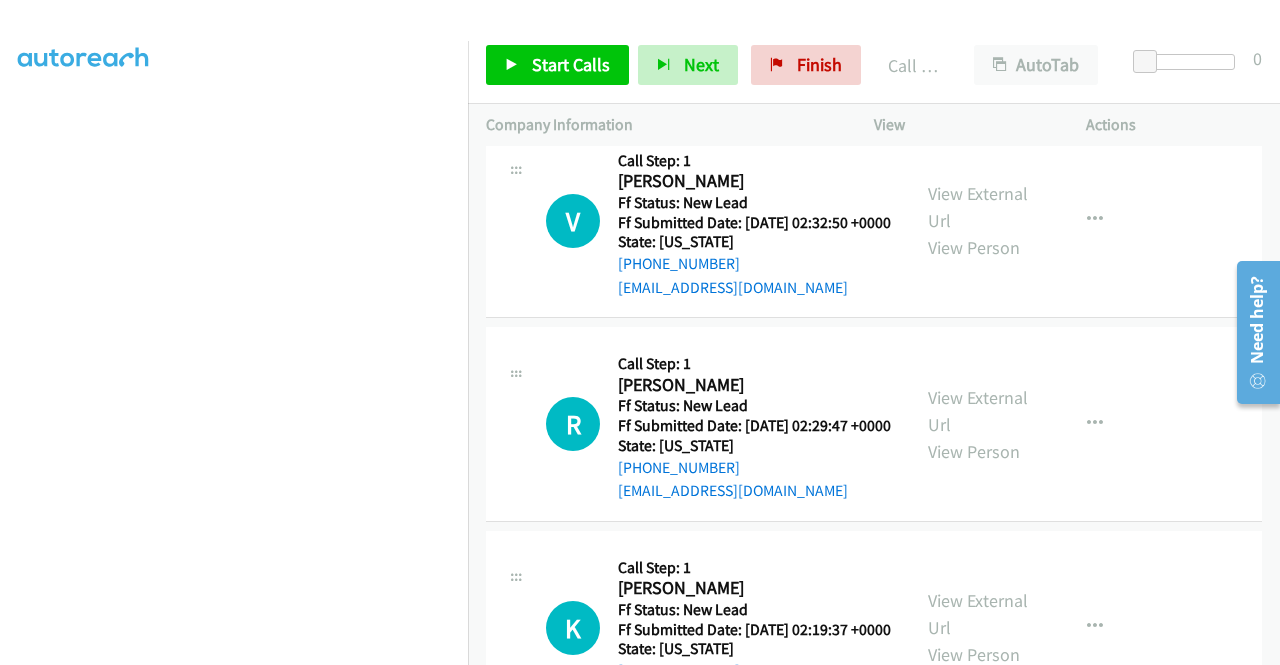 click on "View External Url" at bounding box center (978, 4) 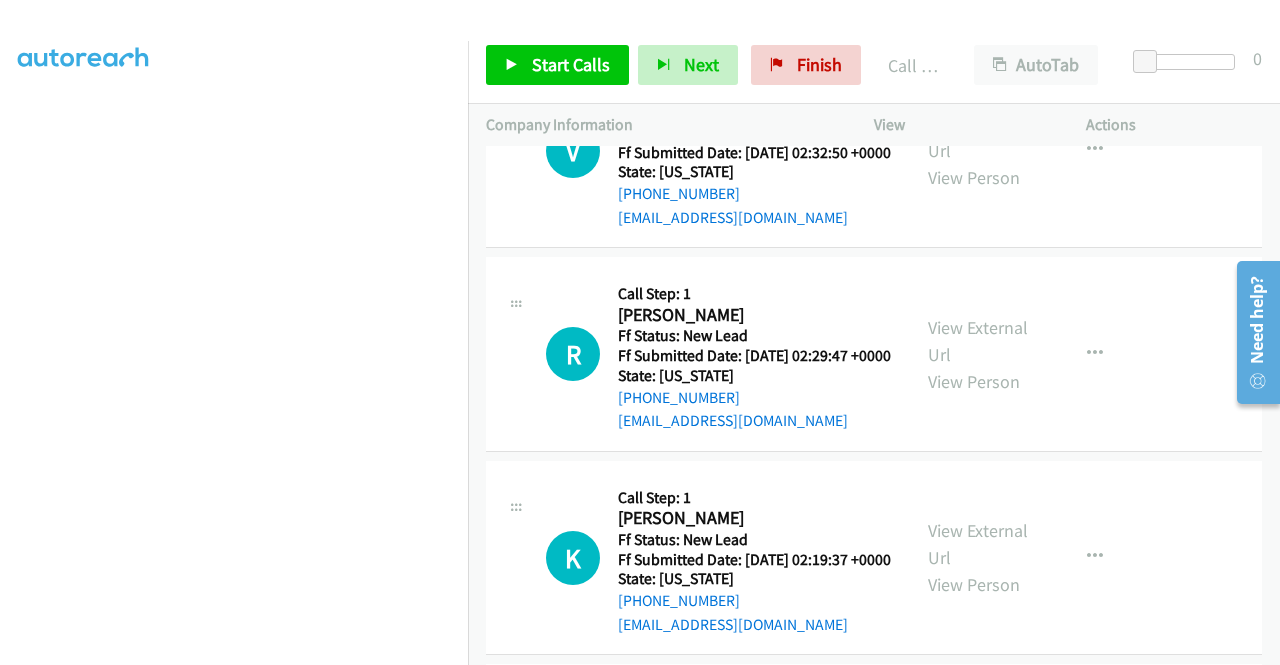 scroll, scrollTop: 4500, scrollLeft: 0, axis: vertical 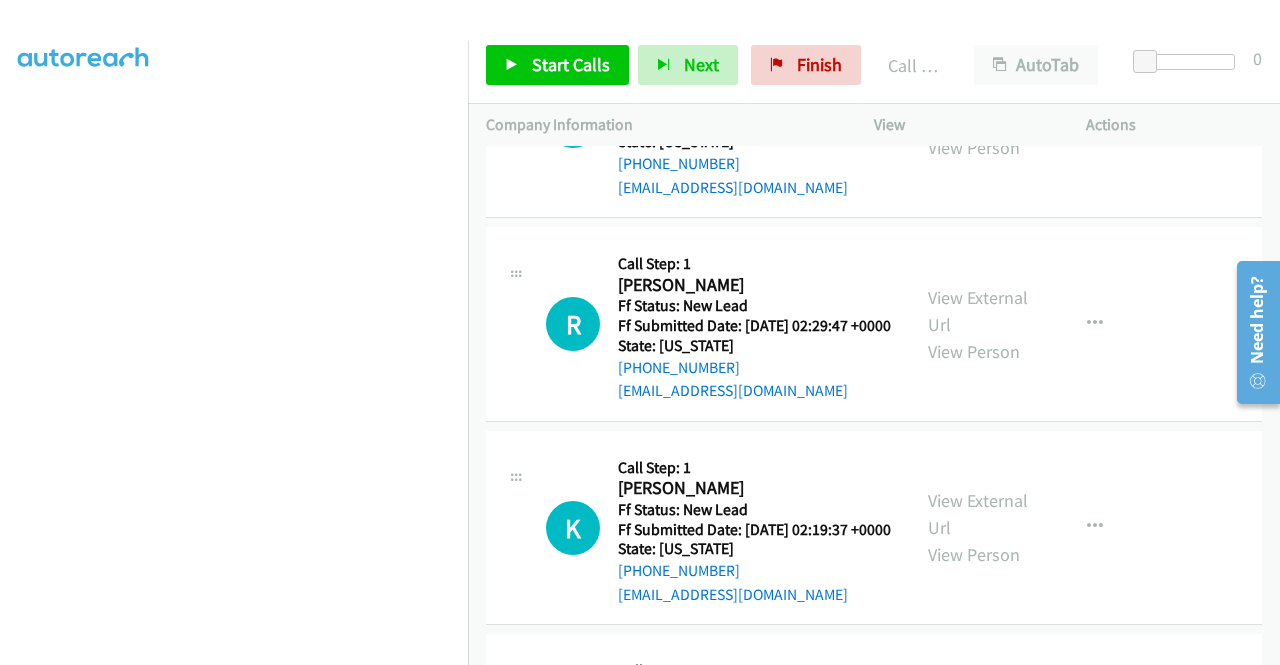 click on "View External Url" at bounding box center [978, 107] 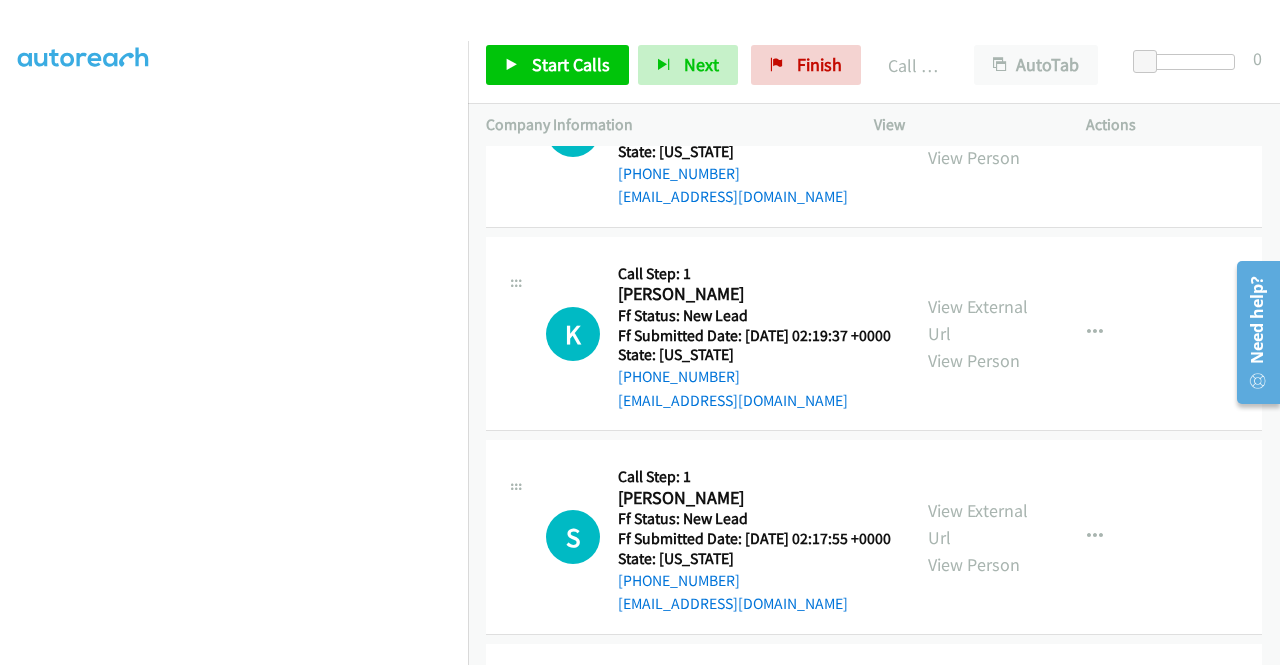 scroll, scrollTop: 4700, scrollLeft: 0, axis: vertical 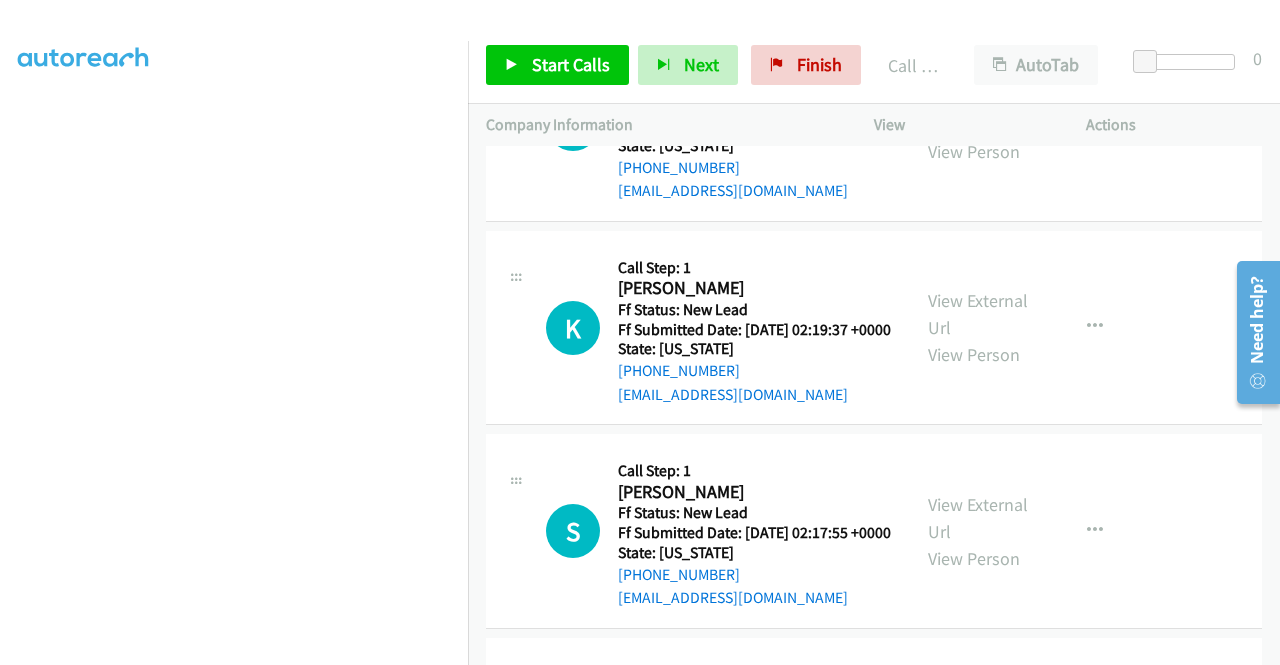 click on "View External Url" at bounding box center (978, 111) 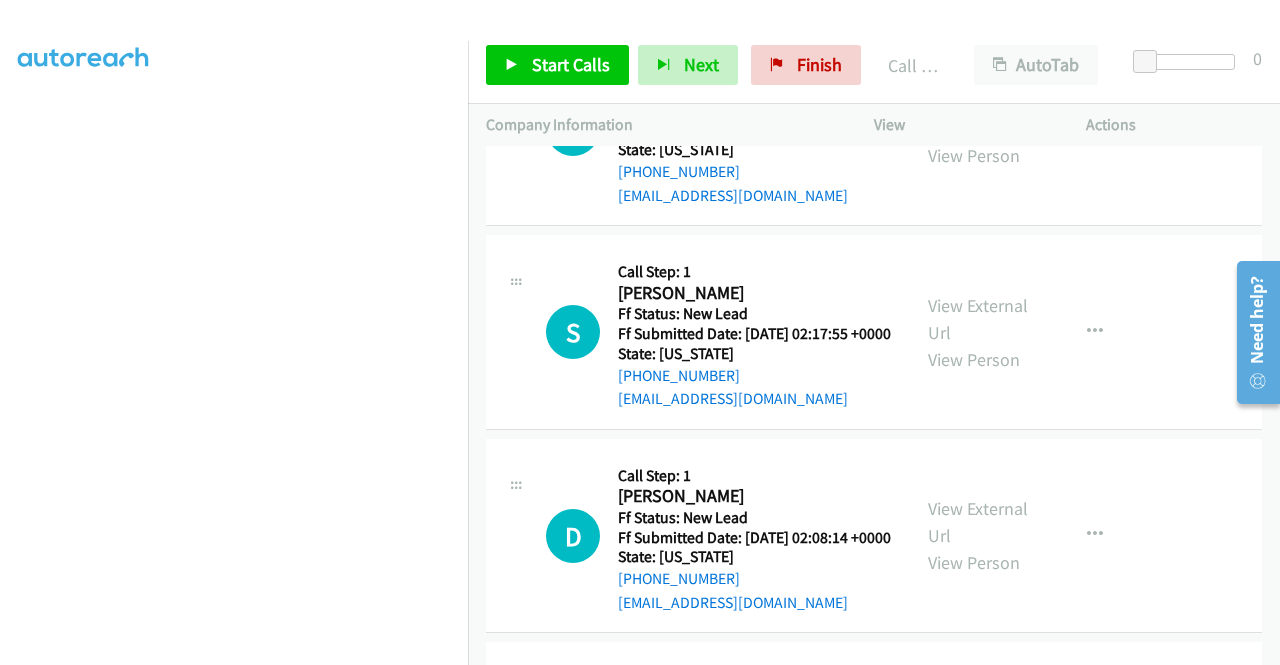 scroll, scrollTop: 4900, scrollLeft: 0, axis: vertical 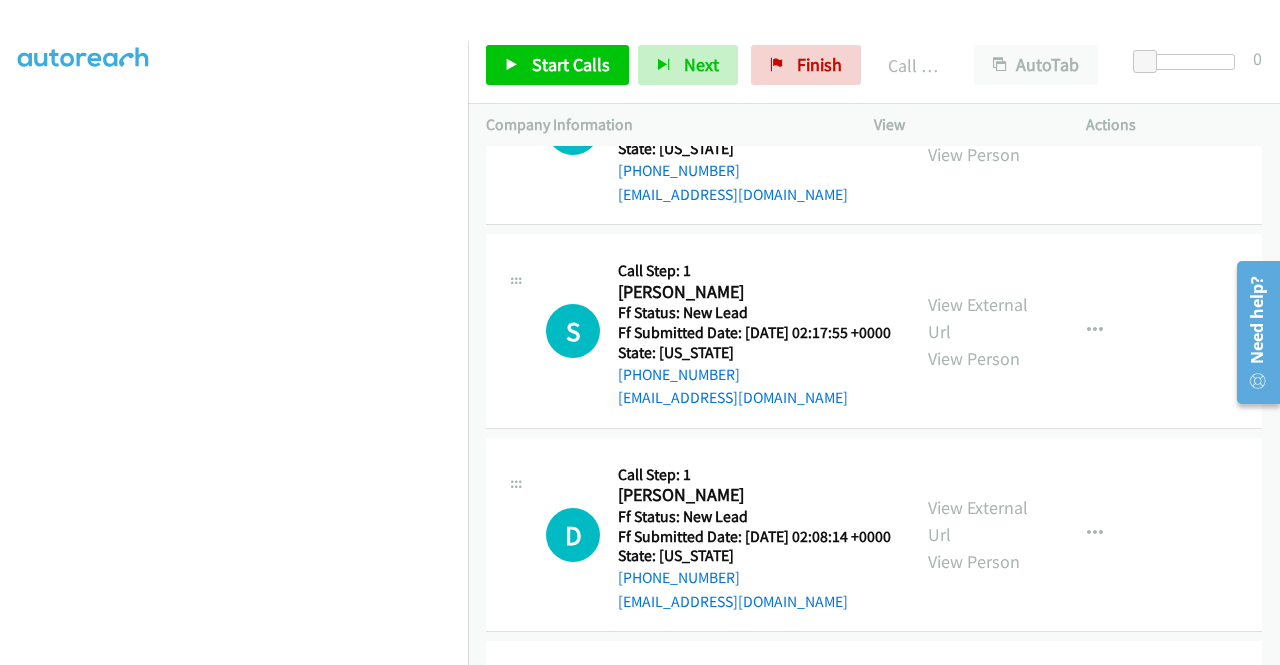 click on "View External Url" at bounding box center [978, 114] 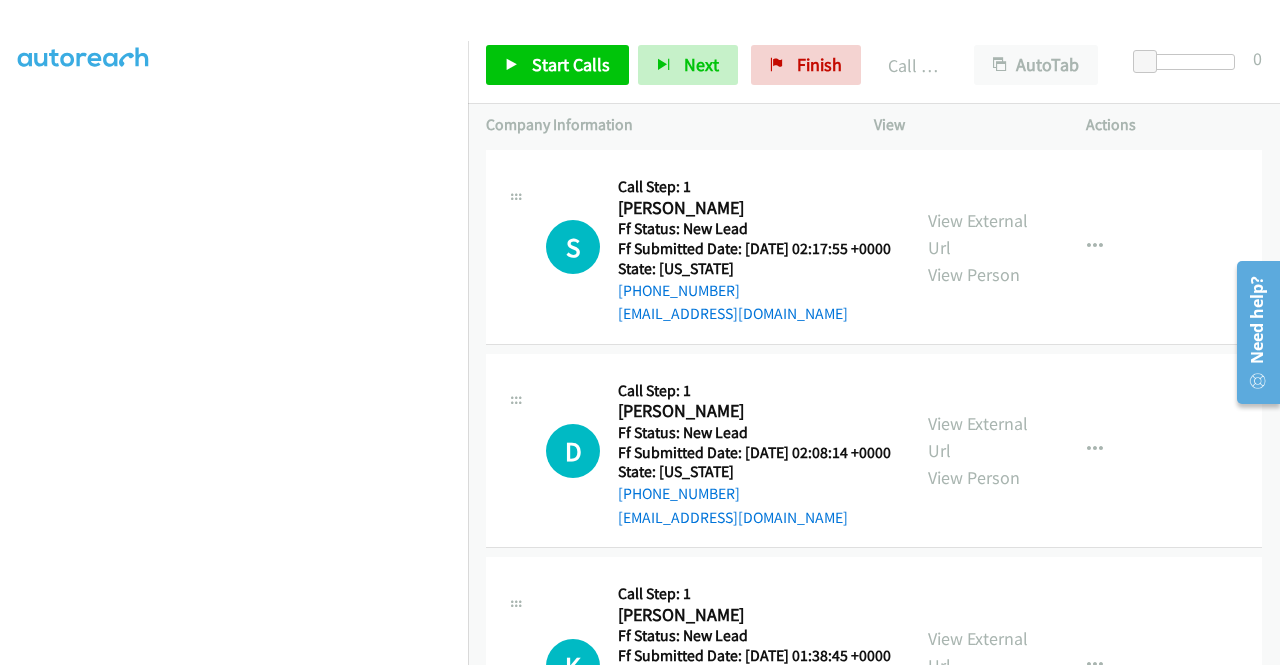 scroll, scrollTop: 5100, scrollLeft: 0, axis: vertical 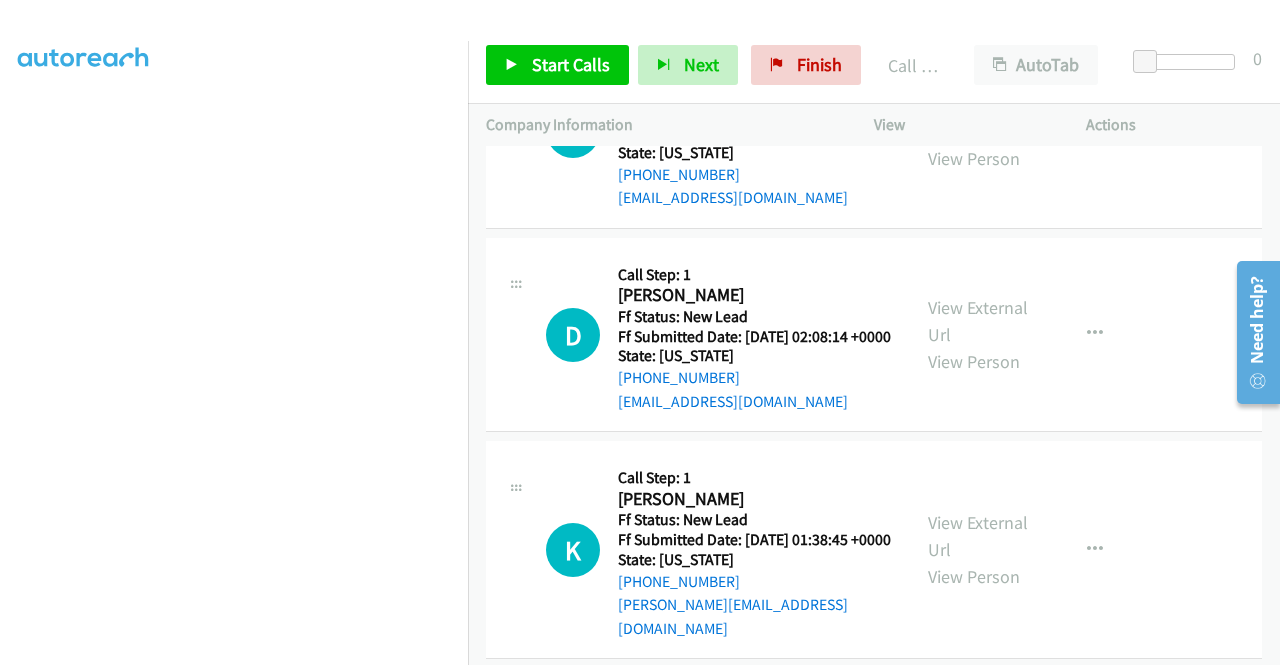 click on "View External Url" at bounding box center (978, 118) 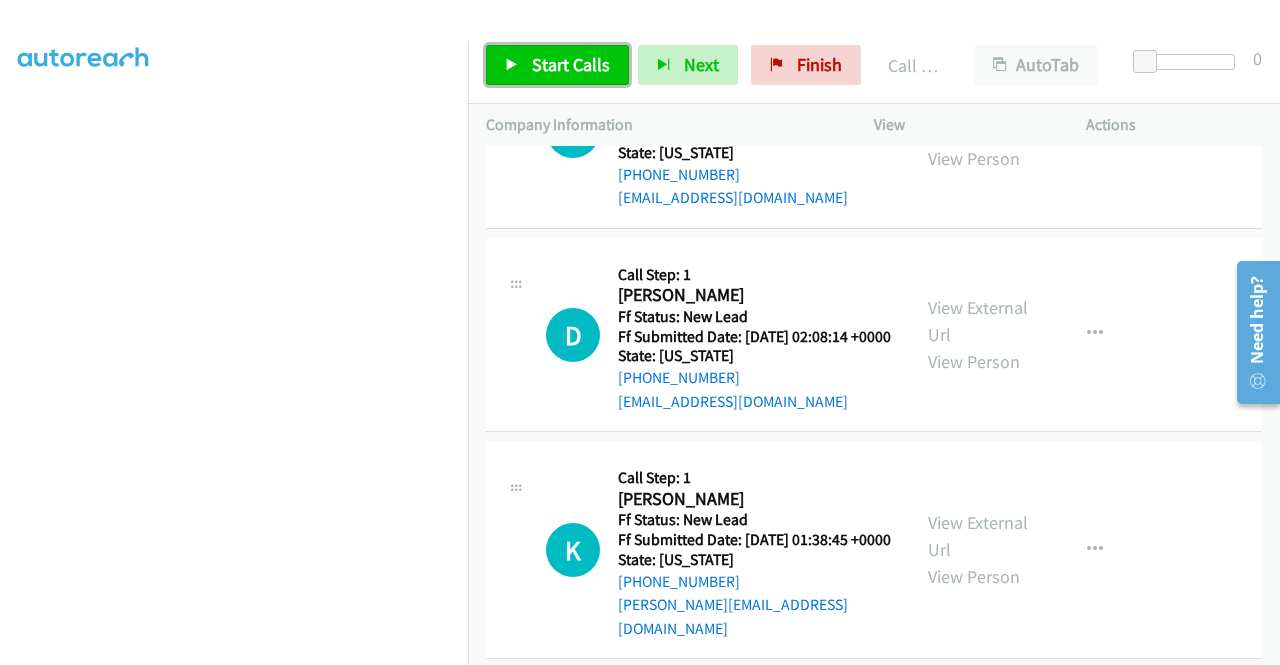 click on "Start Calls" at bounding box center (571, 64) 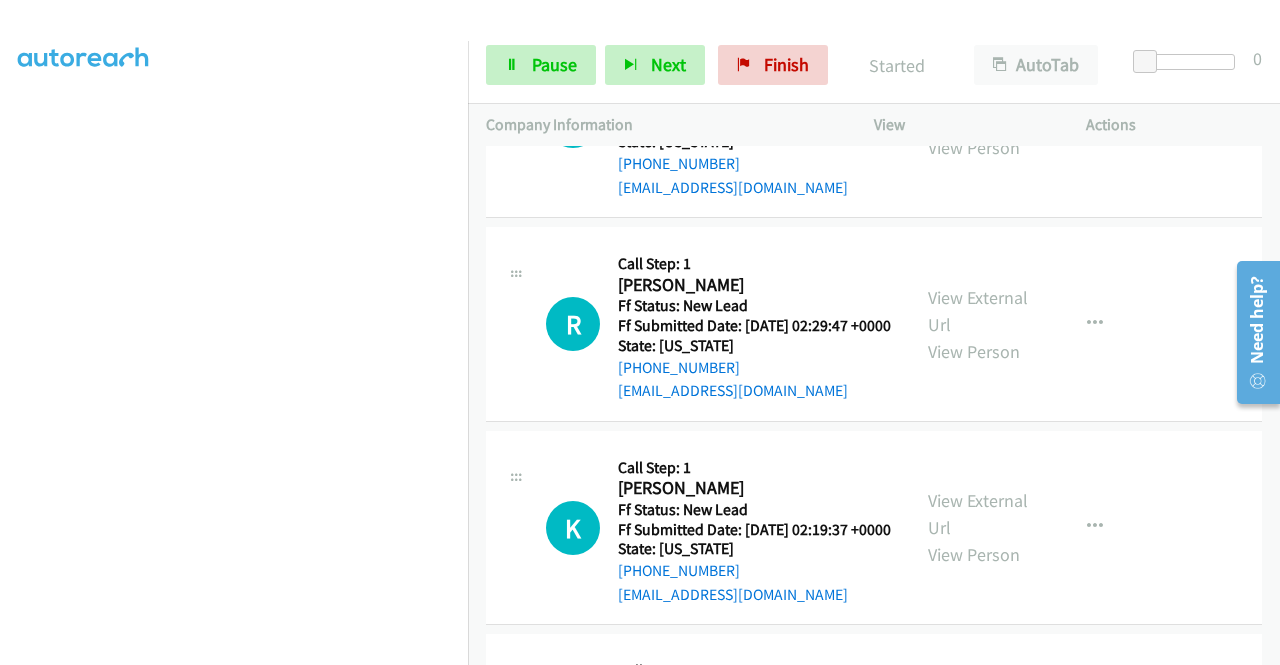 scroll, scrollTop: 4200, scrollLeft: 0, axis: vertical 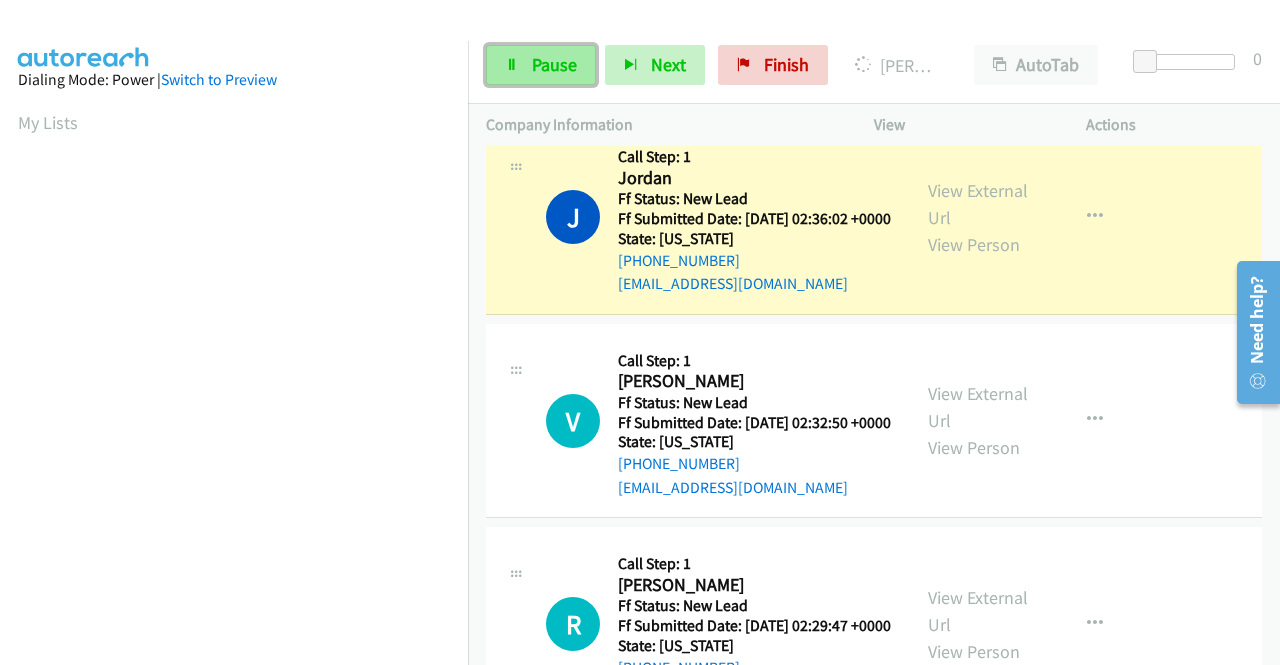 click on "Pause" at bounding box center [554, 64] 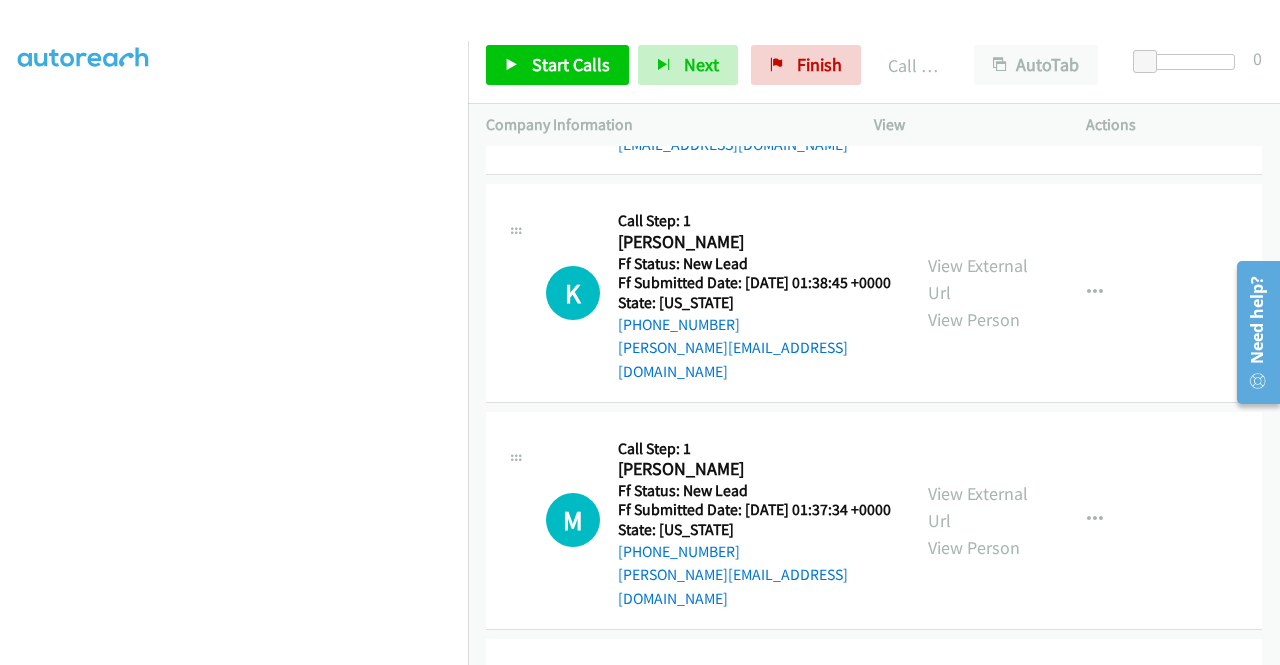scroll, scrollTop: 5600, scrollLeft: 0, axis: vertical 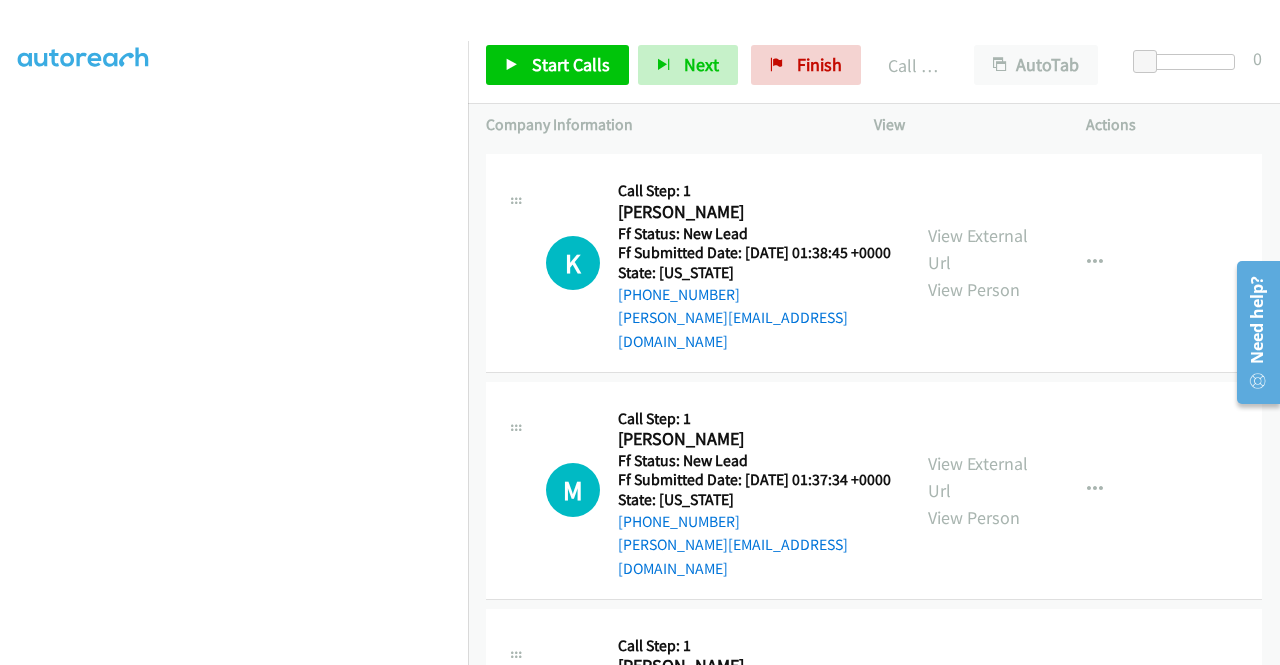 click on "View External Url" at bounding box center (978, 34) 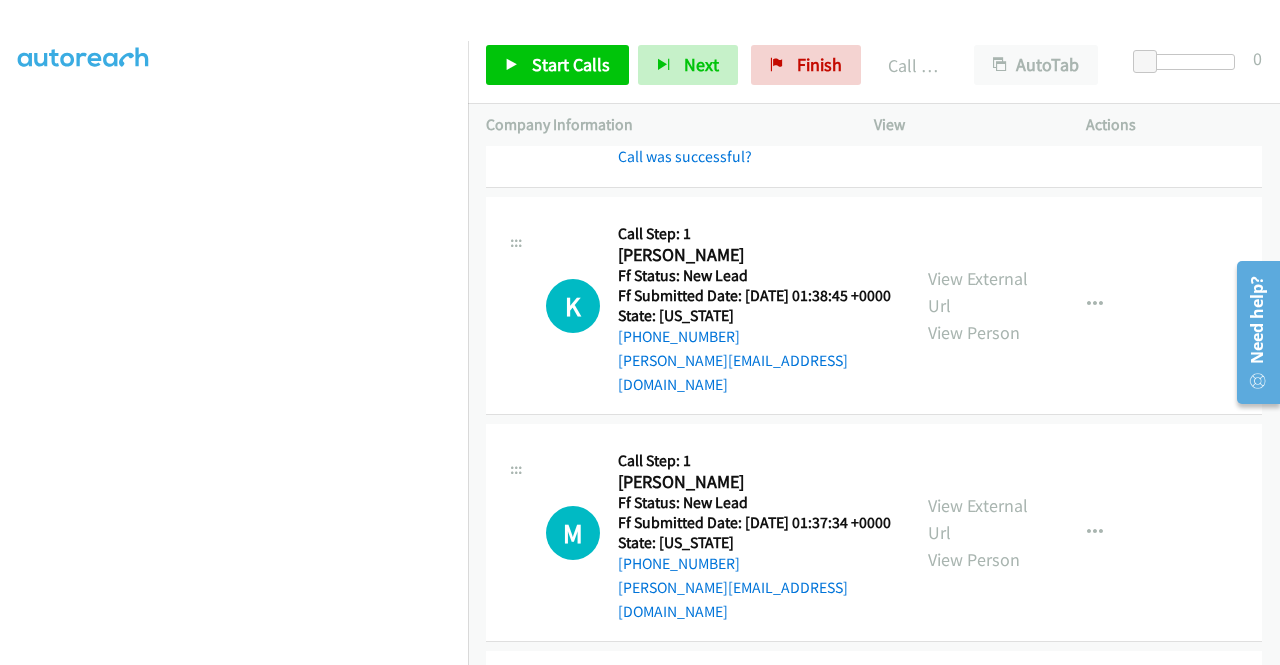 scroll, scrollTop: 456, scrollLeft: 0, axis: vertical 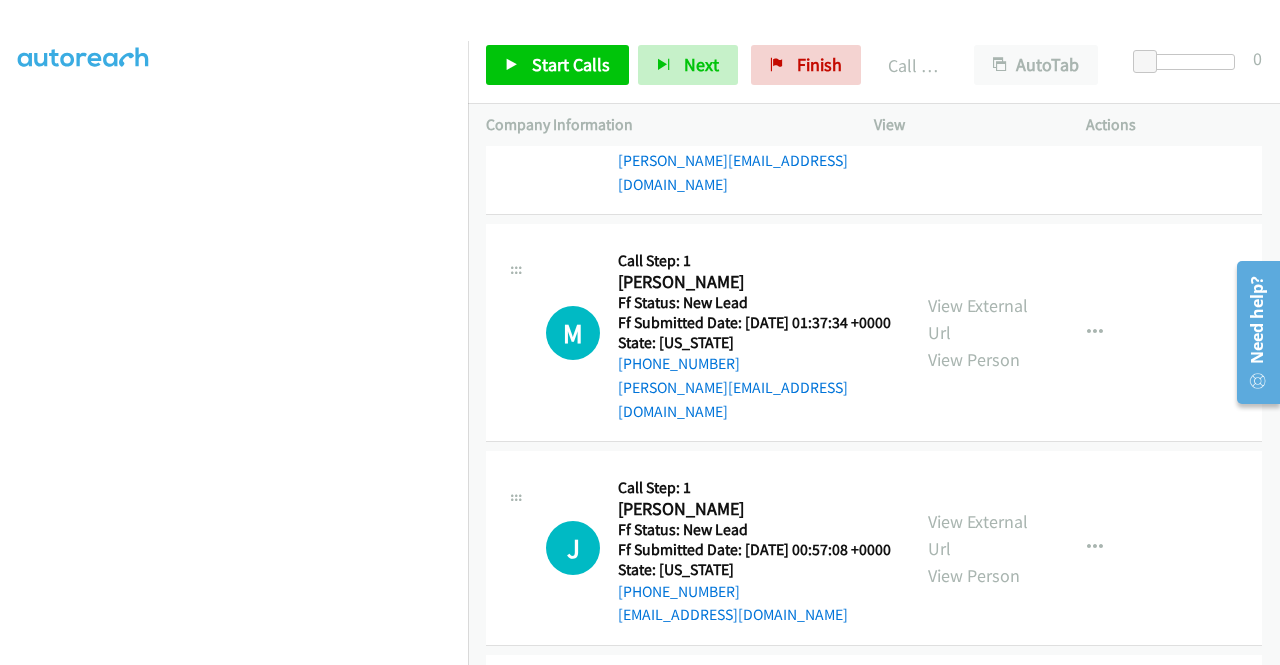 click on "View External Url" at bounding box center [978, 92] 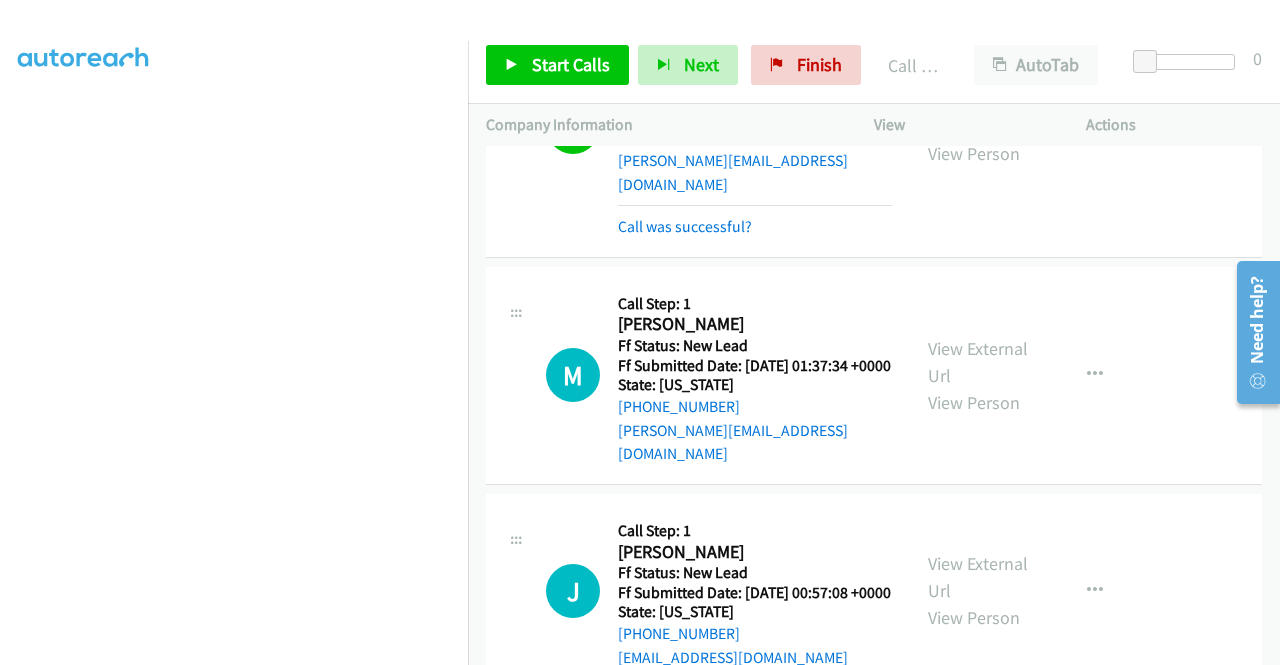 scroll, scrollTop: 456, scrollLeft: 0, axis: vertical 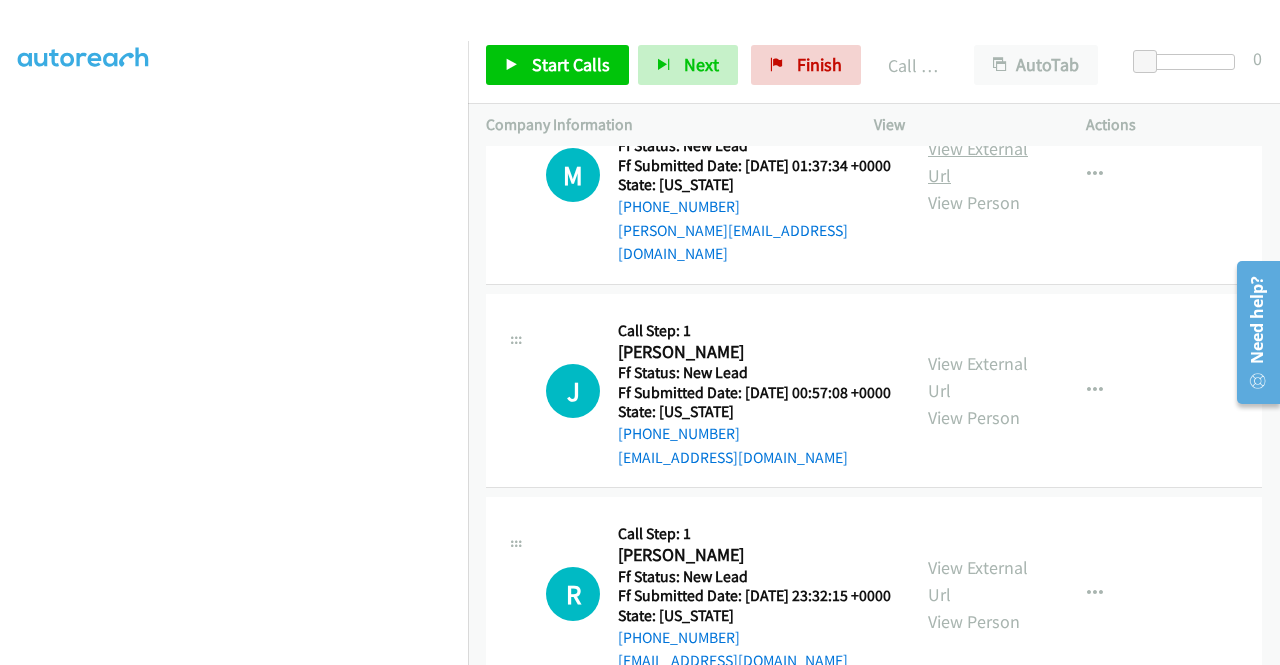 click on "View External Url" at bounding box center [978, 162] 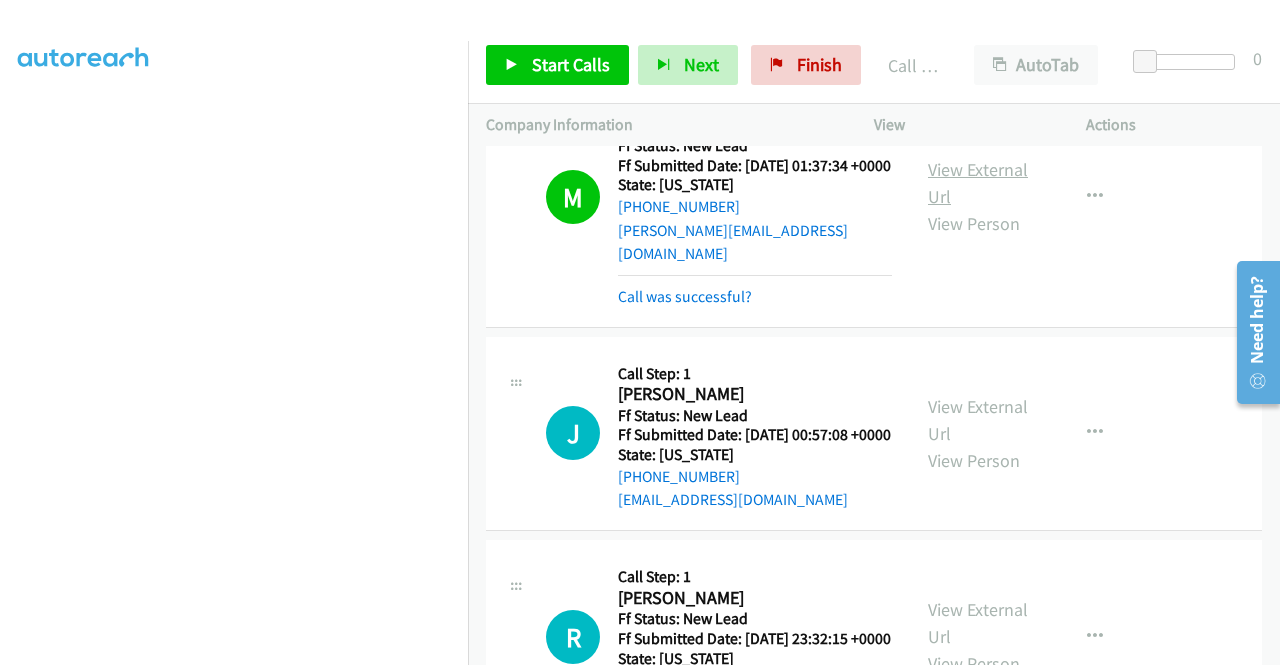 scroll, scrollTop: 456, scrollLeft: 0, axis: vertical 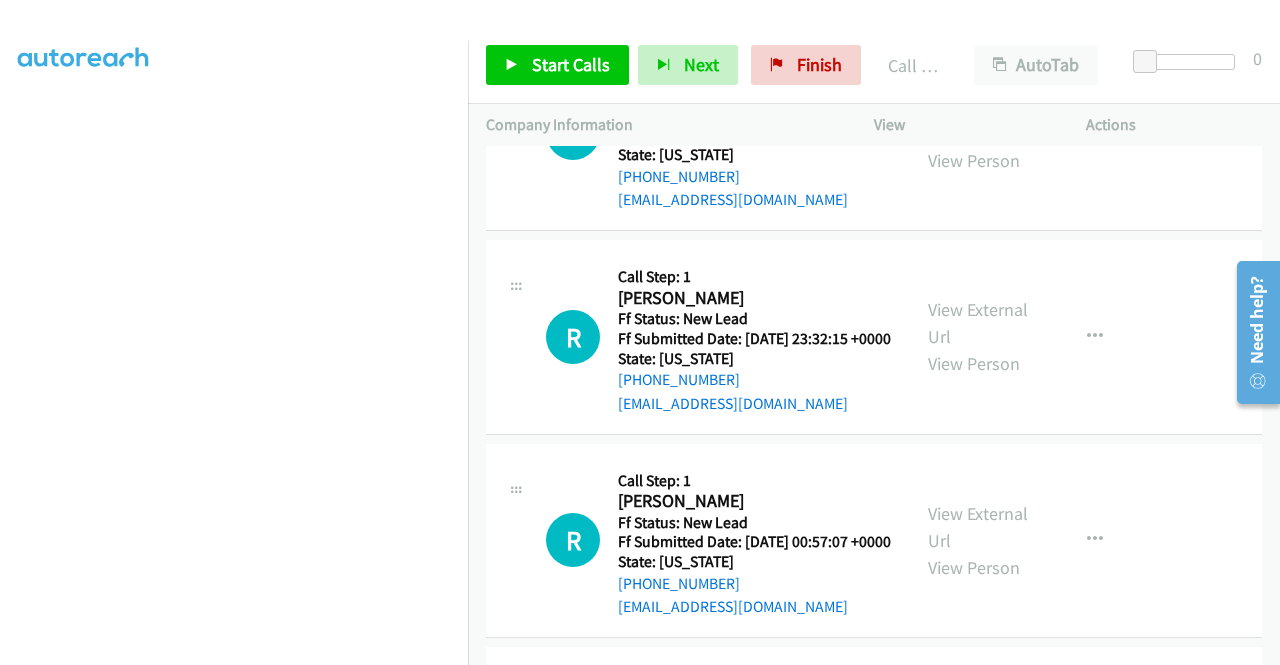 drag, startPoint x: 967, startPoint y: 481, endPoint x: 933, endPoint y: 461, distance: 39.446167 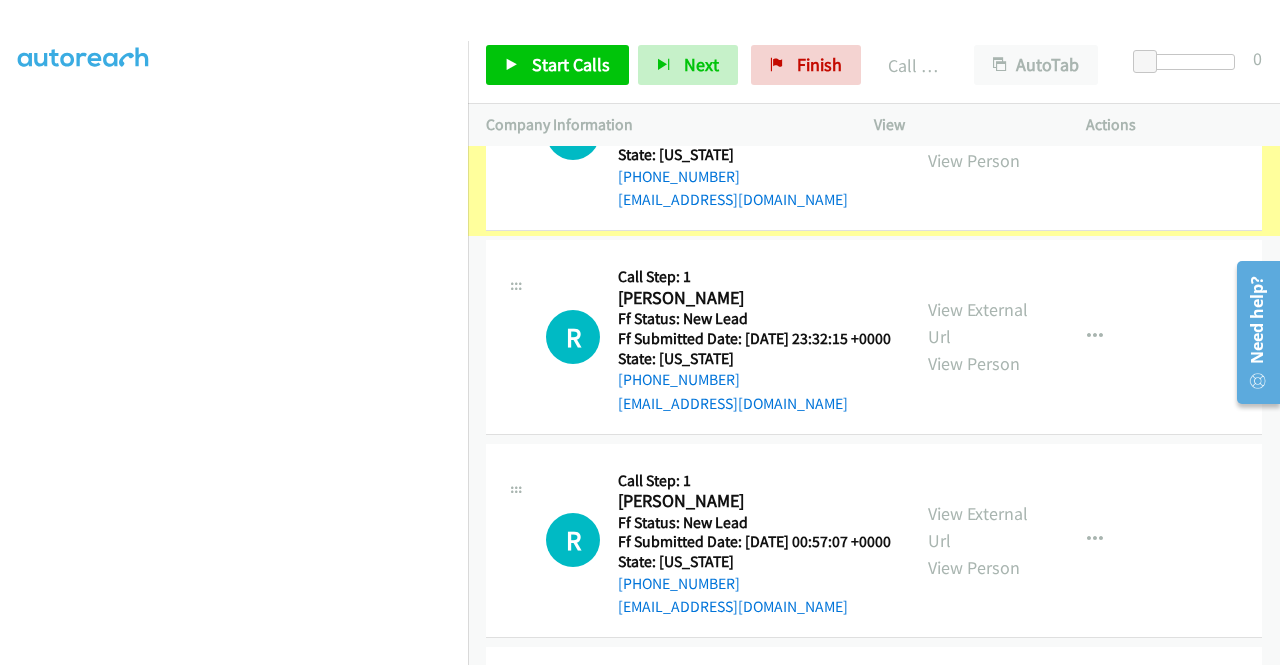 click on "View External Url" at bounding box center (978, 120) 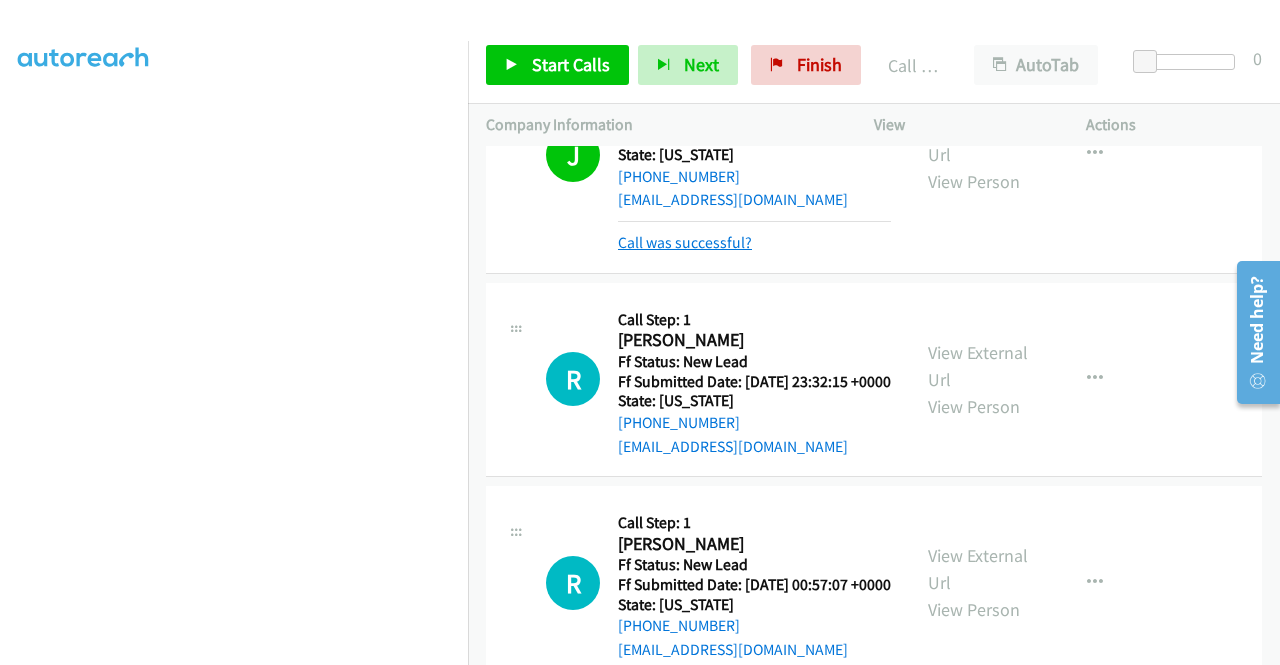 click on "Call was successful?" at bounding box center (685, 242) 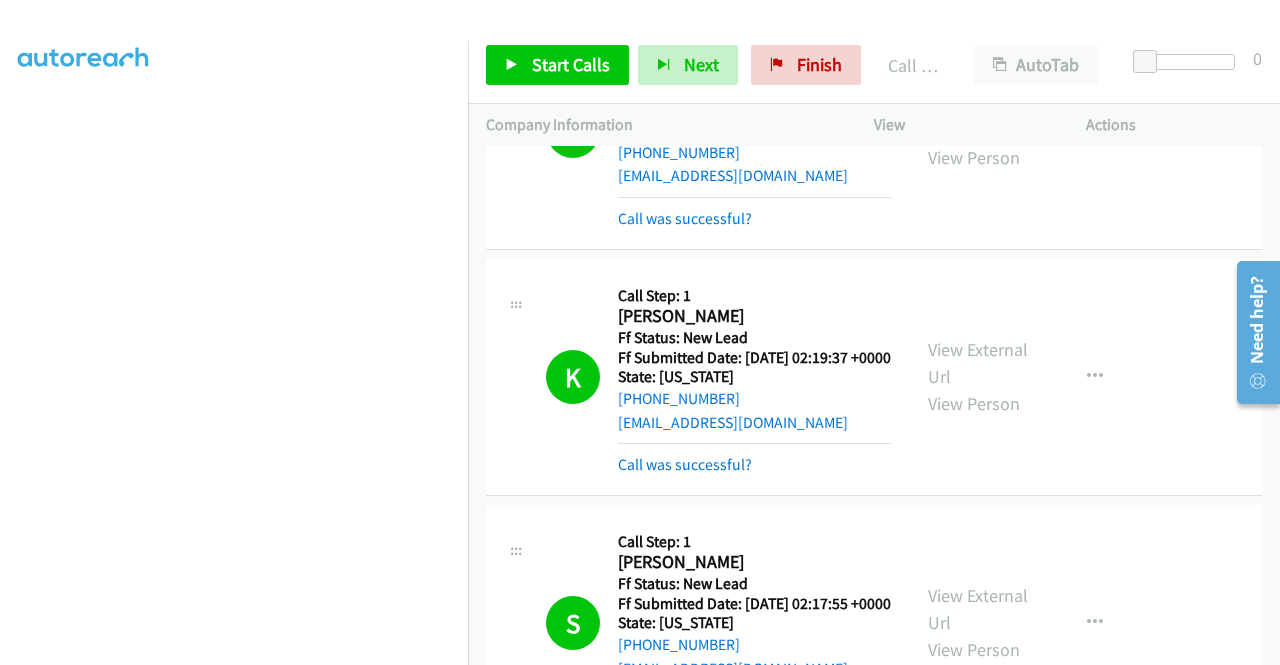 scroll, scrollTop: 5000, scrollLeft: 0, axis: vertical 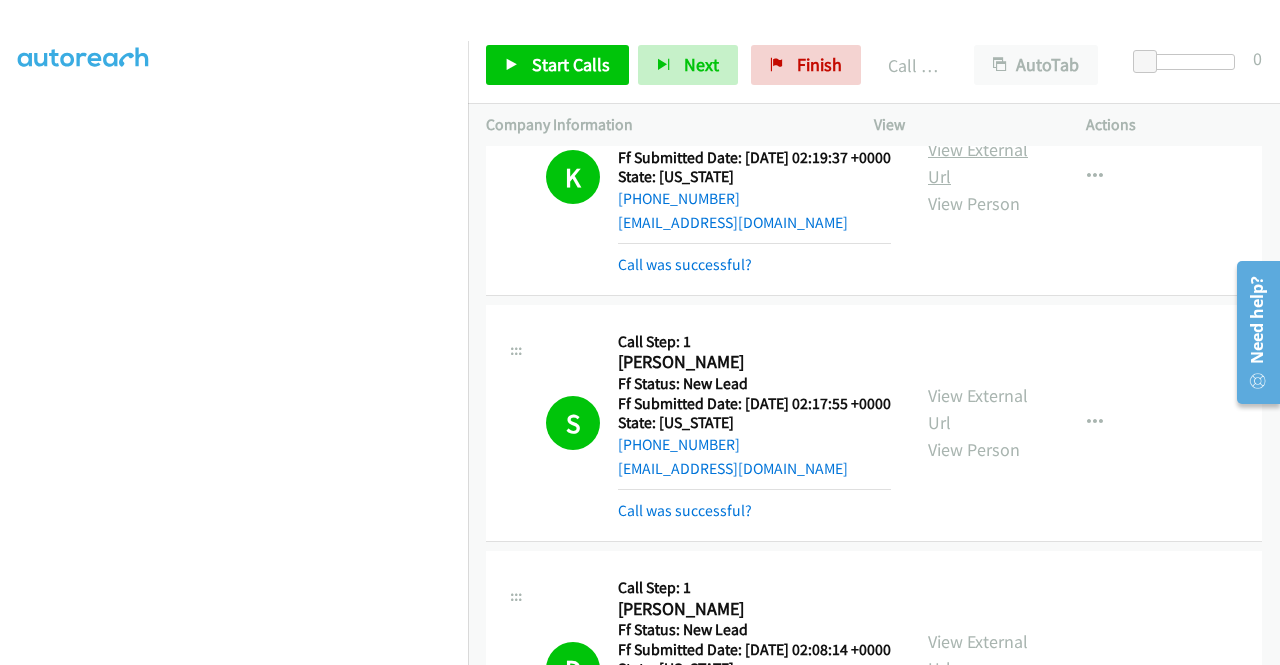 click on "View External Url" at bounding box center [978, 163] 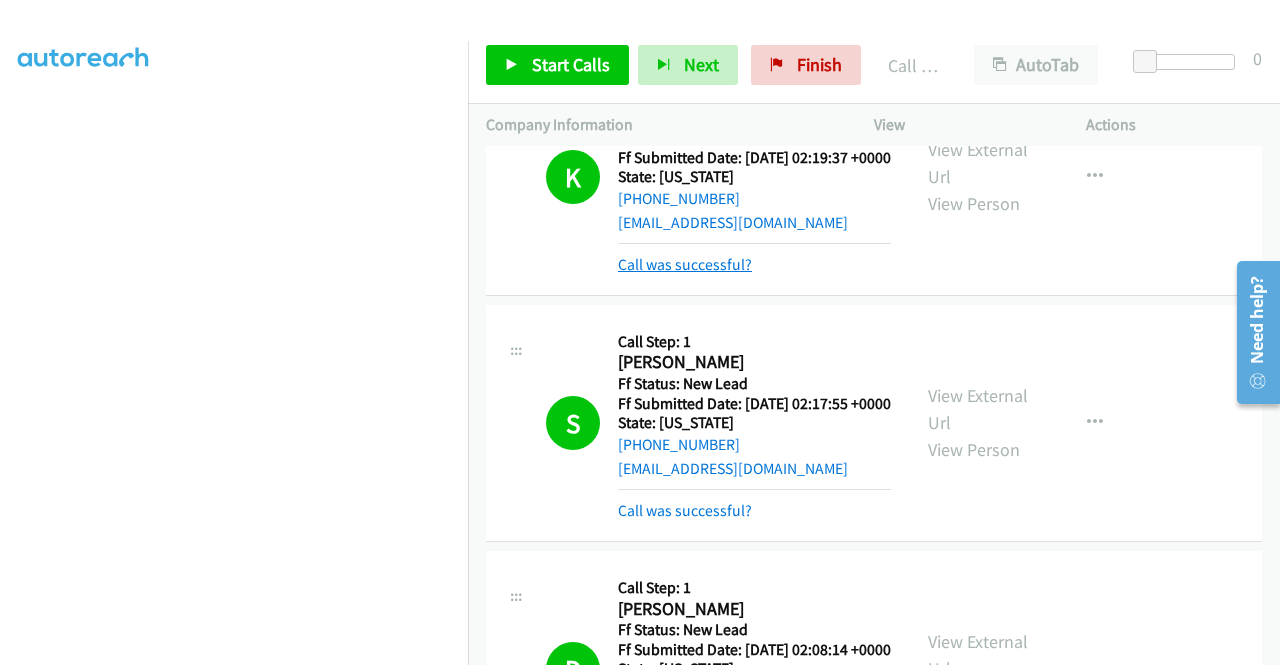 click on "Call was successful?" at bounding box center (685, 264) 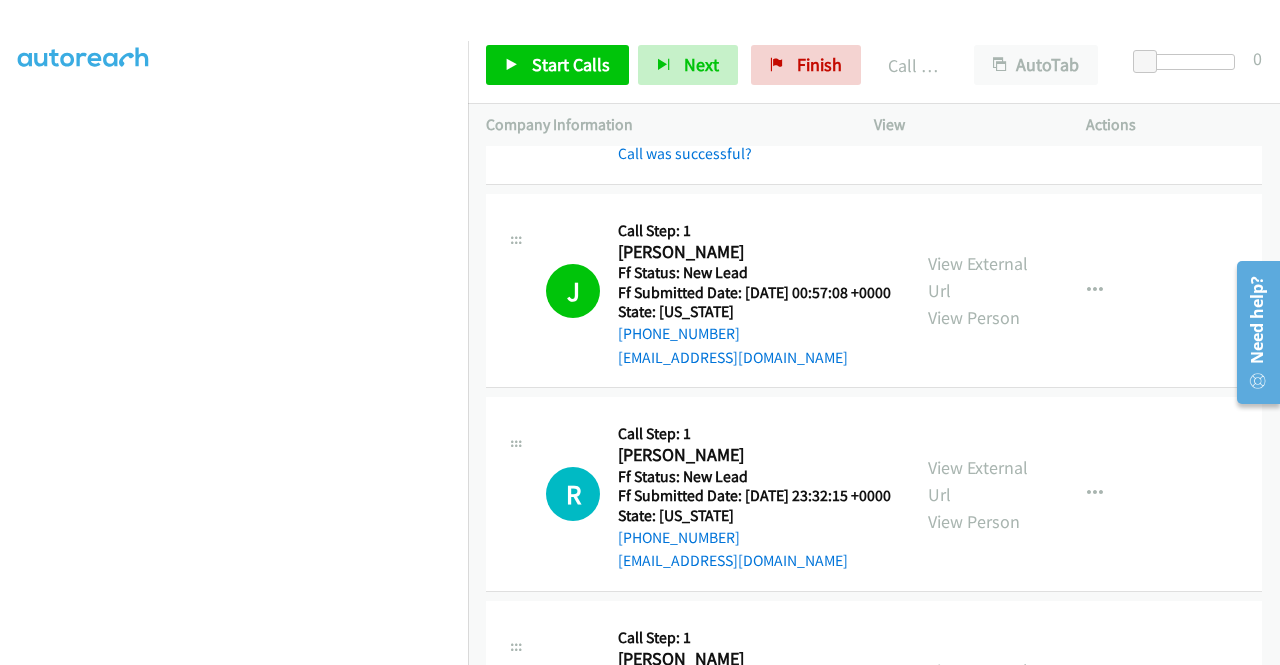 scroll, scrollTop: 6500, scrollLeft: 0, axis: vertical 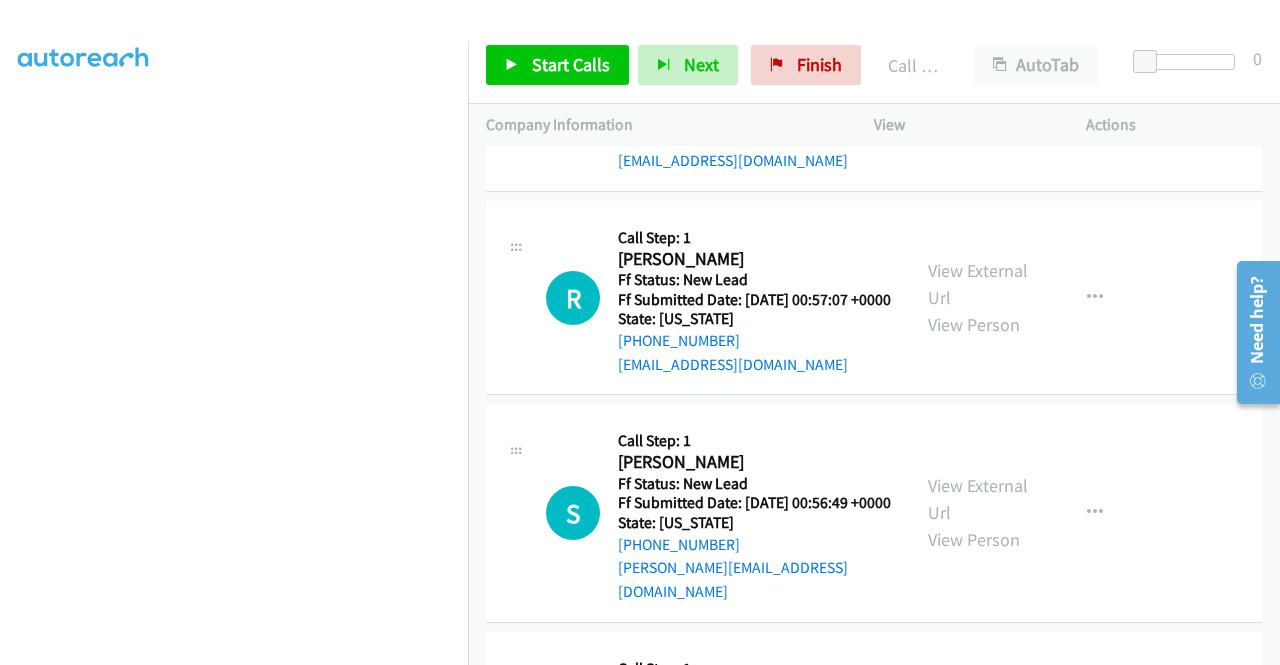 click on "View External Url" at bounding box center [978, 81] 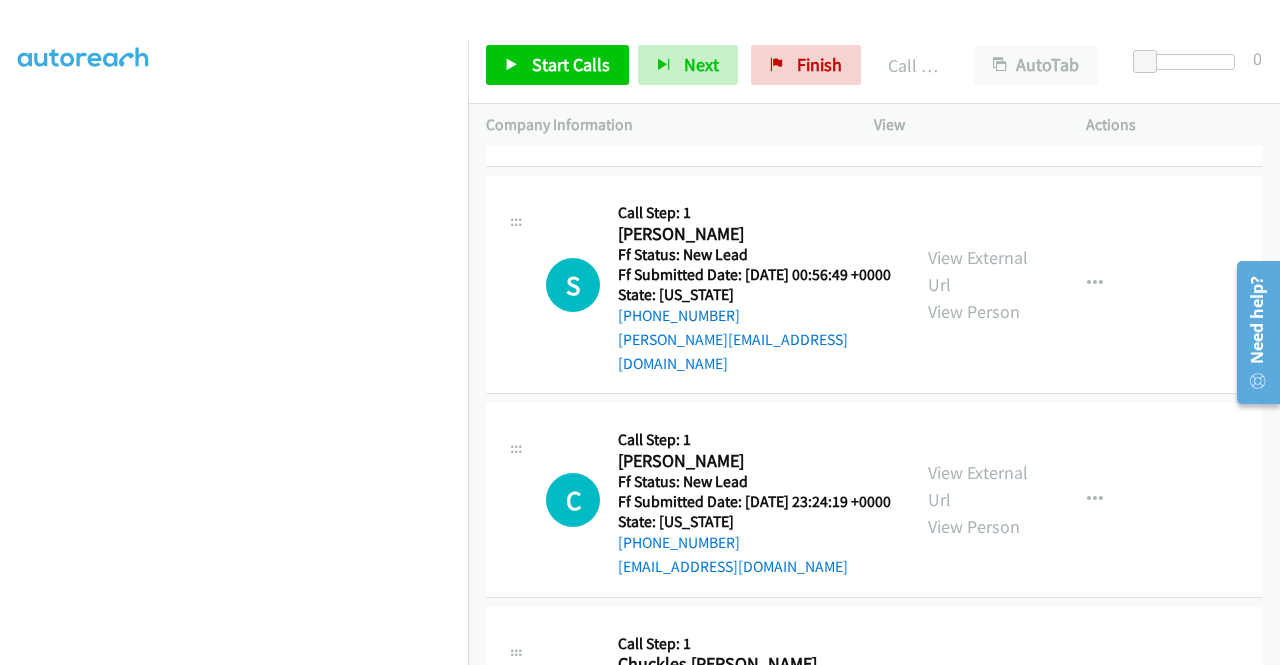 scroll, scrollTop: 6800, scrollLeft: 0, axis: vertical 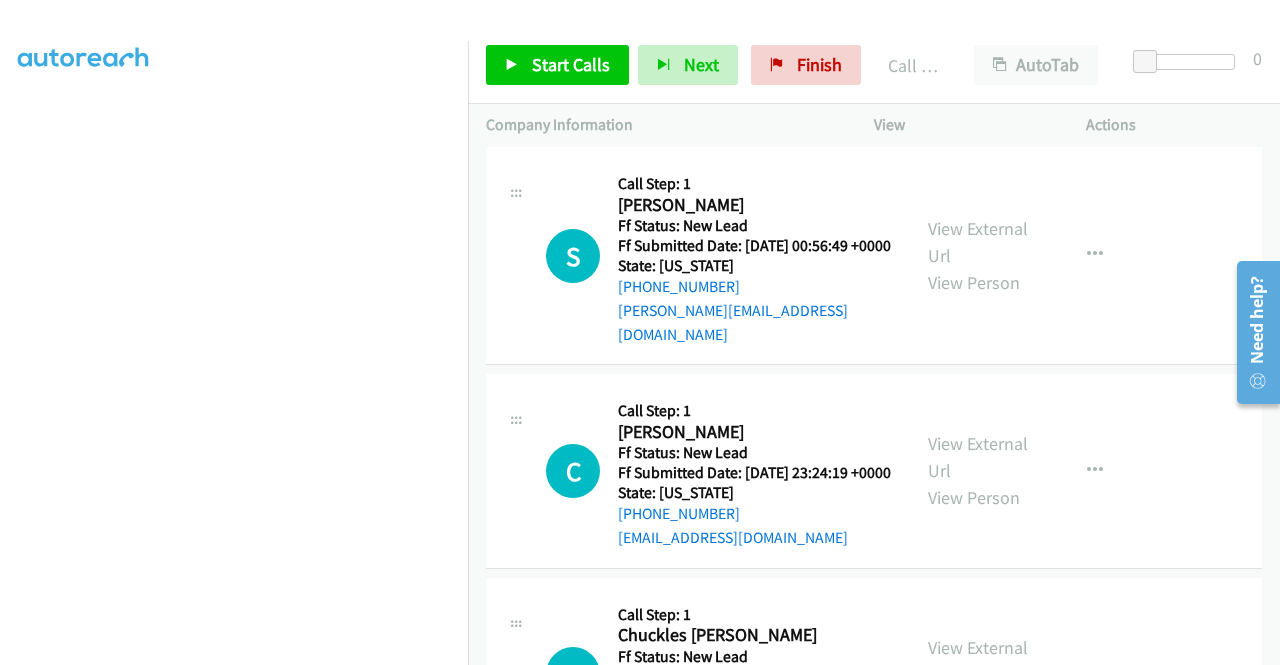 click on "View External Url" at bounding box center [978, 27] 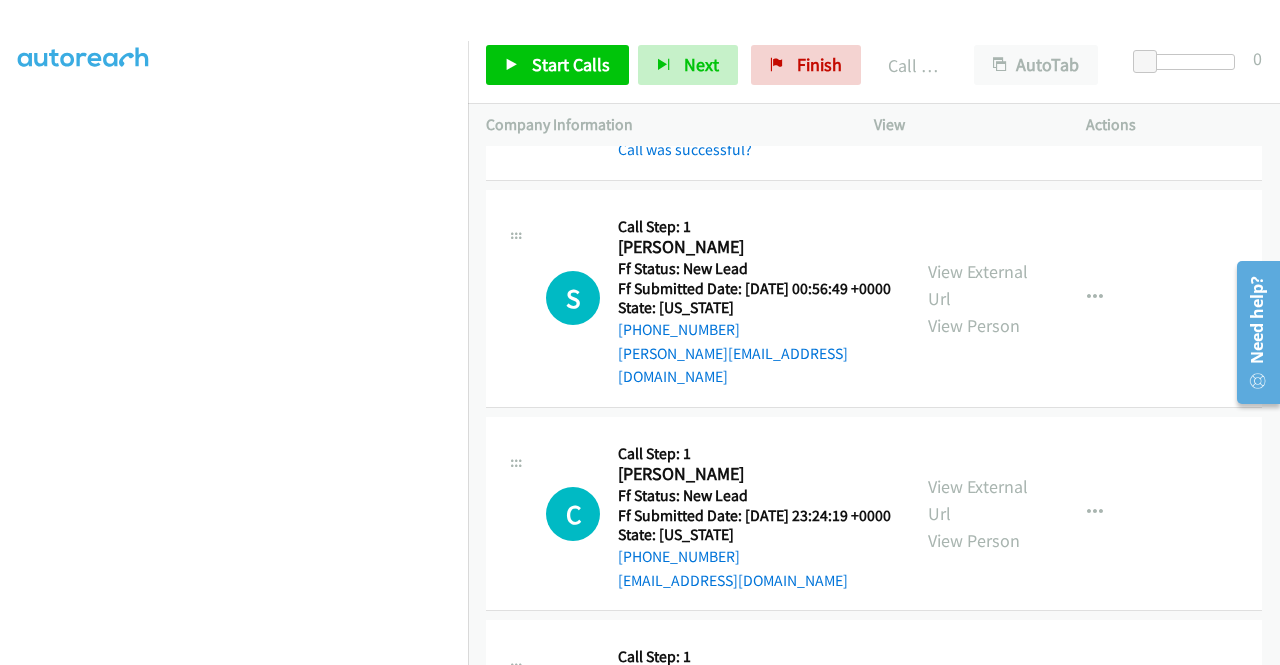 scroll, scrollTop: 456, scrollLeft: 0, axis: vertical 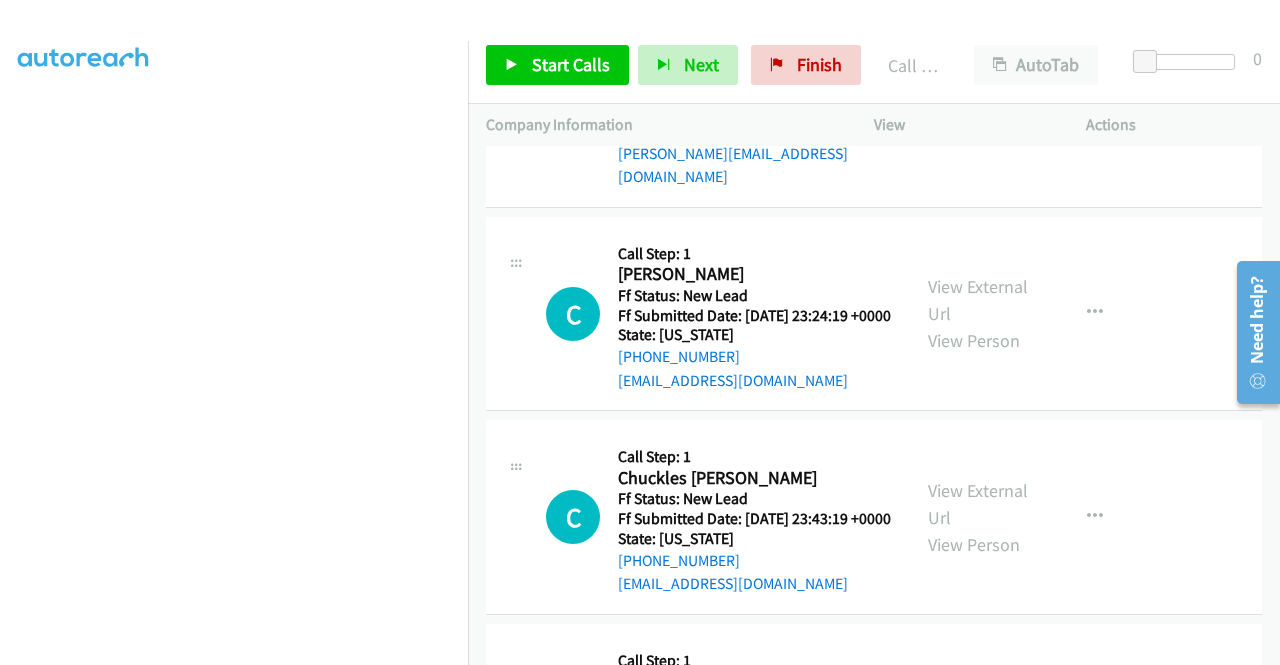 click on "View External Url" at bounding box center [978, 85] 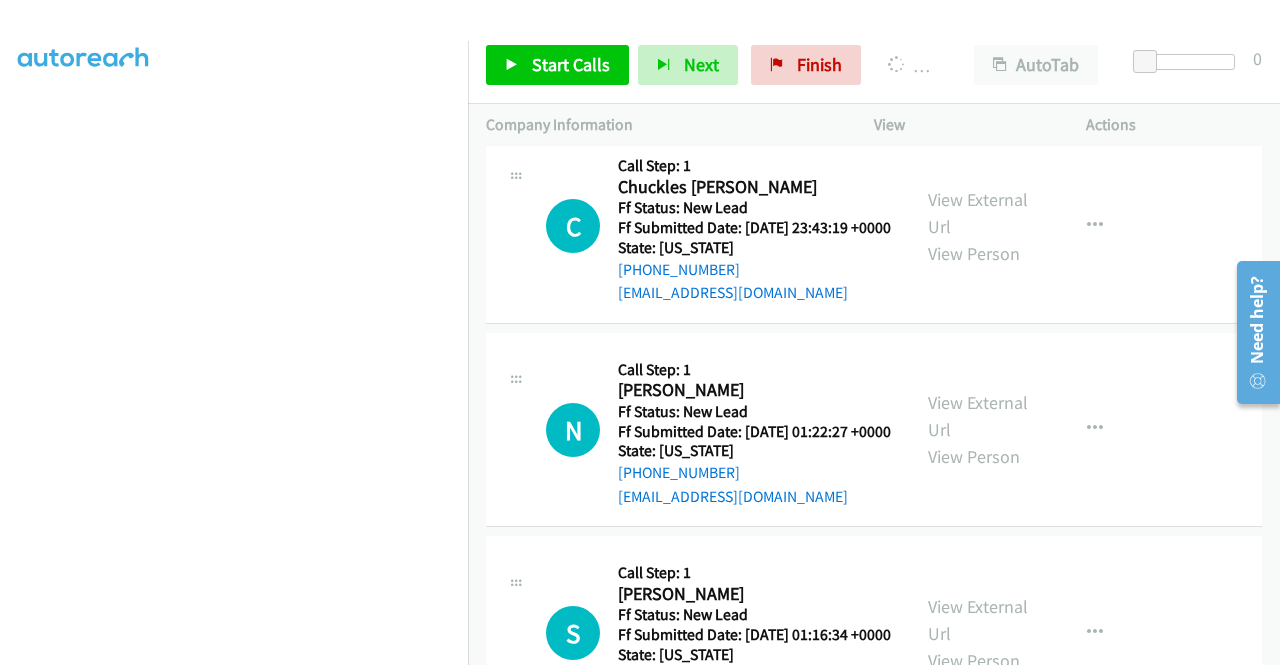 scroll, scrollTop: 7300, scrollLeft: 0, axis: vertical 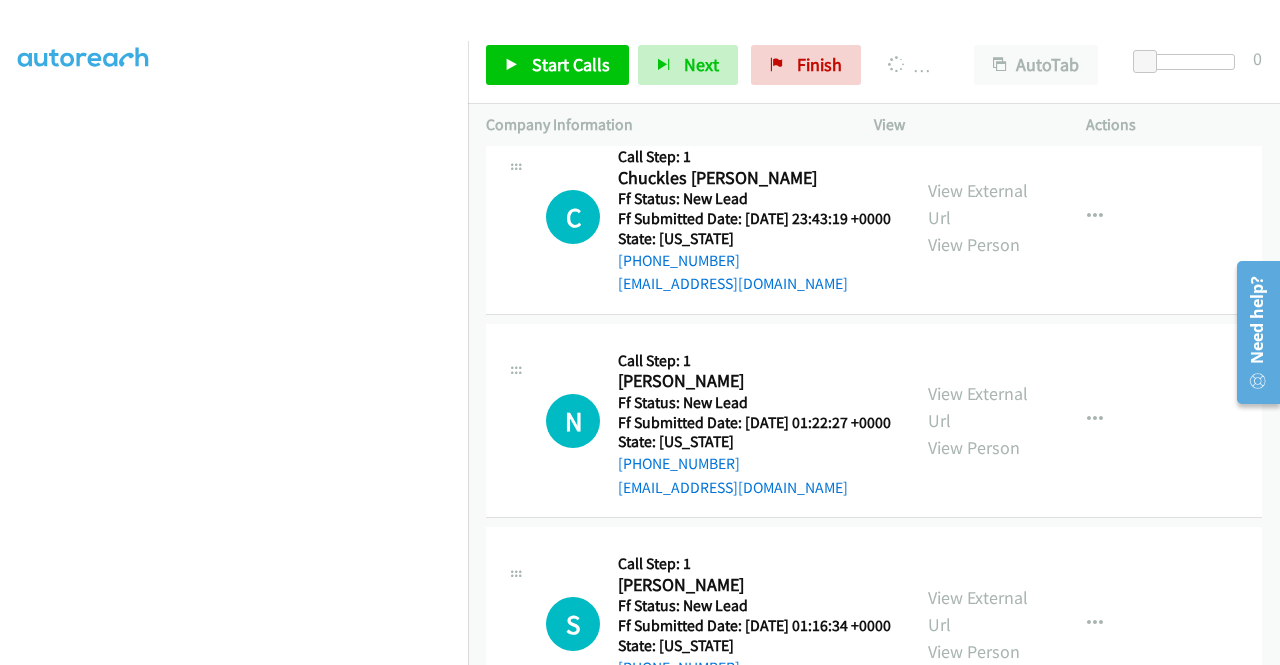 click on "View External Url" at bounding box center (978, 0) 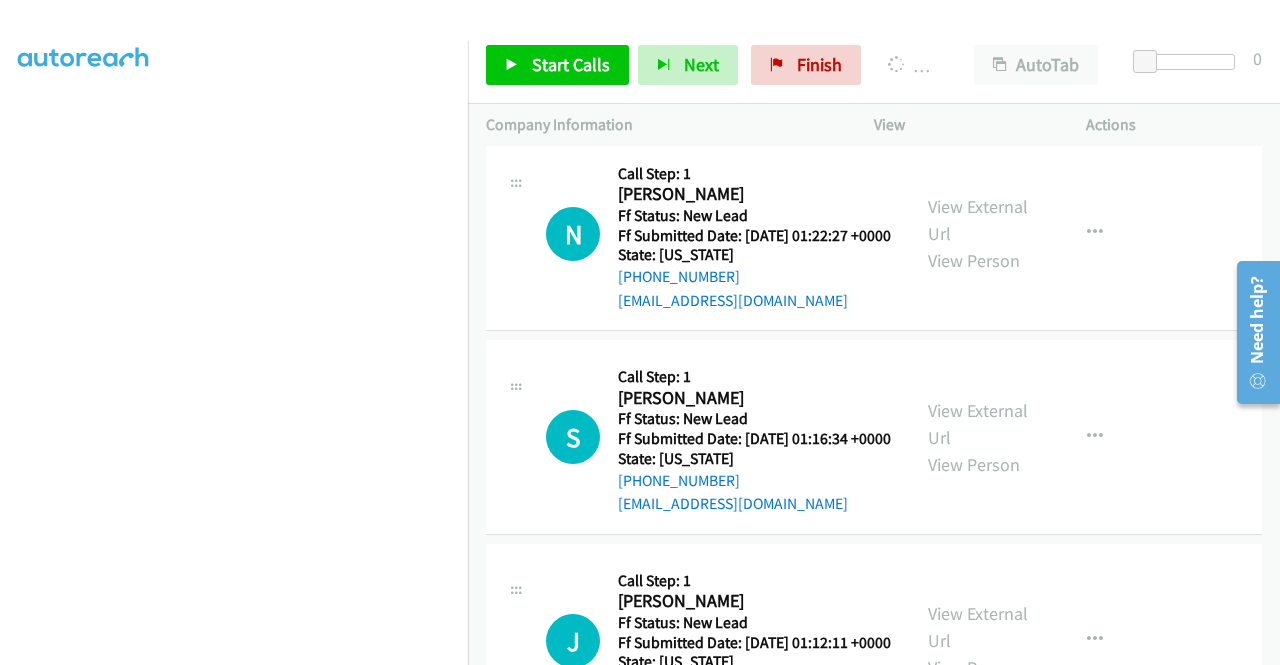 scroll, scrollTop: 7500, scrollLeft: 0, axis: vertical 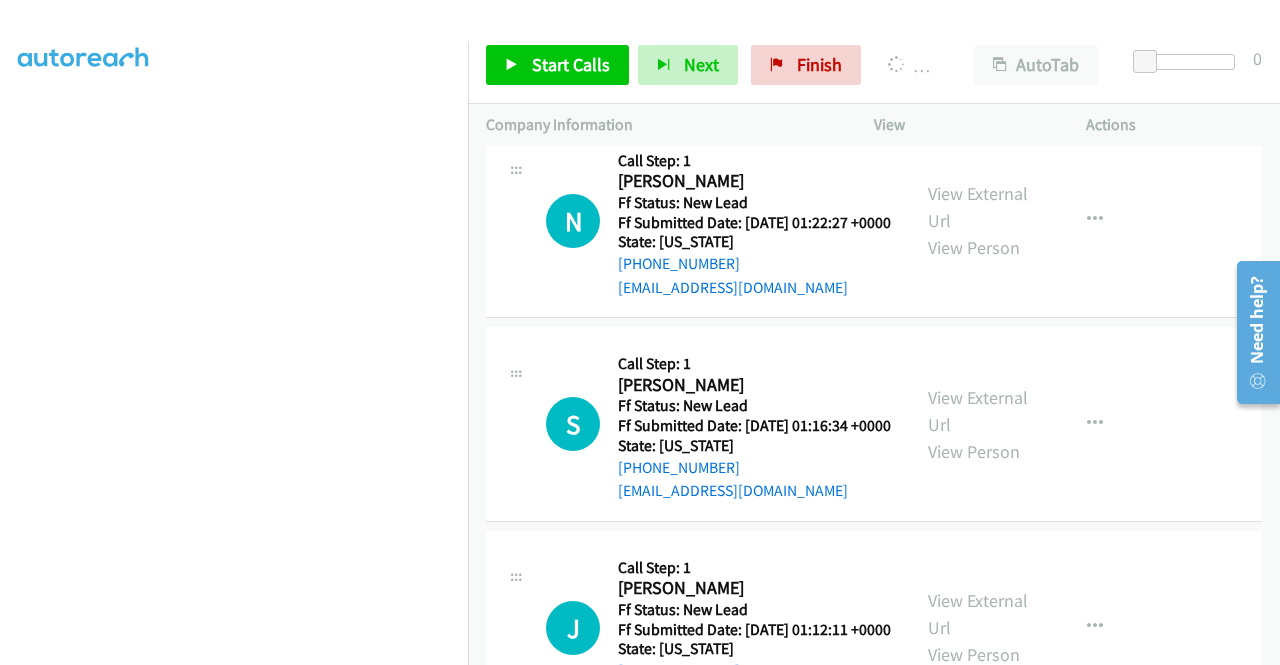 click on "View External Url" at bounding box center (978, 4) 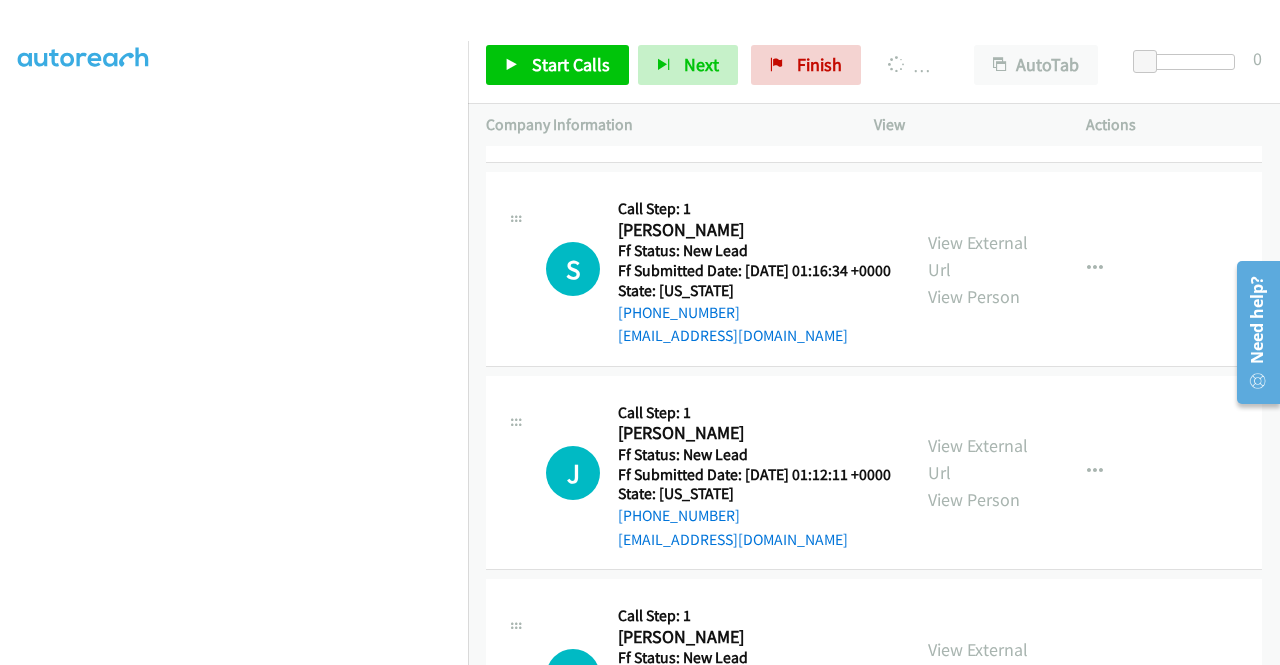 scroll, scrollTop: 7700, scrollLeft: 0, axis: vertical 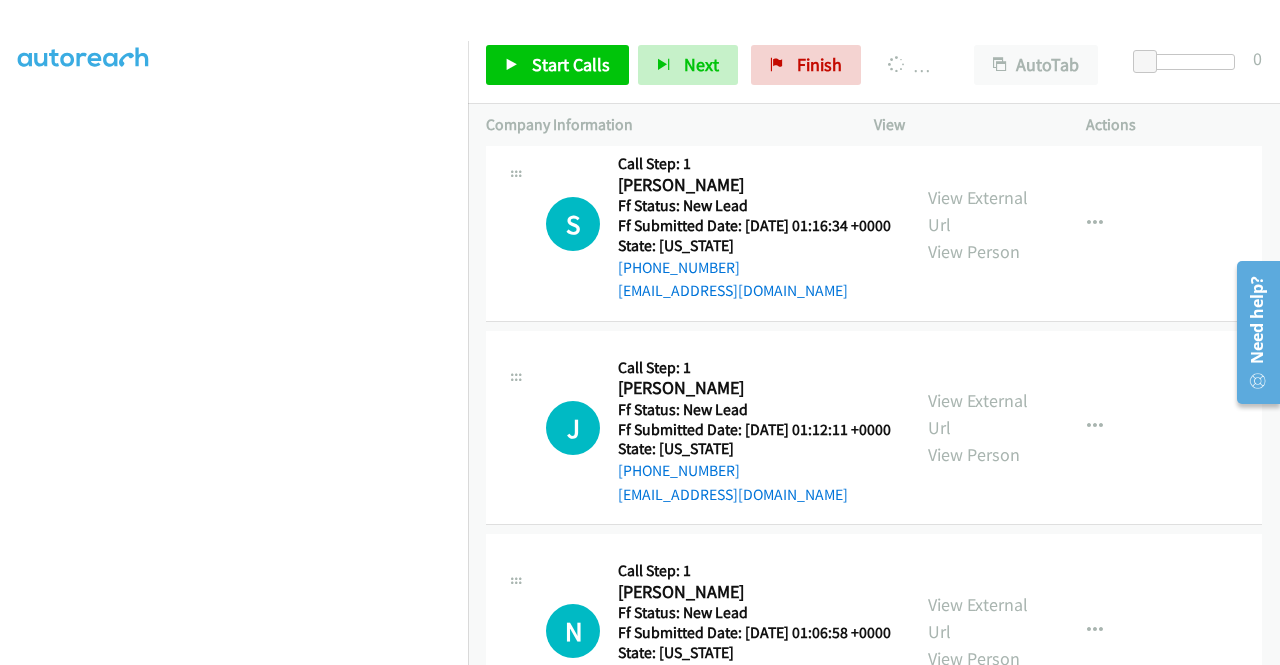 click on "View External Url" at bounding box center [978, 7] 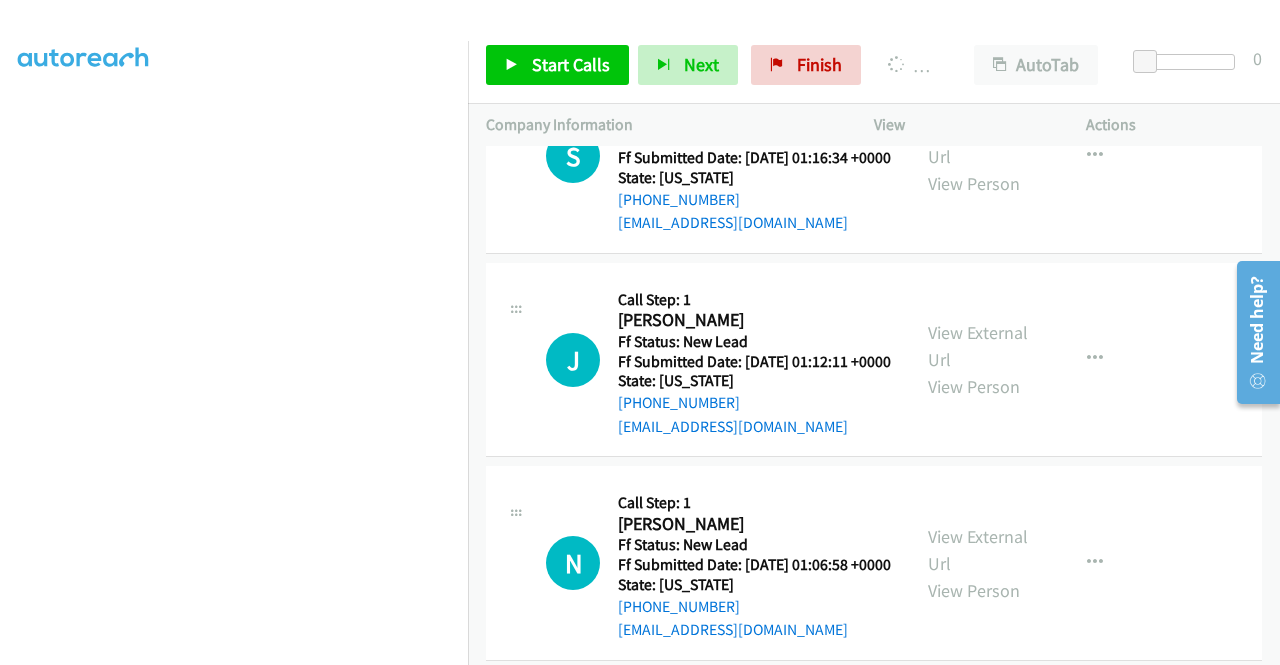 scroll, scrollTop: 7800, scrollLeft: 0, axis: vertical 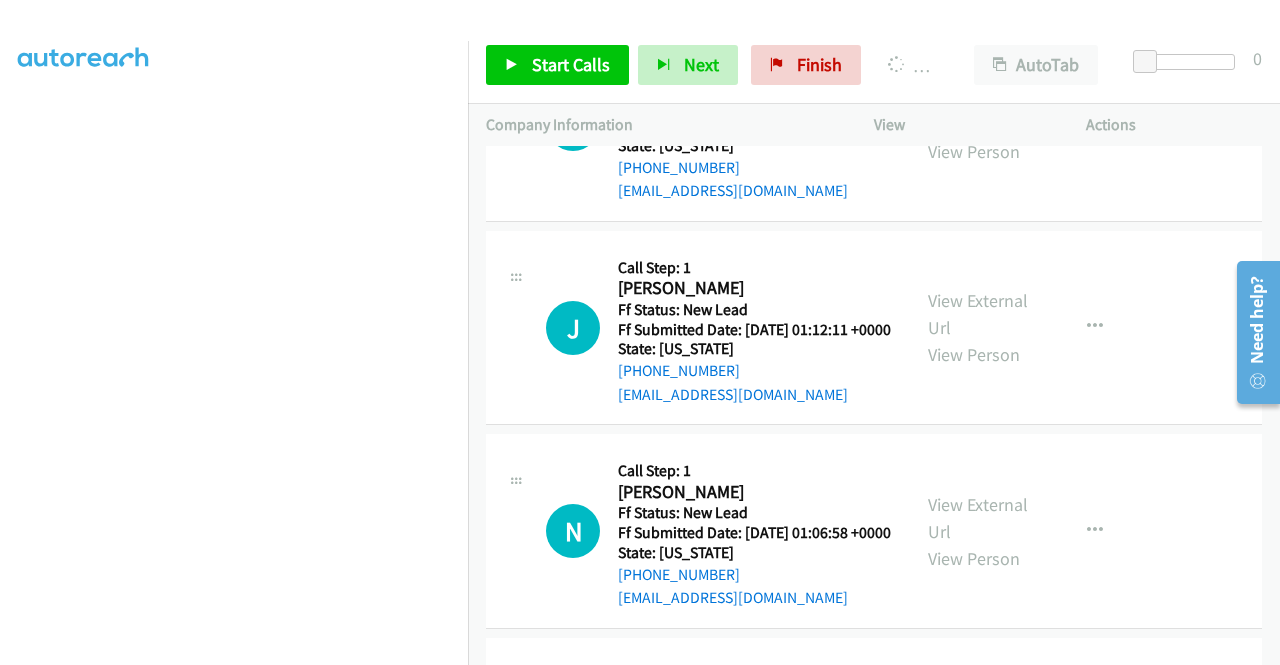 click on "View External Url" at bounding box center [978, 111] 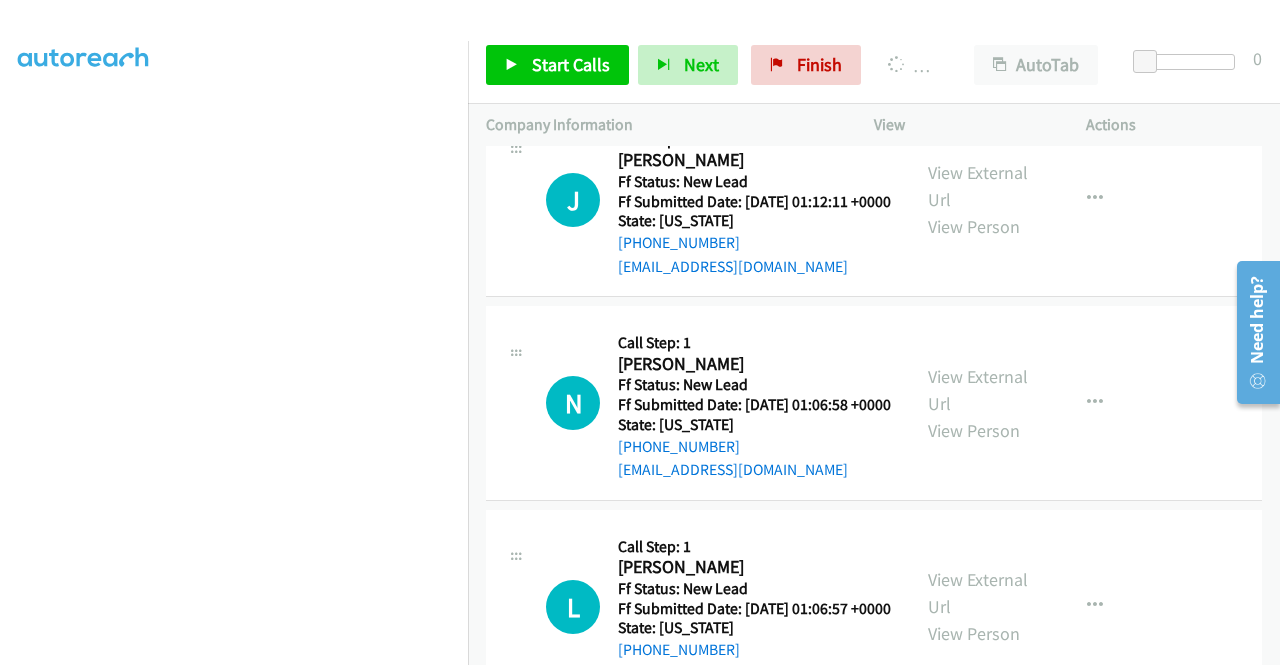 scroll, scrollTop: 8000, scrollLeft: 0, axis: vertical 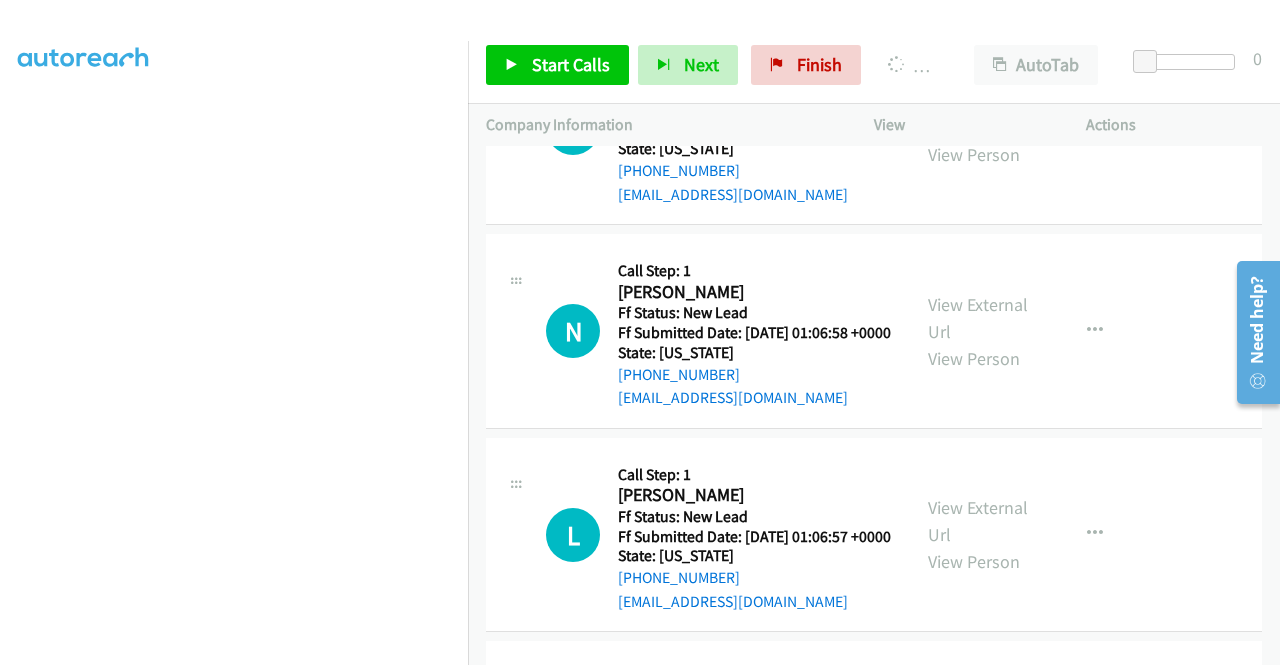 click on "View External Url" at bounding box center [978, 114] 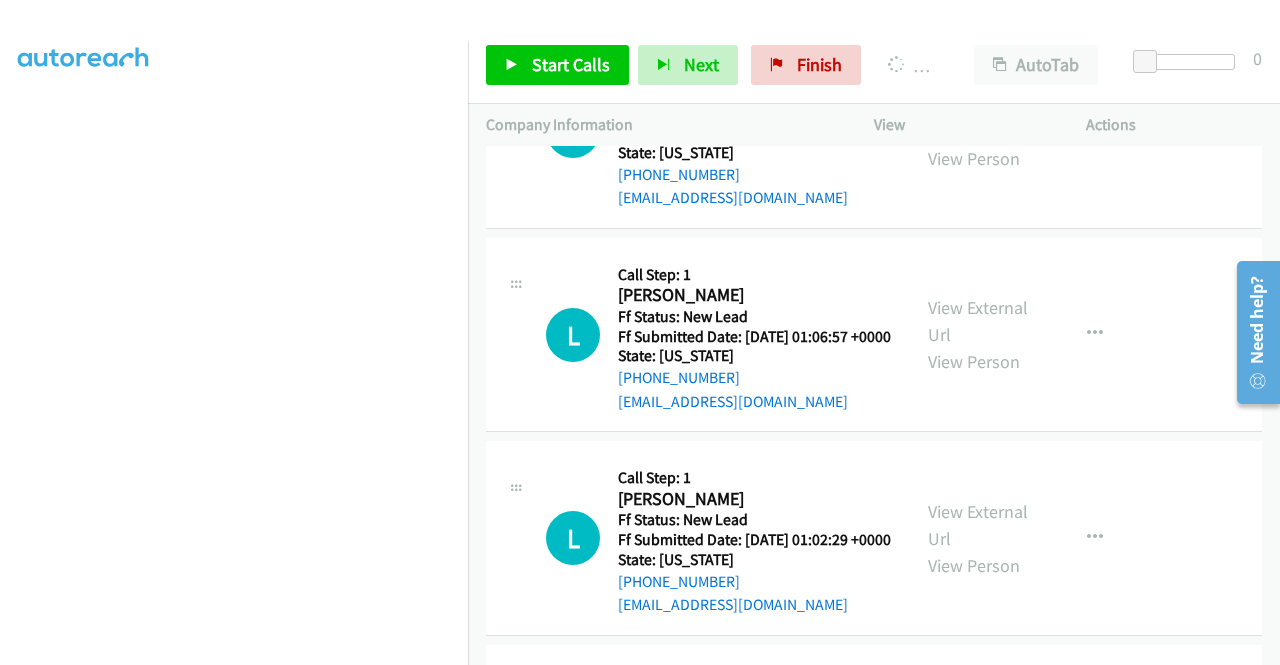 scroll, scrollTop: 8300, scrollLeft: 0, axis: vertical 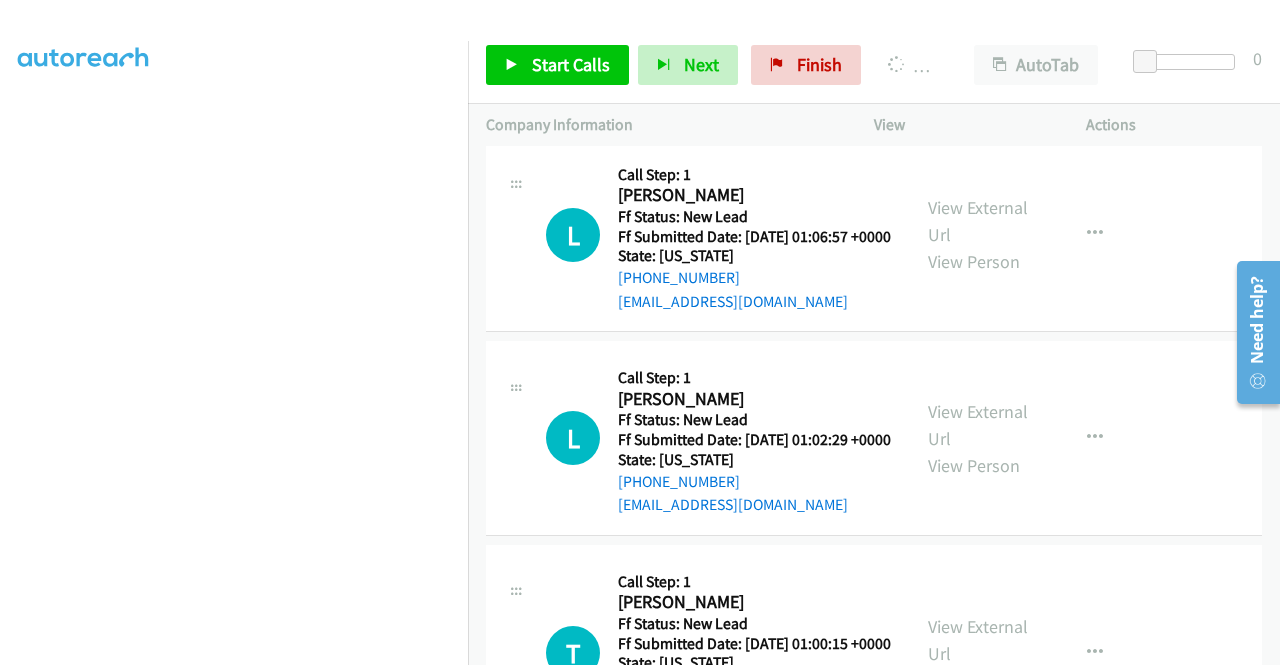click on "View External Url" at bounding box center [978, 18] 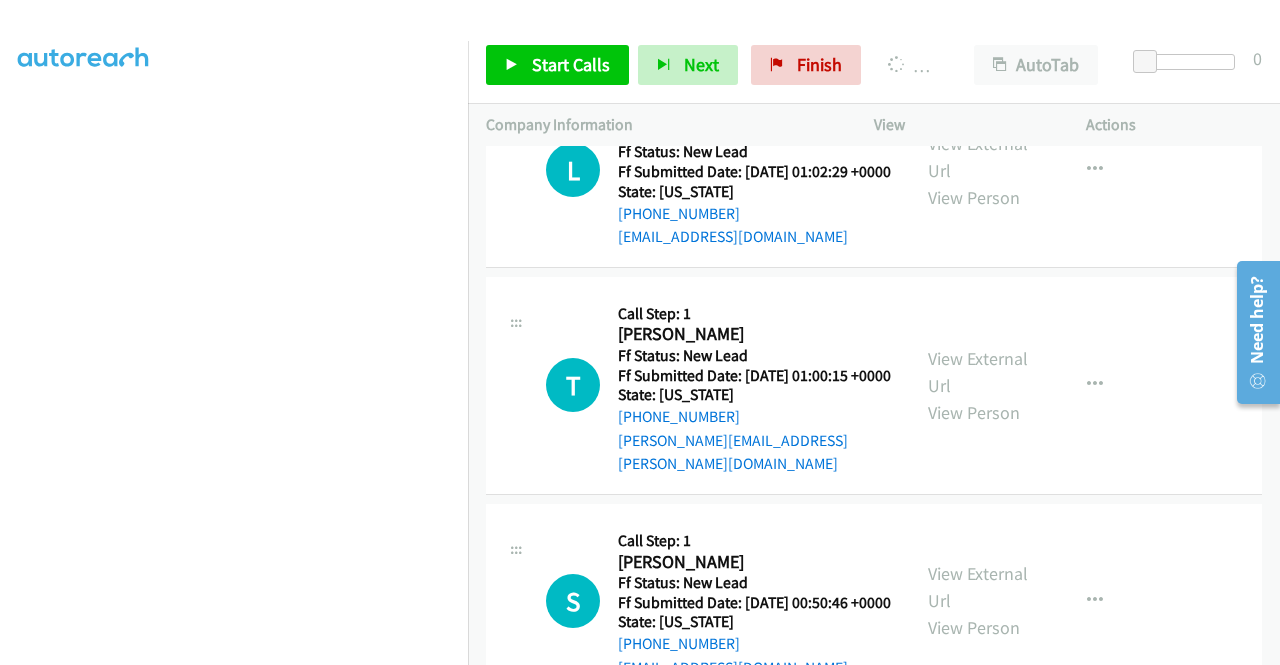 scroll, scrollTop: 8600, scrollLeft: 0, axis: vertical 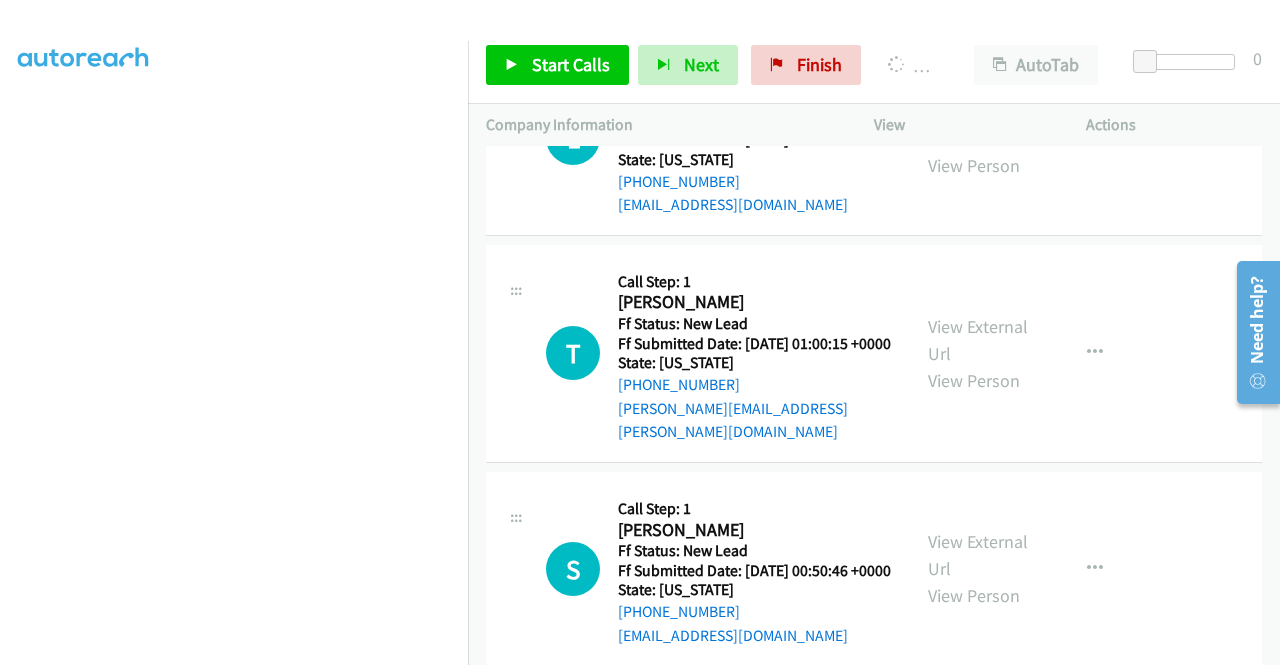 click on "View External Url" at bounding box center [978, -79] 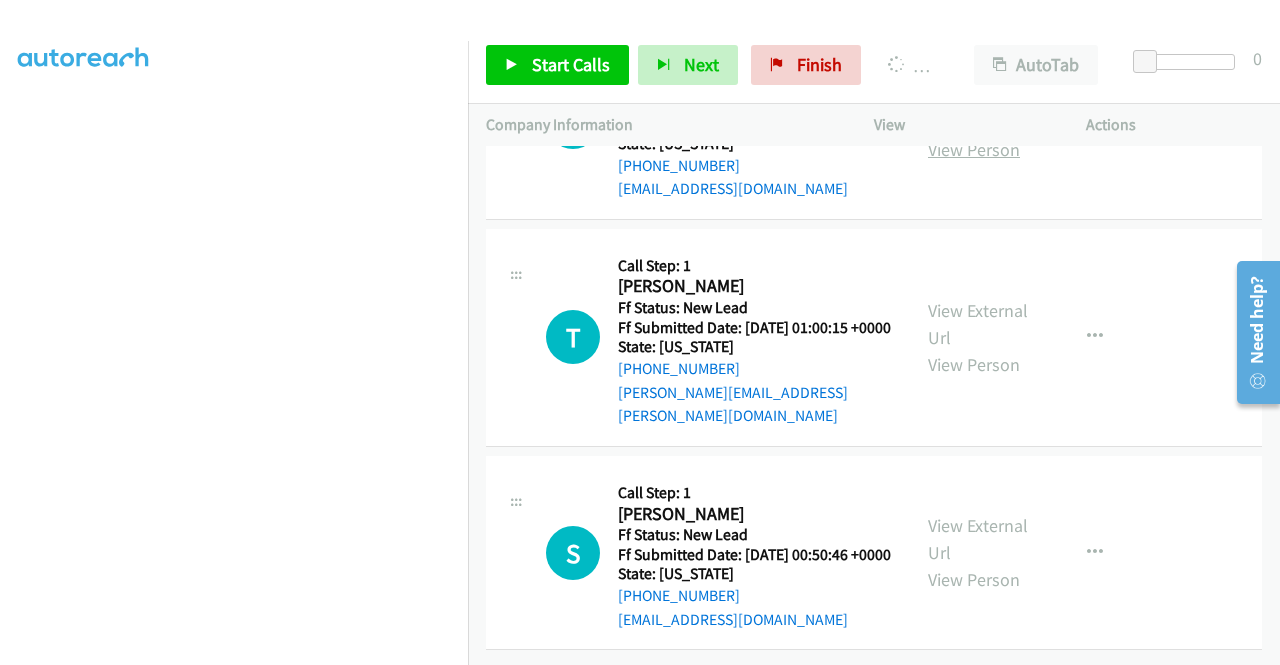 scroll, scrollTop: 8812, scrollLeft: 0, axis: vertical 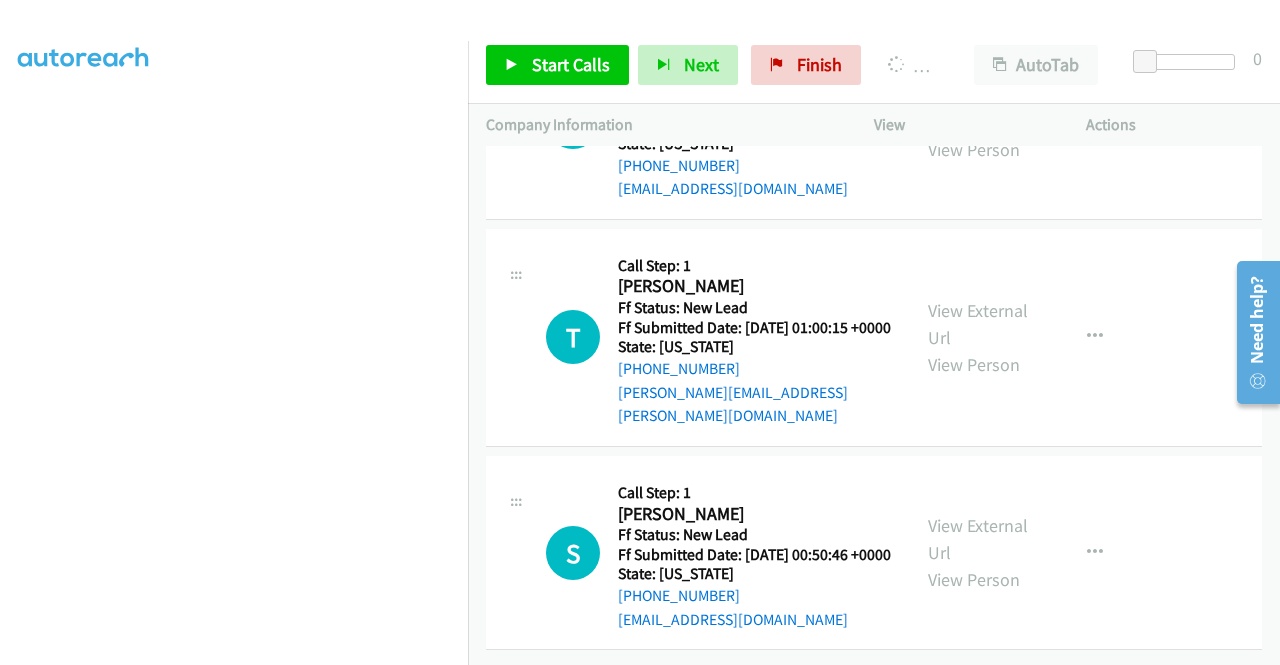 click on "View External Url" at bounding box center [978, 109] 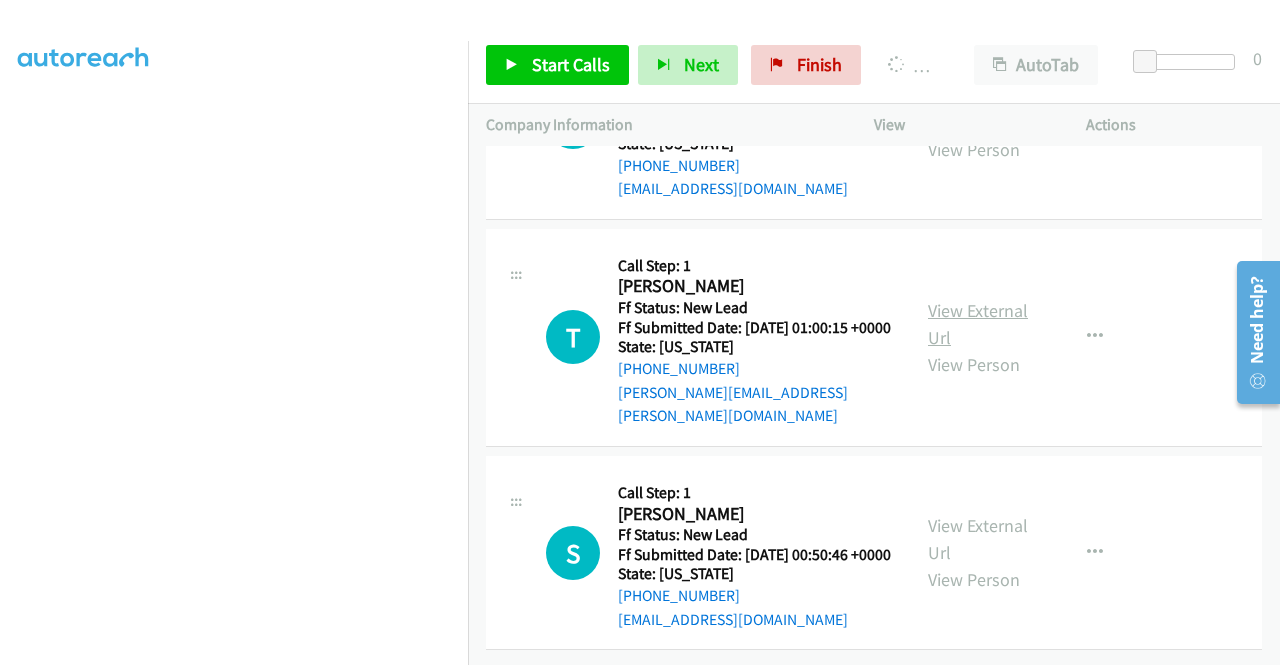 click on "View External Url" at bounding box center (978, 324) 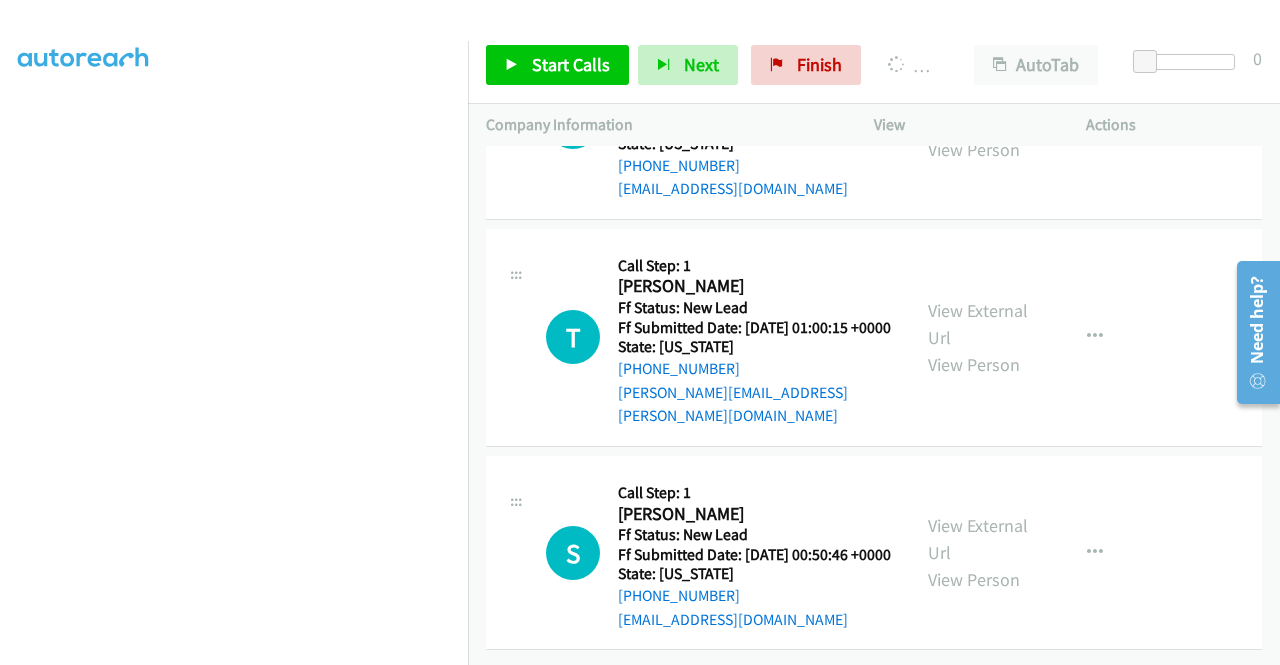 scroll, scrollTop: 9112, scrollLeft: 0, axis: vertical 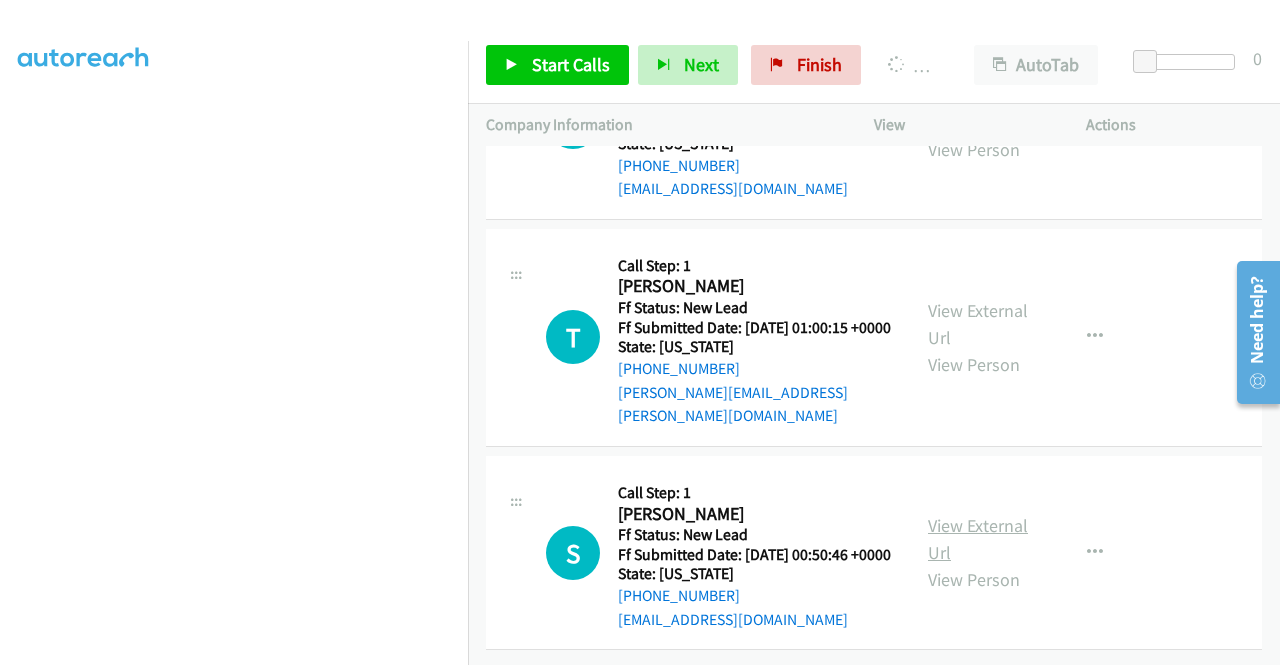 click on "View External Url" at bounding box center (978, 539) 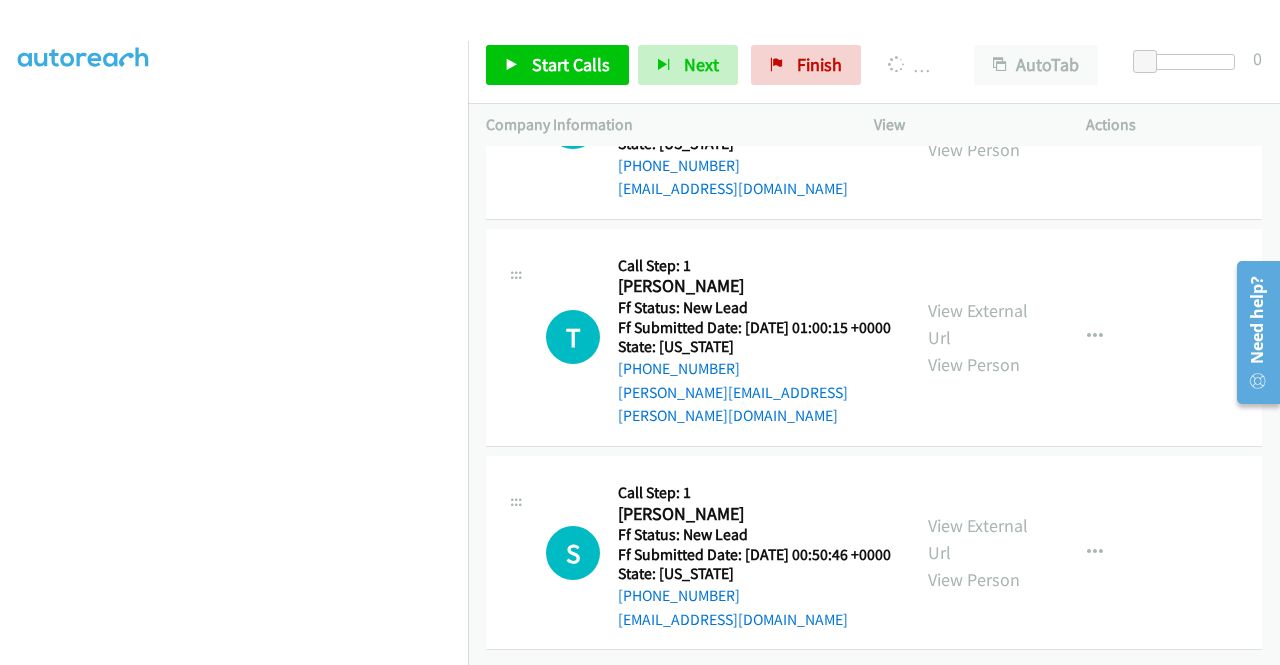 scroll, scrollTop: 9212, scrollLeft: 0, axis: vertical 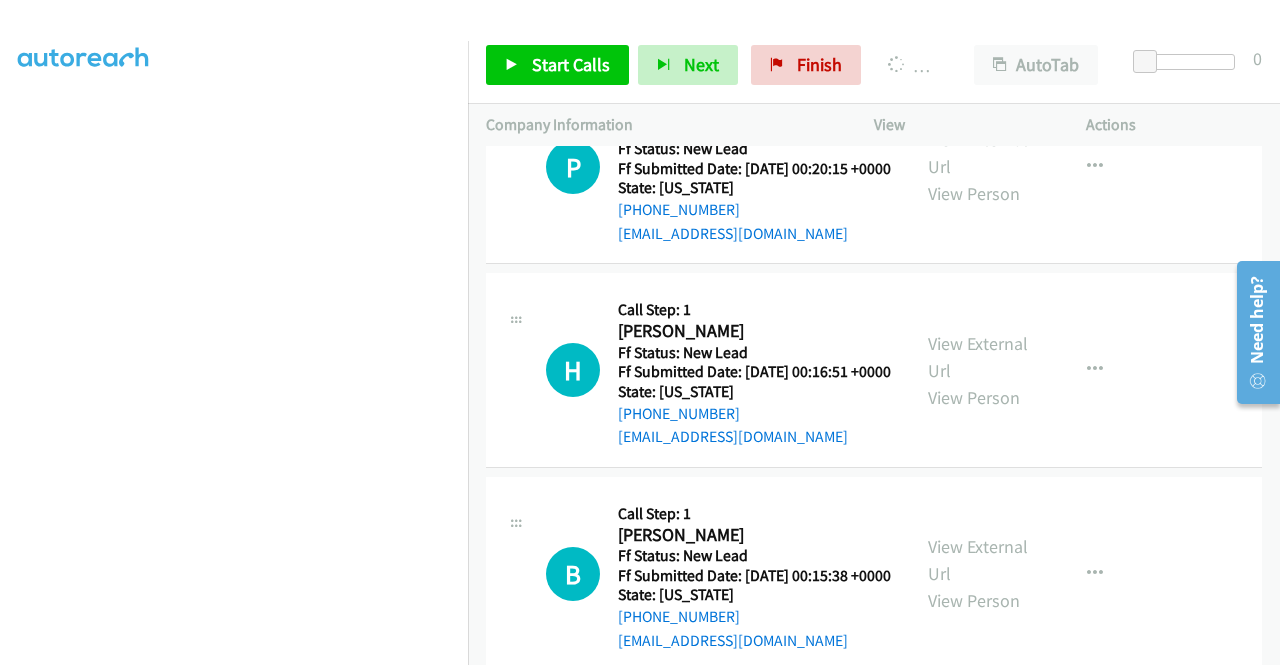 click on "View External Url" at bounding box center (978, -50) 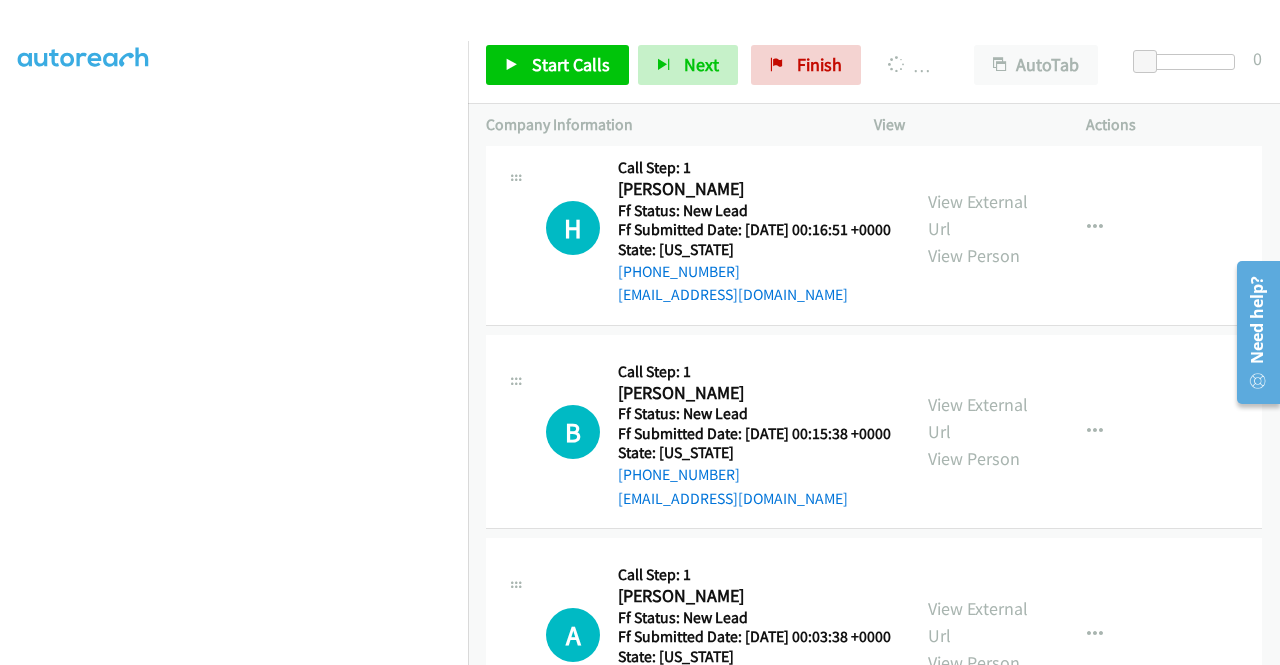 scroll, scrollTop: 9950, scrollLeft: 0, axis: vertical 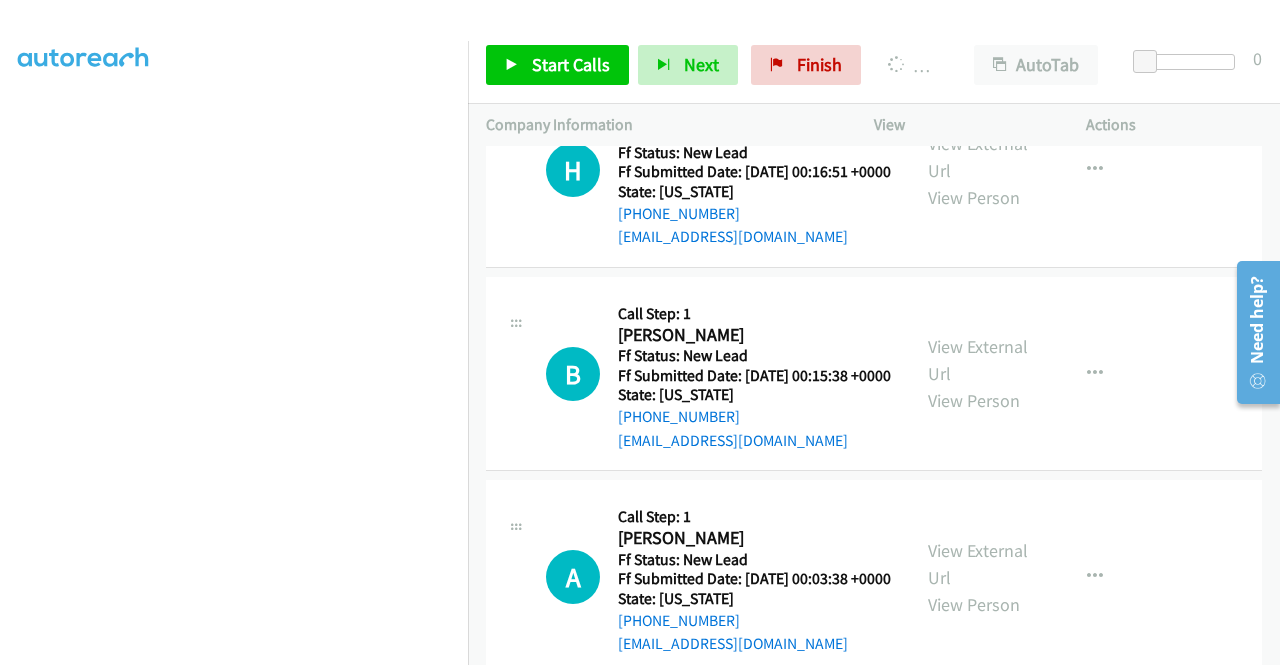 click on "View External Url" at bounding box center [978, -47] 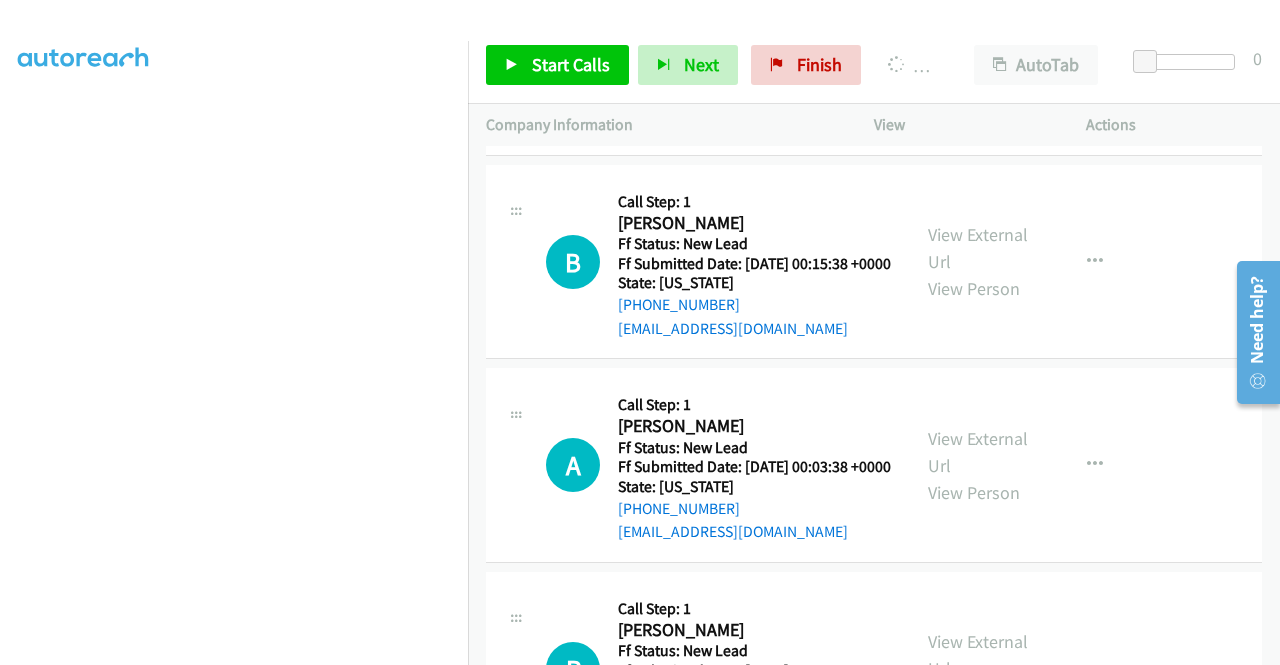 scroll, scrollTop: 10150, scrollLeft: 0, axis: vertical 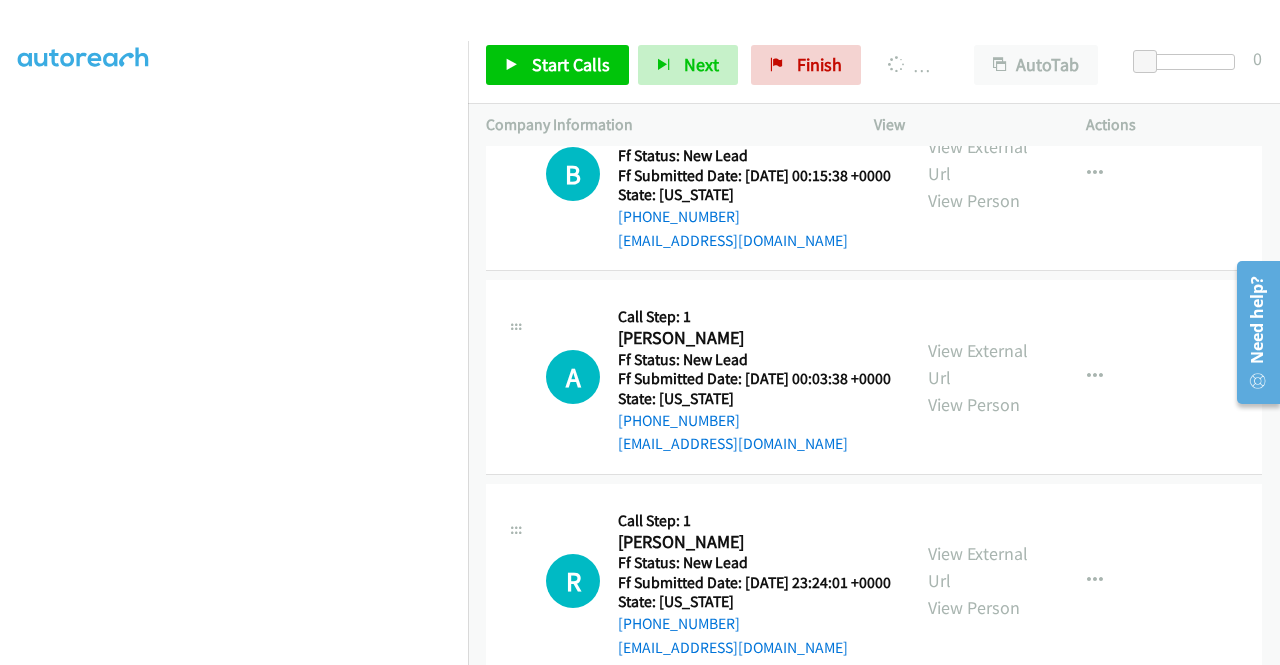 click on "View External Url" at bounding box center (978, -43) 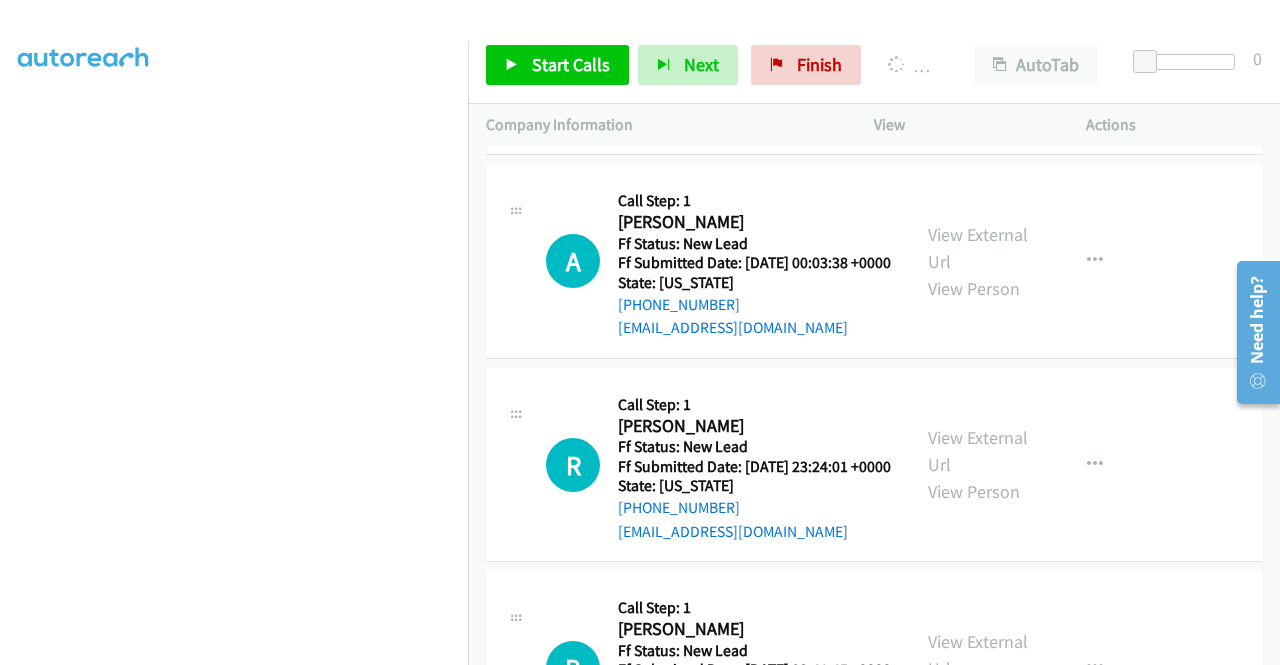scroll, scrollTop: 10450, scrollLeft: 0, axis: vertical 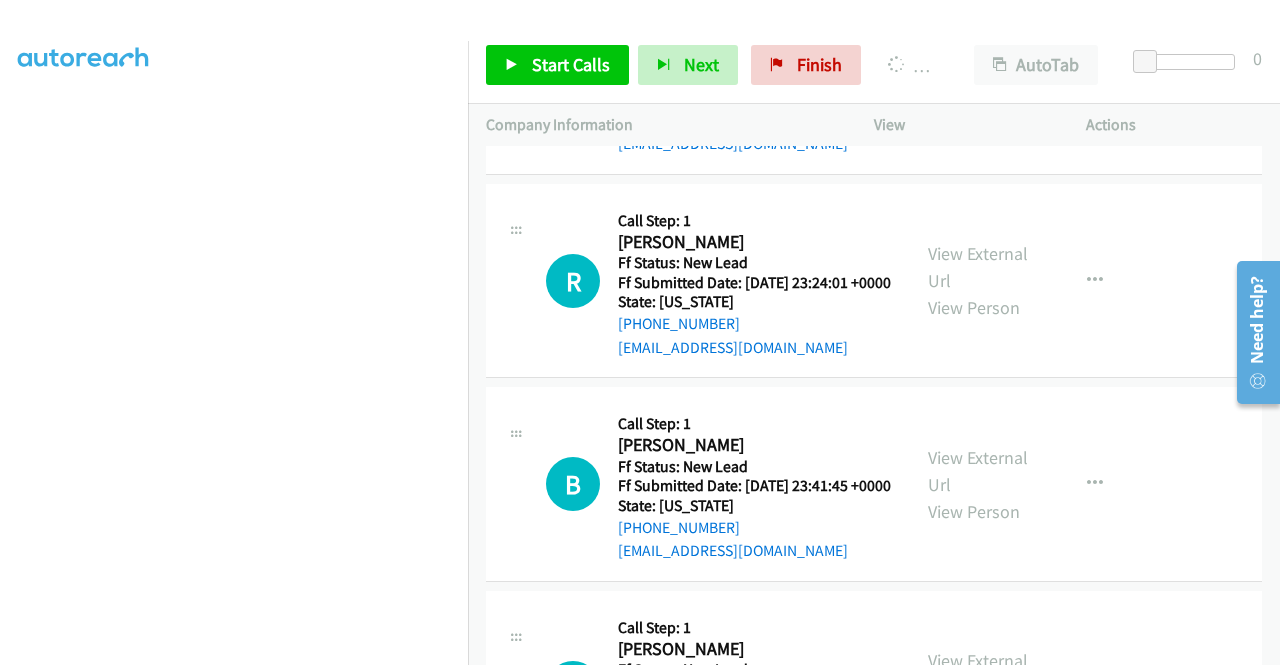 click on "View External Url" at bounding box center [978, -140] 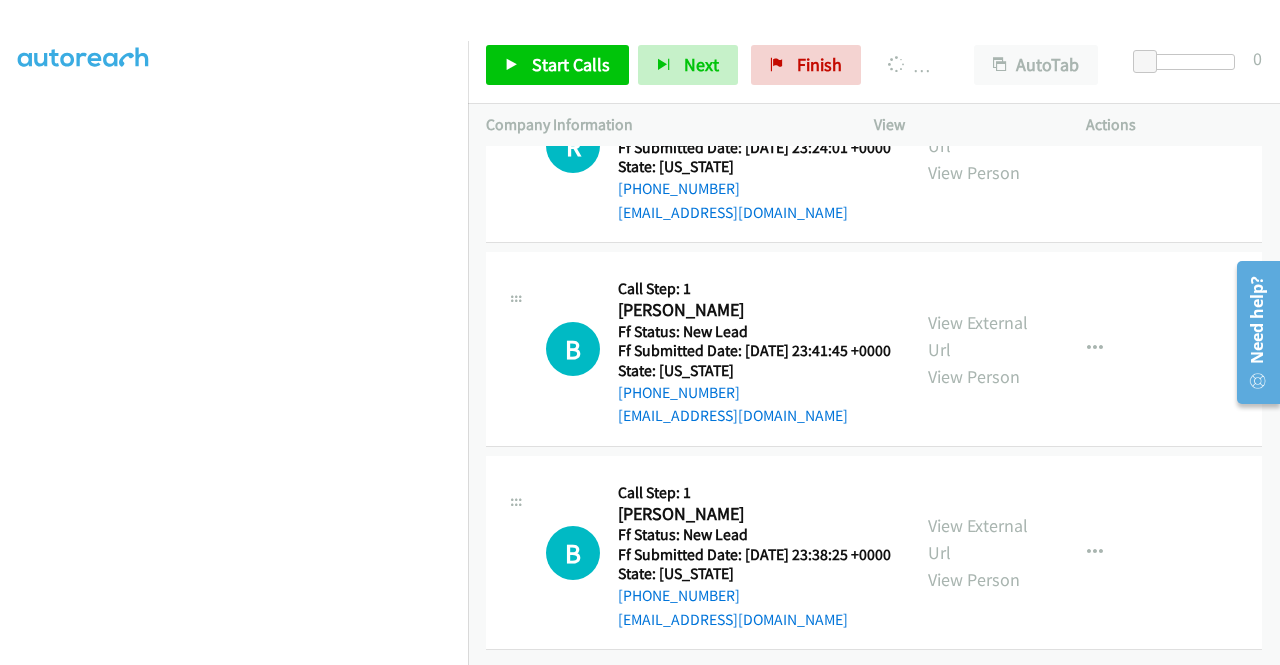scroll, scrollTop: 10750, scrollLeft: 0, axis: vertical 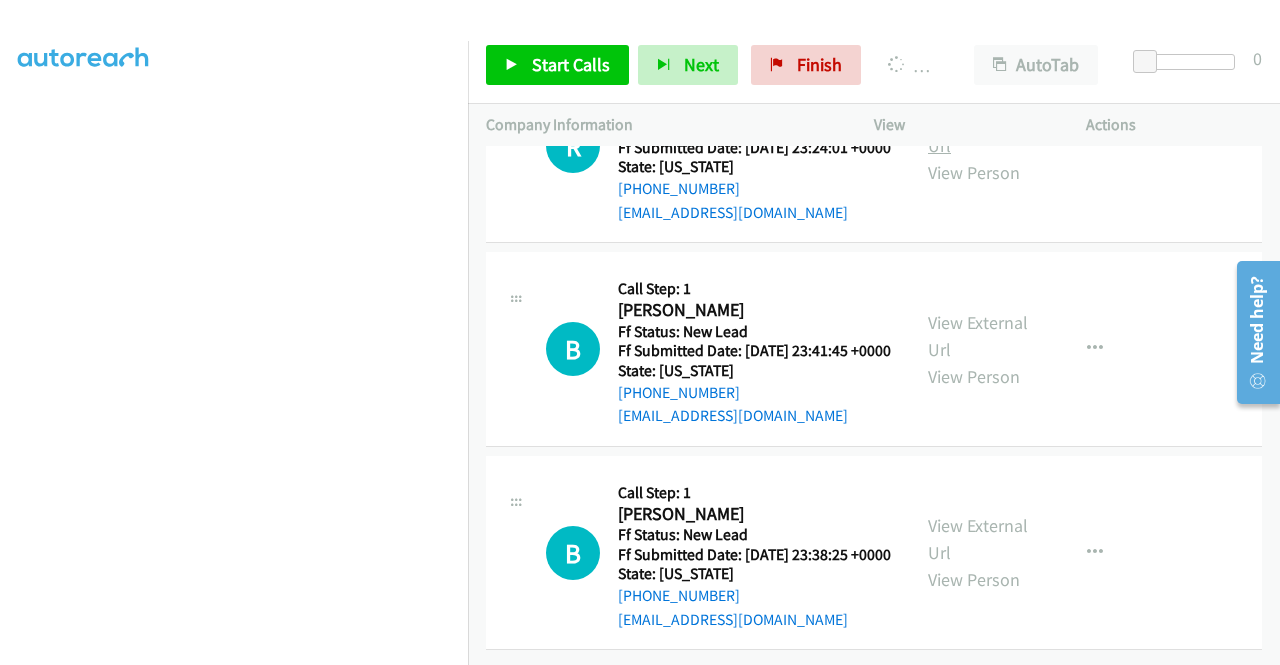 click on "View External Url" at bounding box center (978, 132) 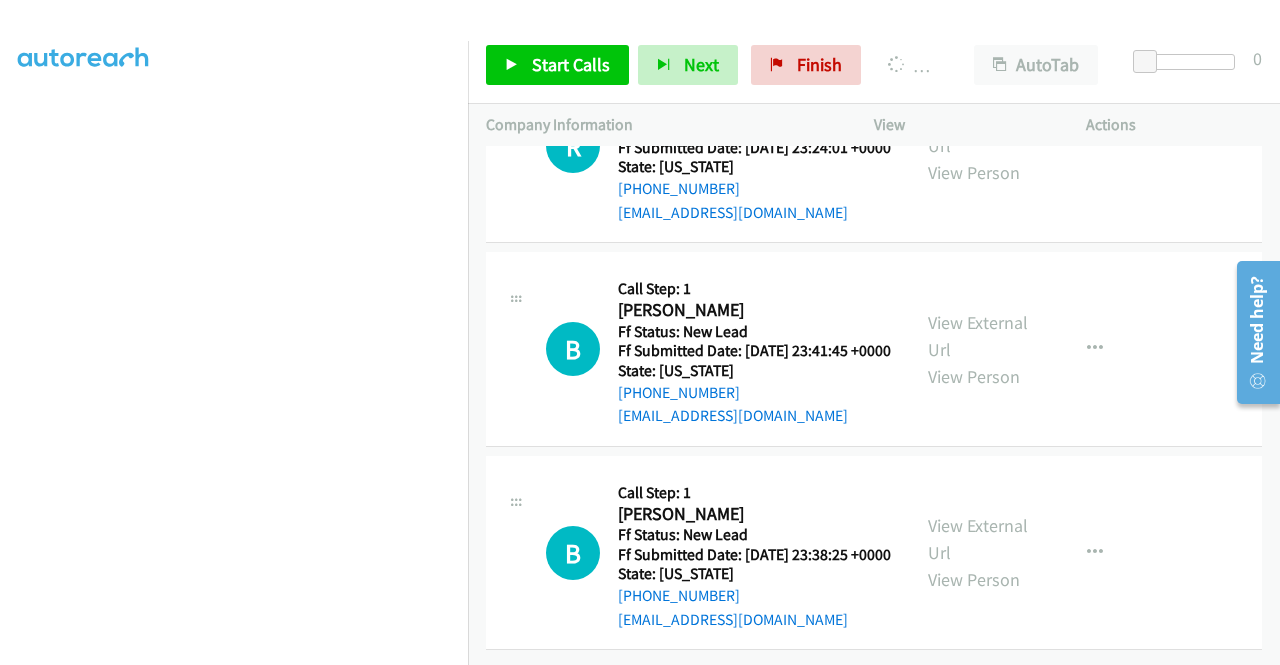scroll, scrollTop: 11150, scrollLeft: 0, axis: vertical 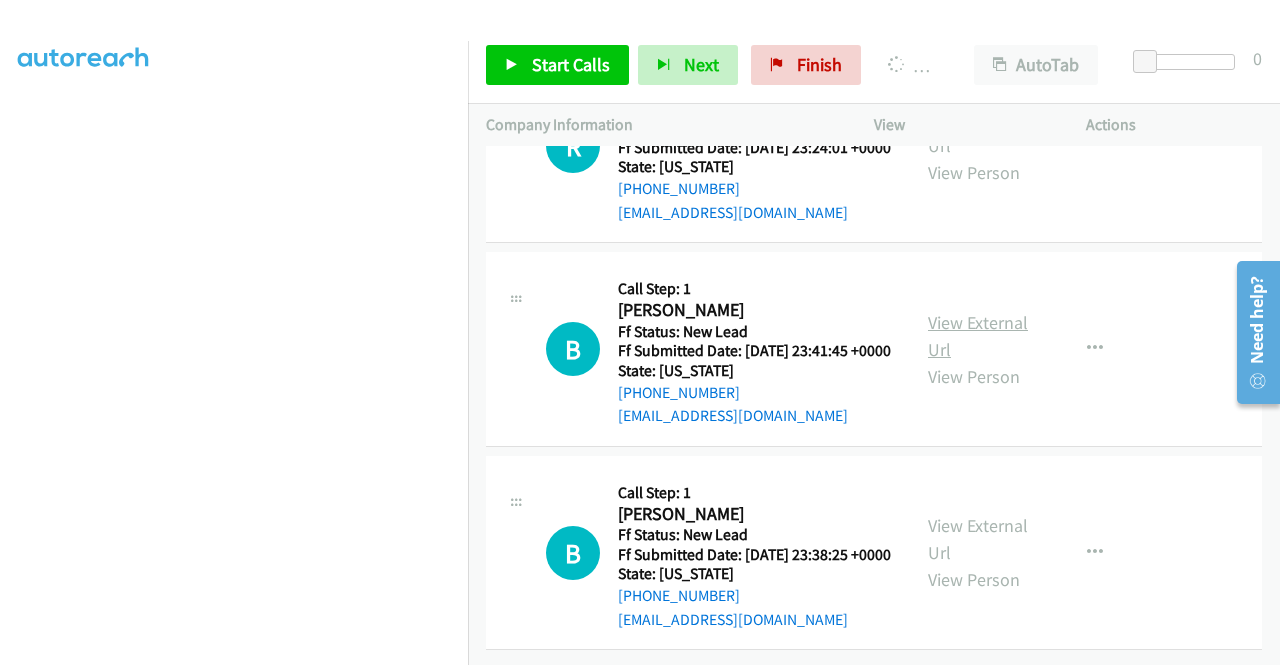 click on "View External Url" at bounding box center [978, 336] 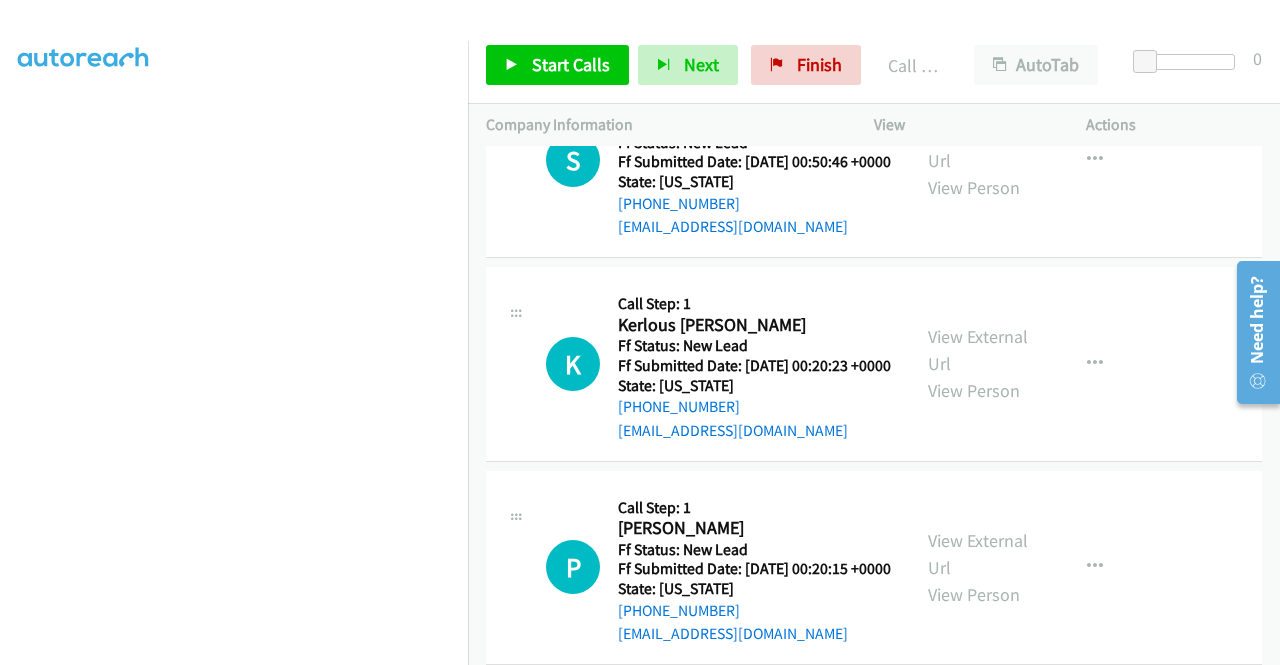 scroll, scrollTop: 9592, scrollLeft: 0, axis: vertical 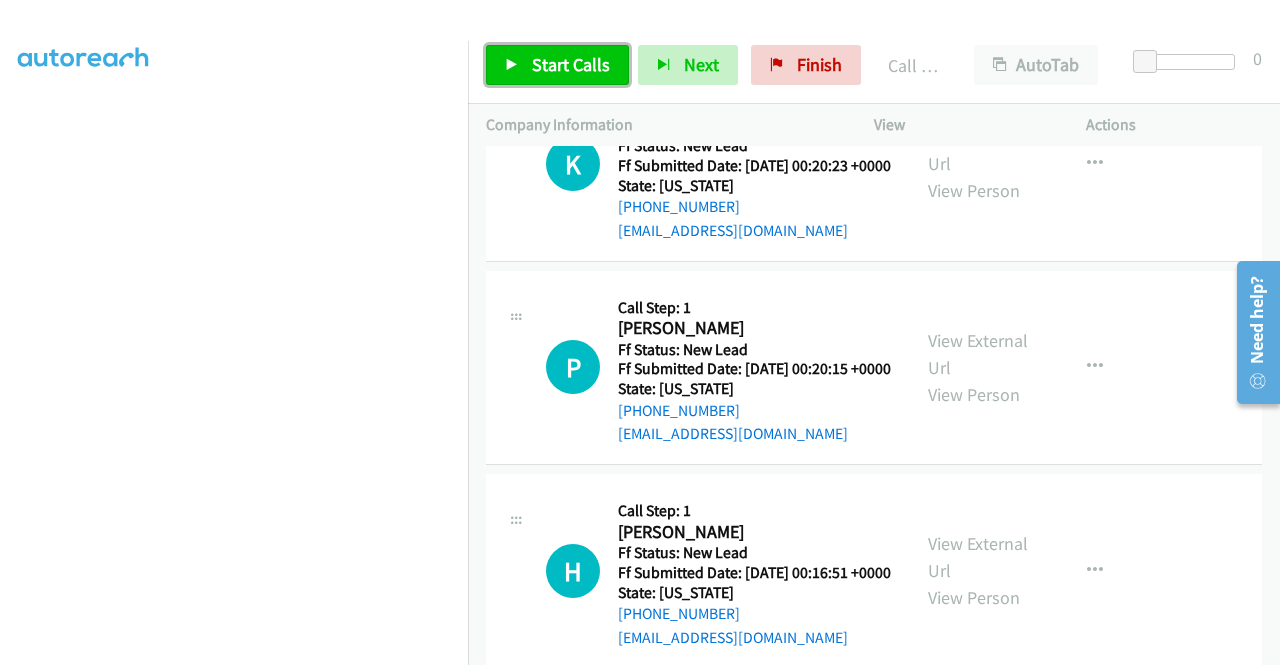click on "Start Calls" at bounding box center [571, 64] 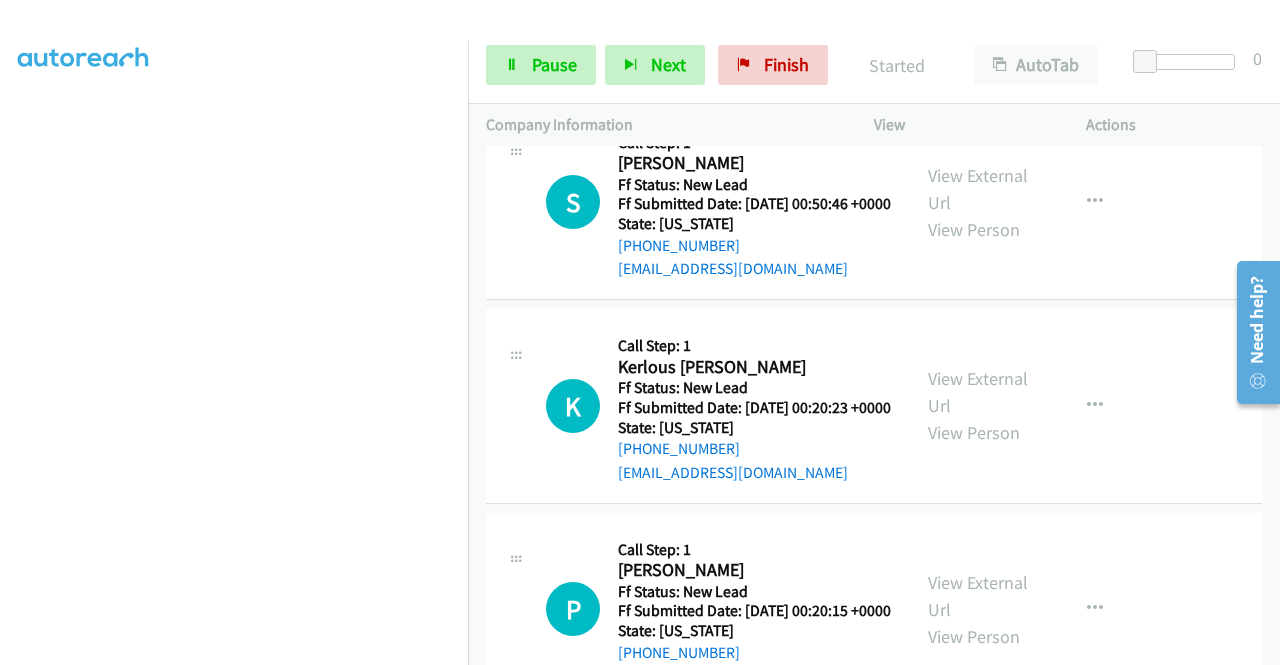 scroll, scrollTop: 9392, scrollLeft: 0, axis: vertical 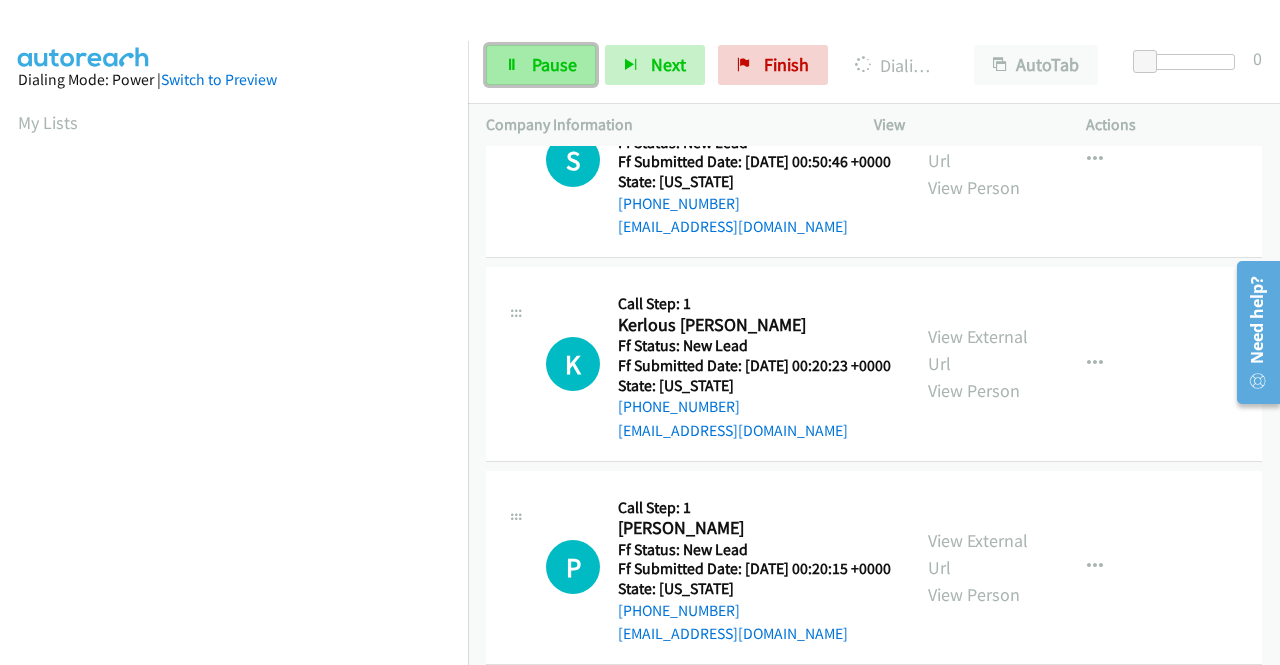 click on "Pause" at bounding box center [554, 64] 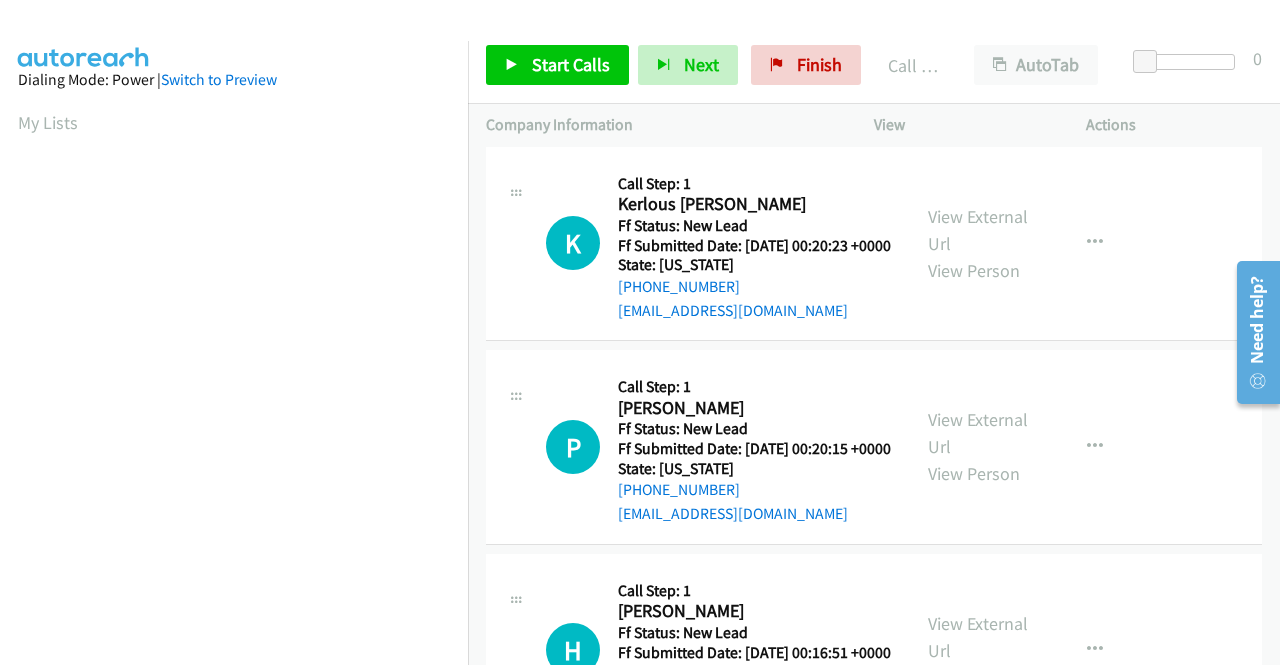 scroll, scrollTop: 9692, scrollLeft: 0, axis: vertical 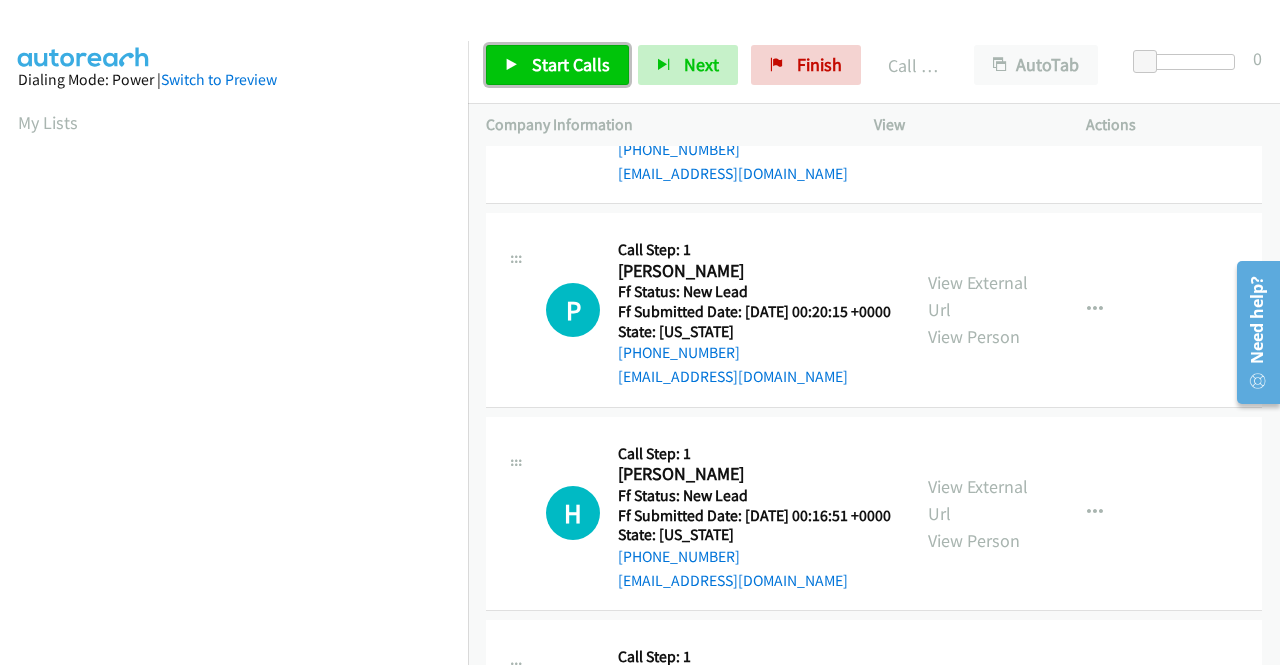click on "Start Calls" at bounding box center (571, 64) 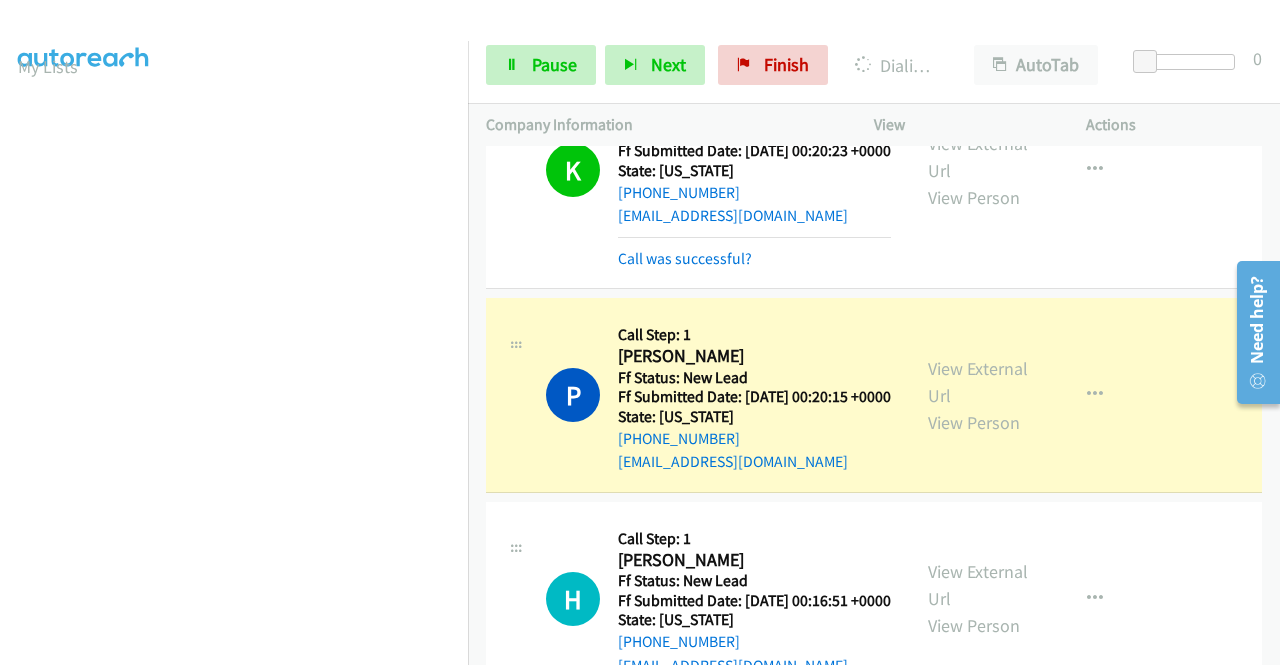 scroll, scrollTop: 456, scrollLeft: 0, axis: vertical 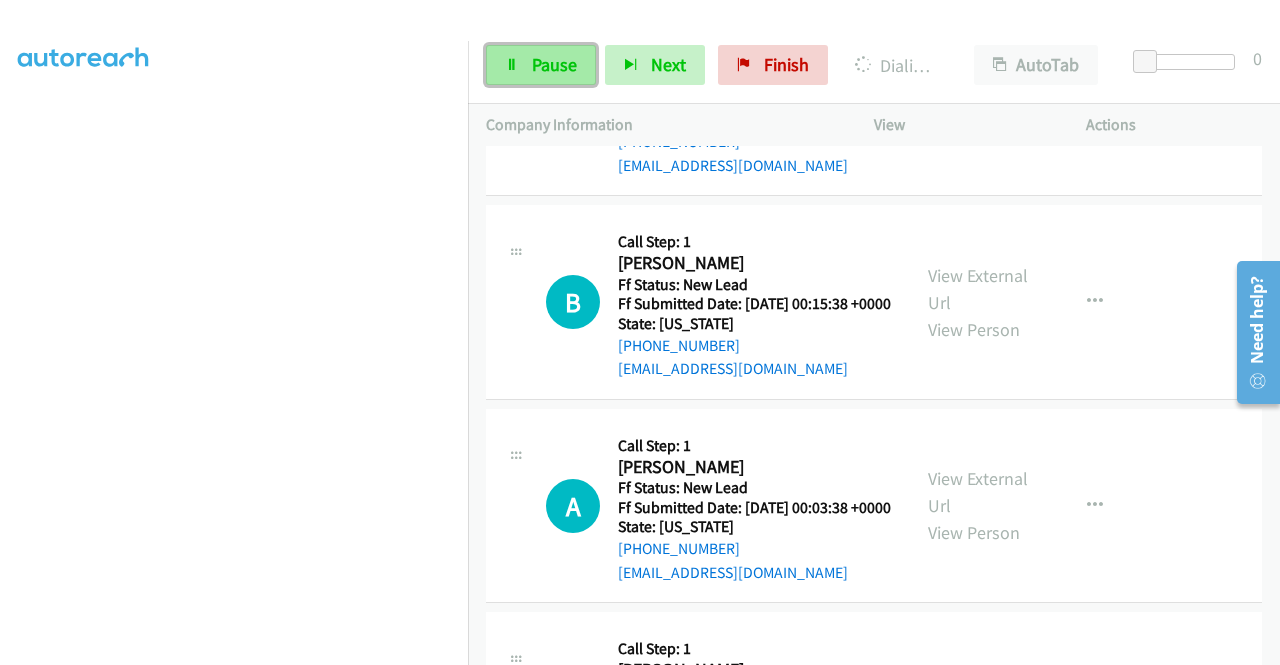 click on "Pause" at bounding box center [554, 64] 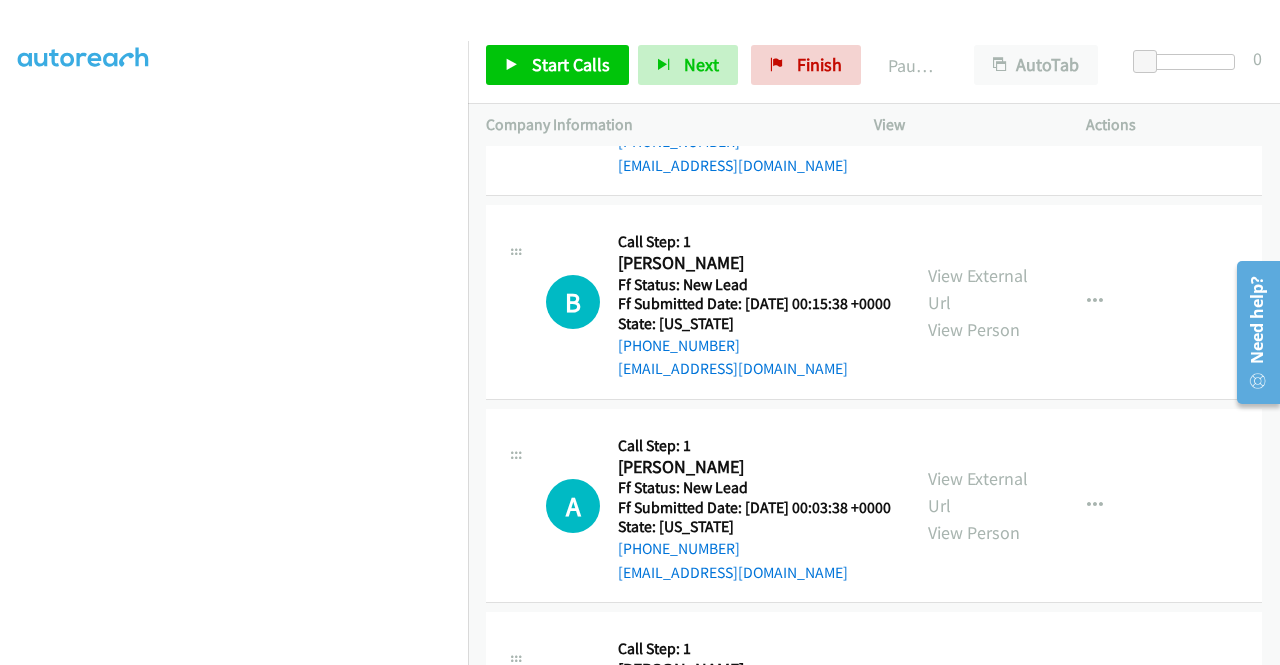 scroll, scrollTop: 356, scrollLeft: 0, axis: vertical 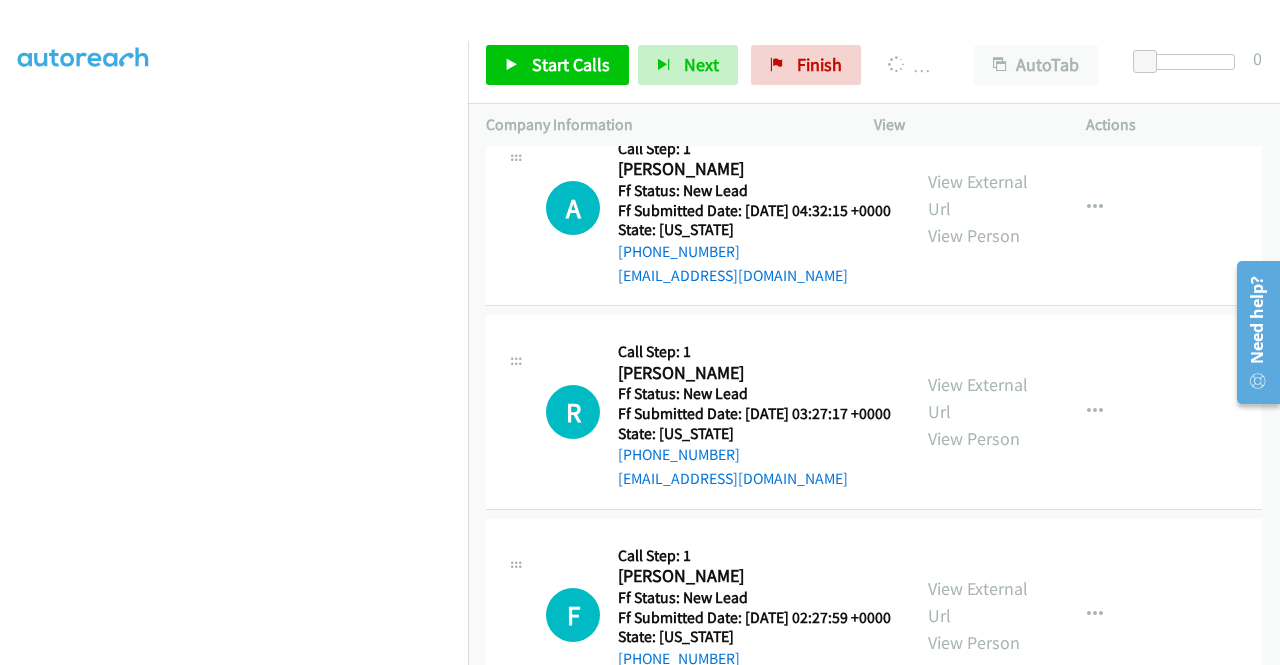 click on "View External Url" at bounding box center [978, -212] 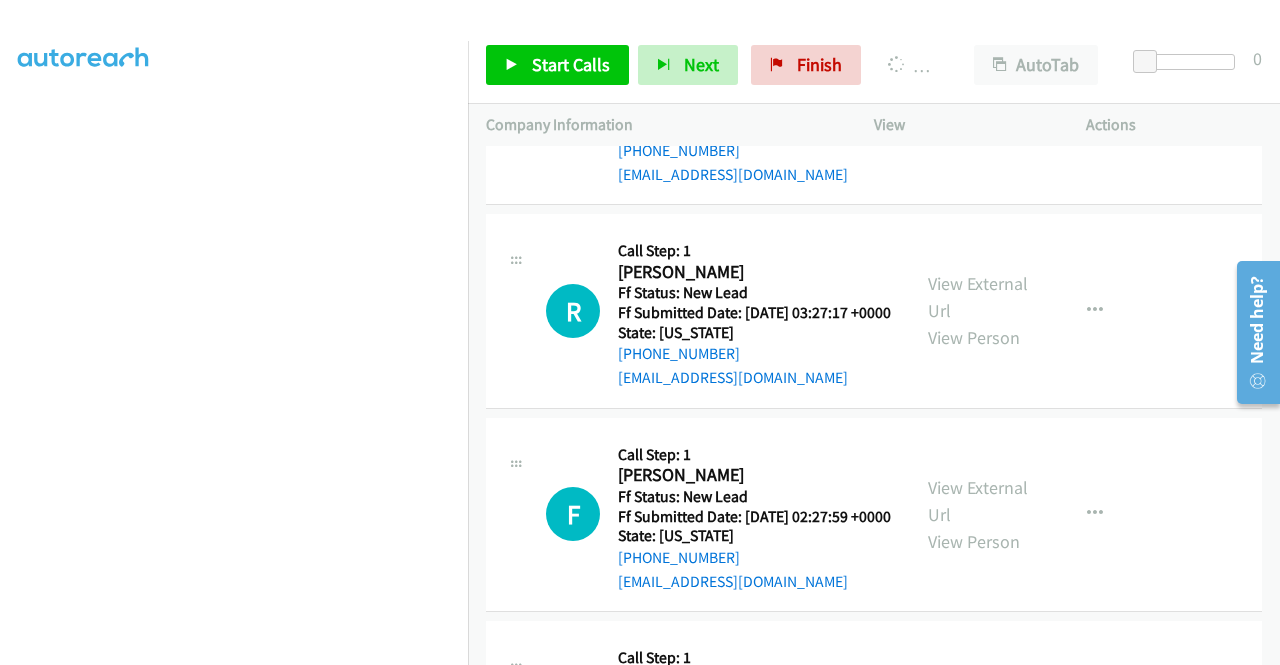 scroll, scrollTop: 11792, scrollLeft: 0, axis: vertical 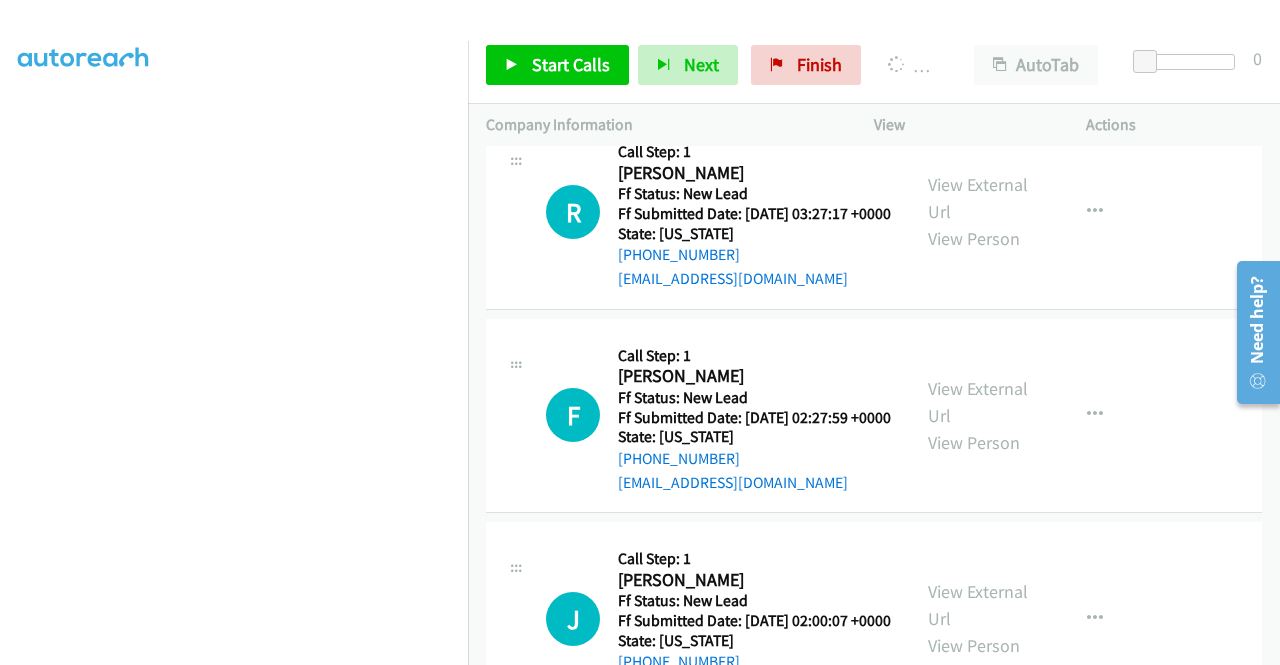 click on "View External Url" at bounding box center [978, -209] 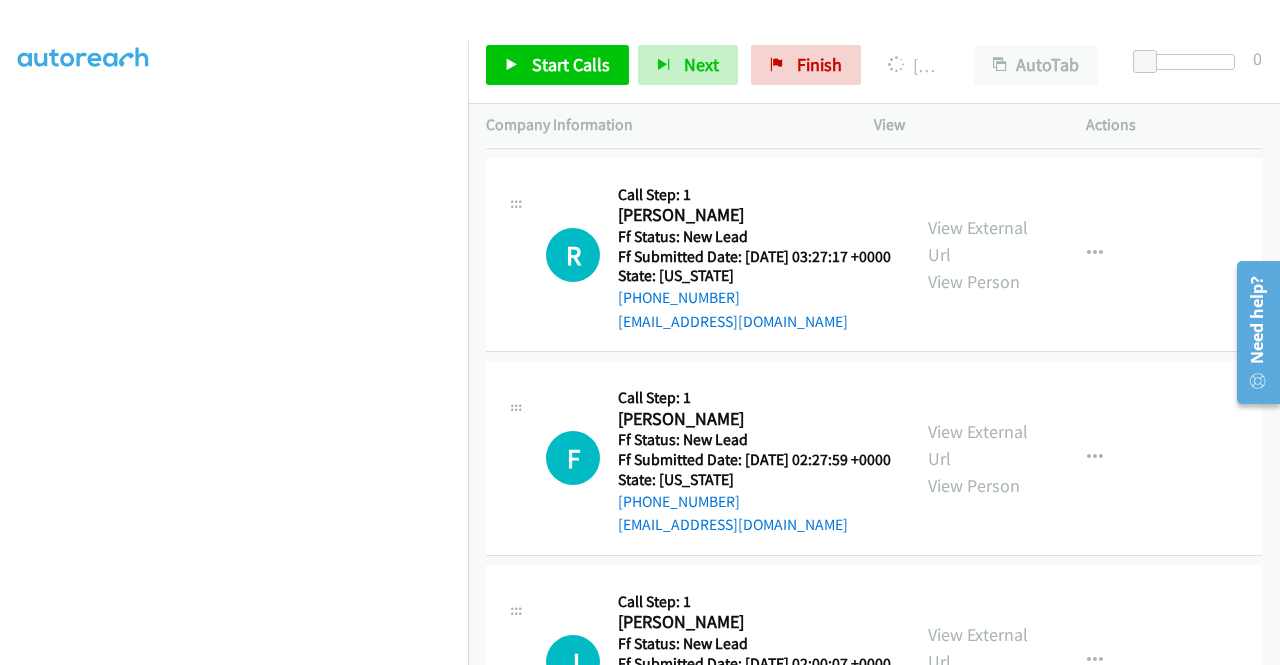 scroll, scrollTop: 456, scrollLeft: 0, axis: vertical 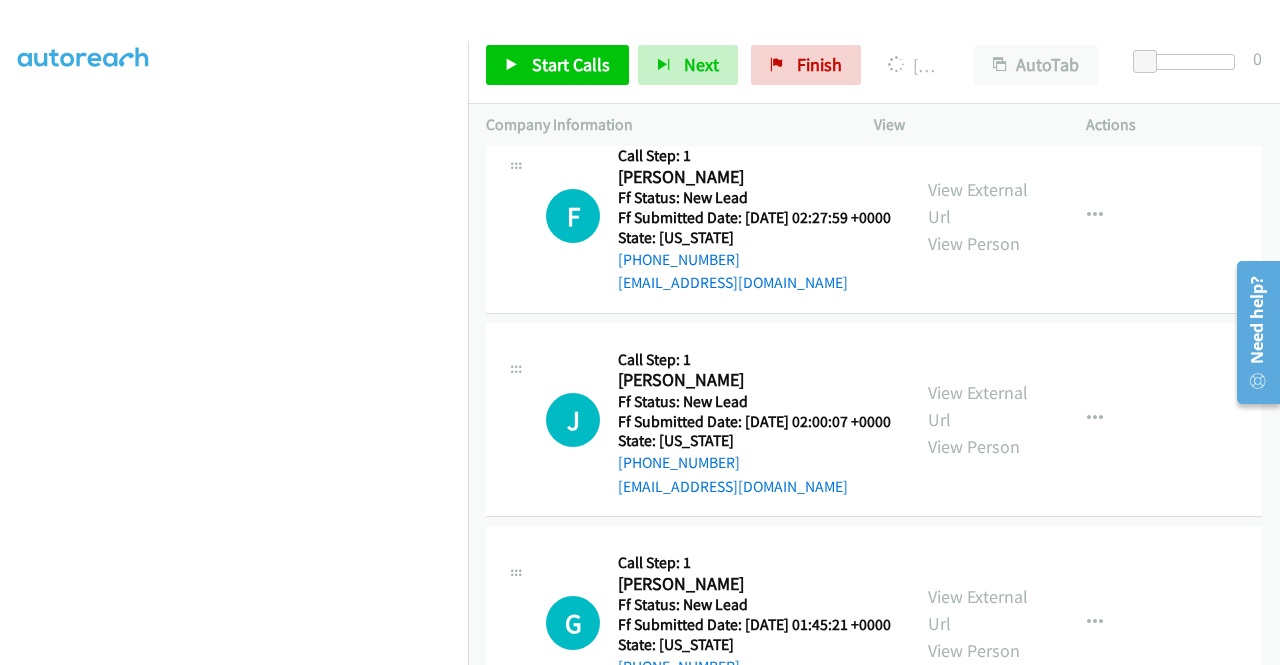 click on "View External Url" at bounding box center [978, -204] 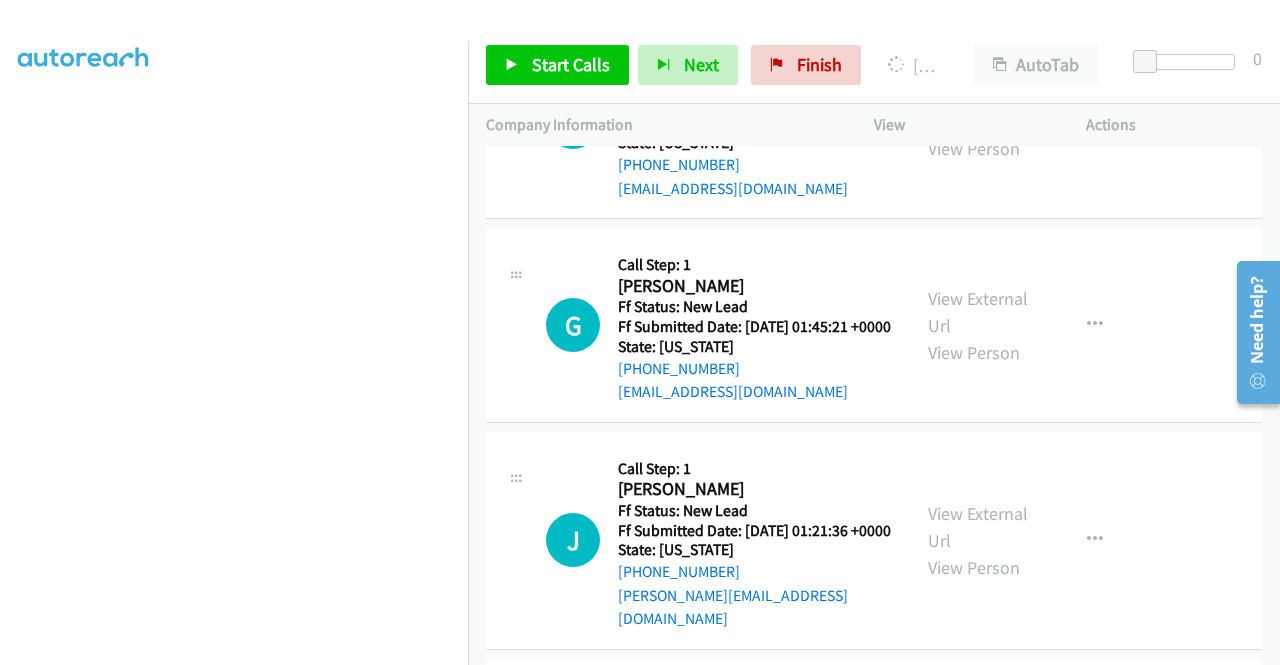 scroll, scrollTop: 12334, scrollLeft: 0, axis: vertical 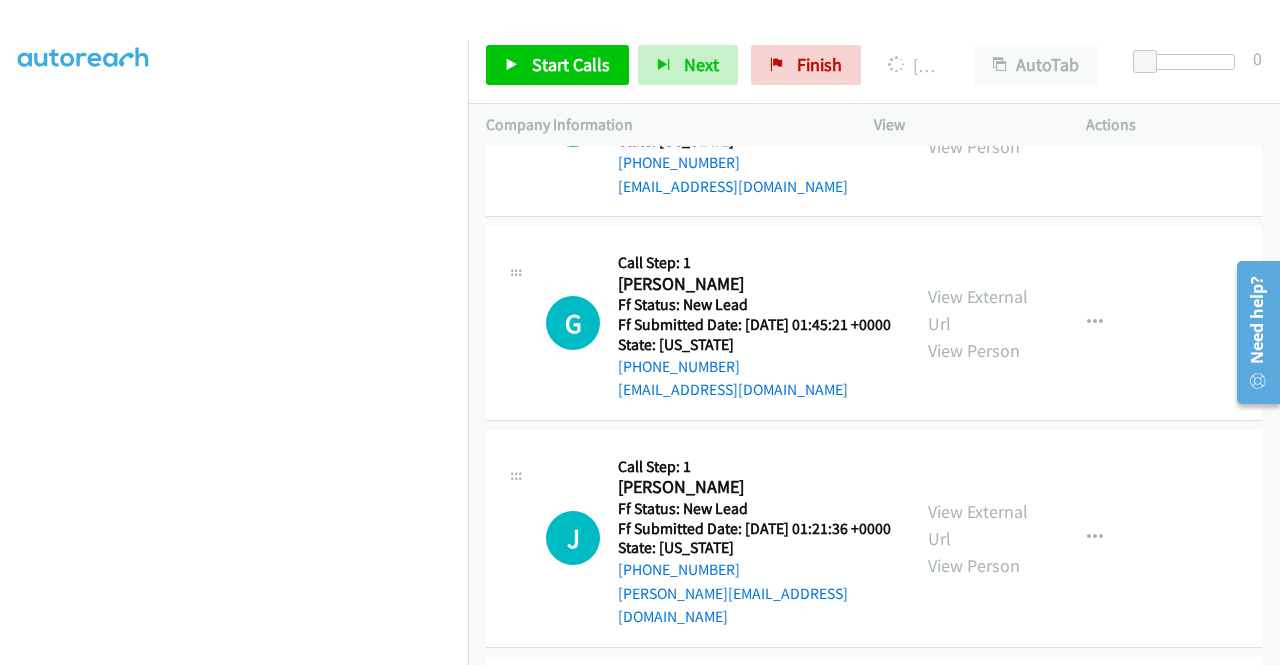 click on "View External Url" at bounding box center [978, -301] 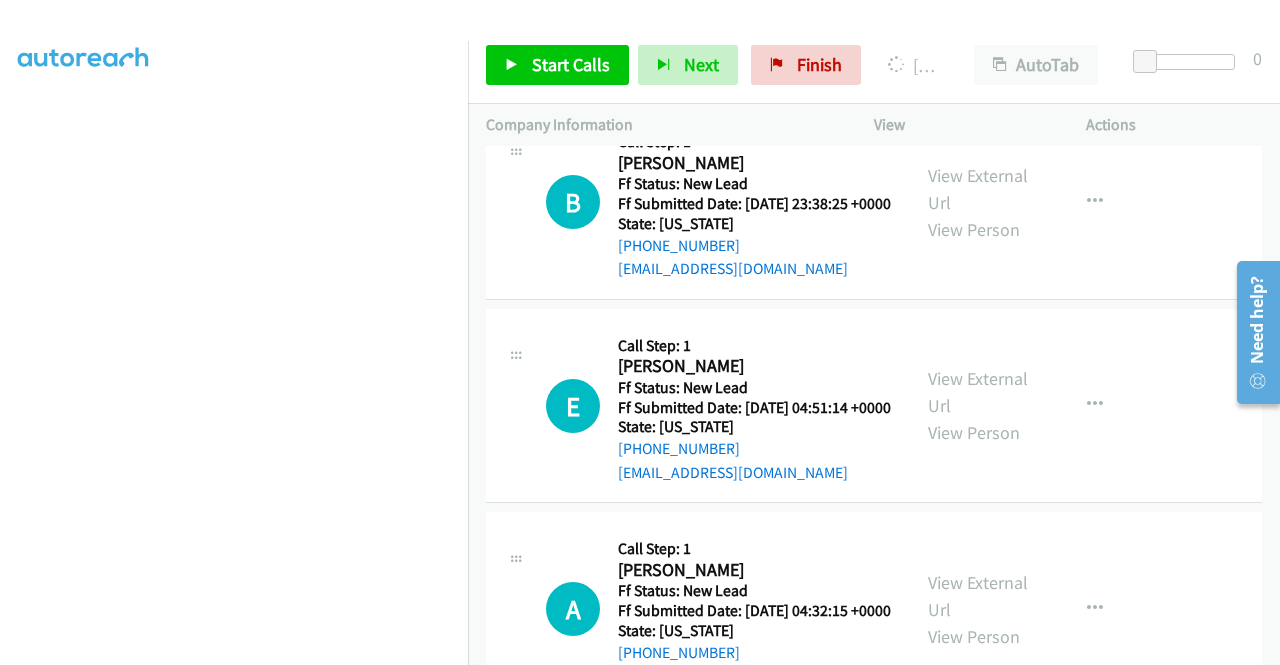 scroll, scrollTop: 11134, scrollLeft: 0, axis: vertical 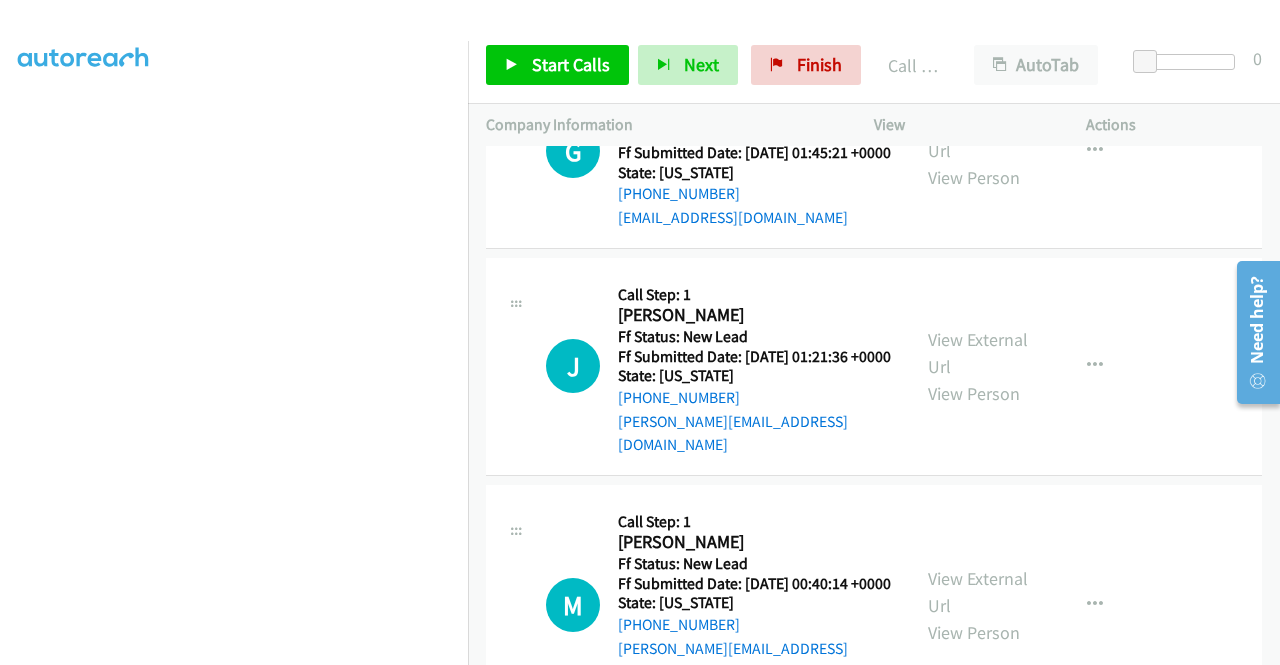 click on "View External Url" at bounding box center [978, -270] 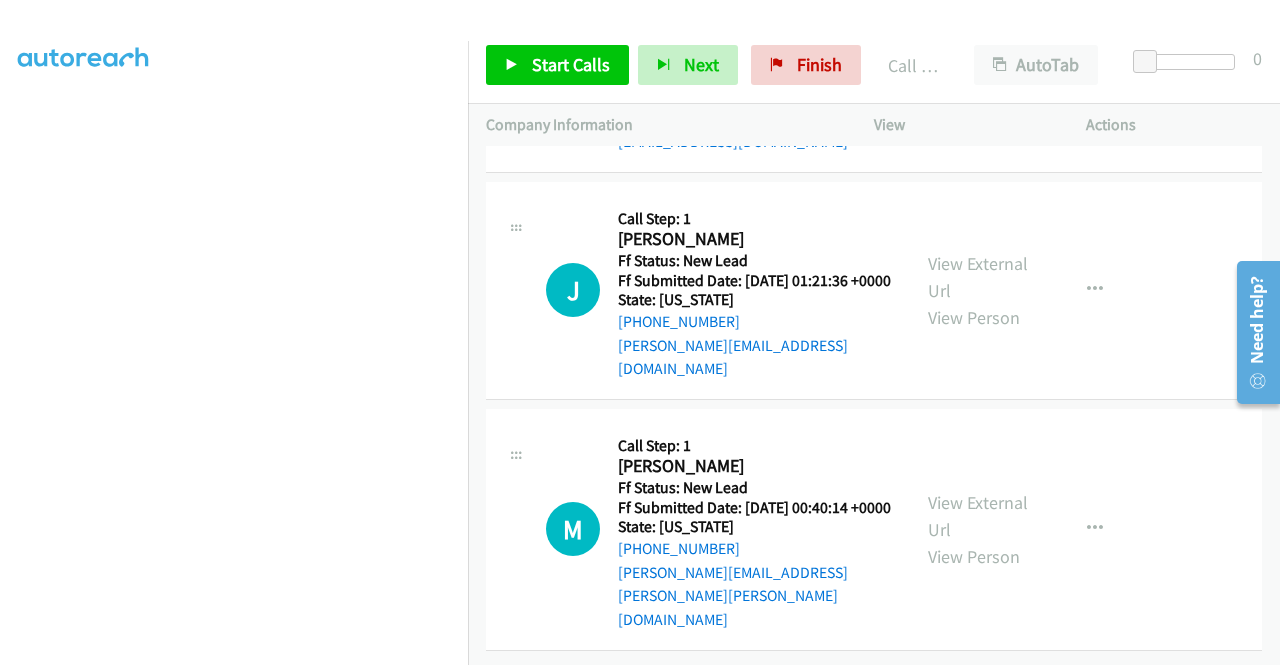 scroll, scrollTop: 12934, scrollLeft: 0, axis: vertical 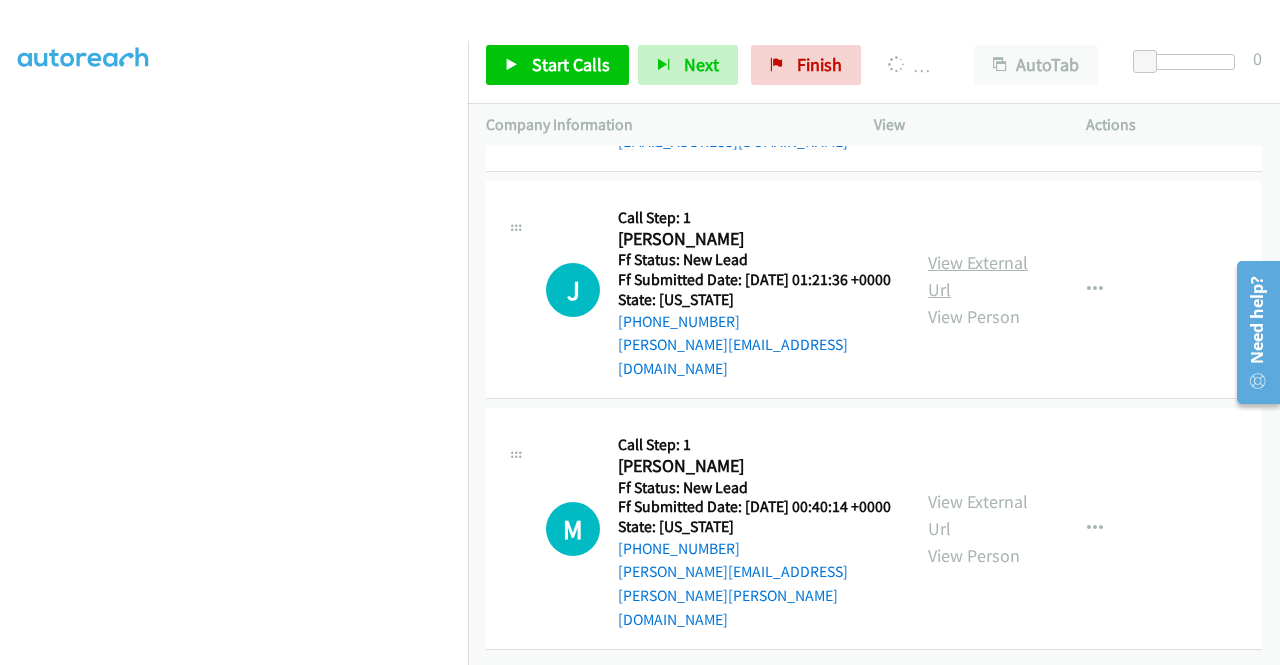 click on "View External Url" at bounding box center [978, 276] 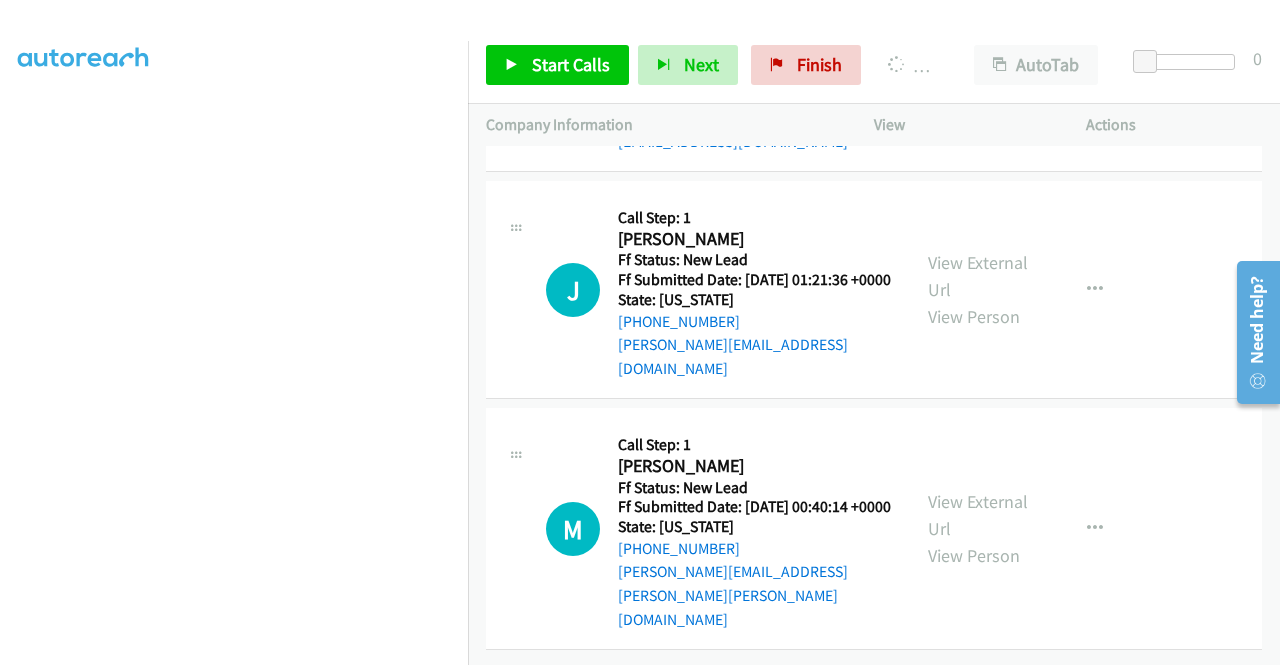 scroll, scrollTop: 13377, scrollLeft: 0, axis: vertical 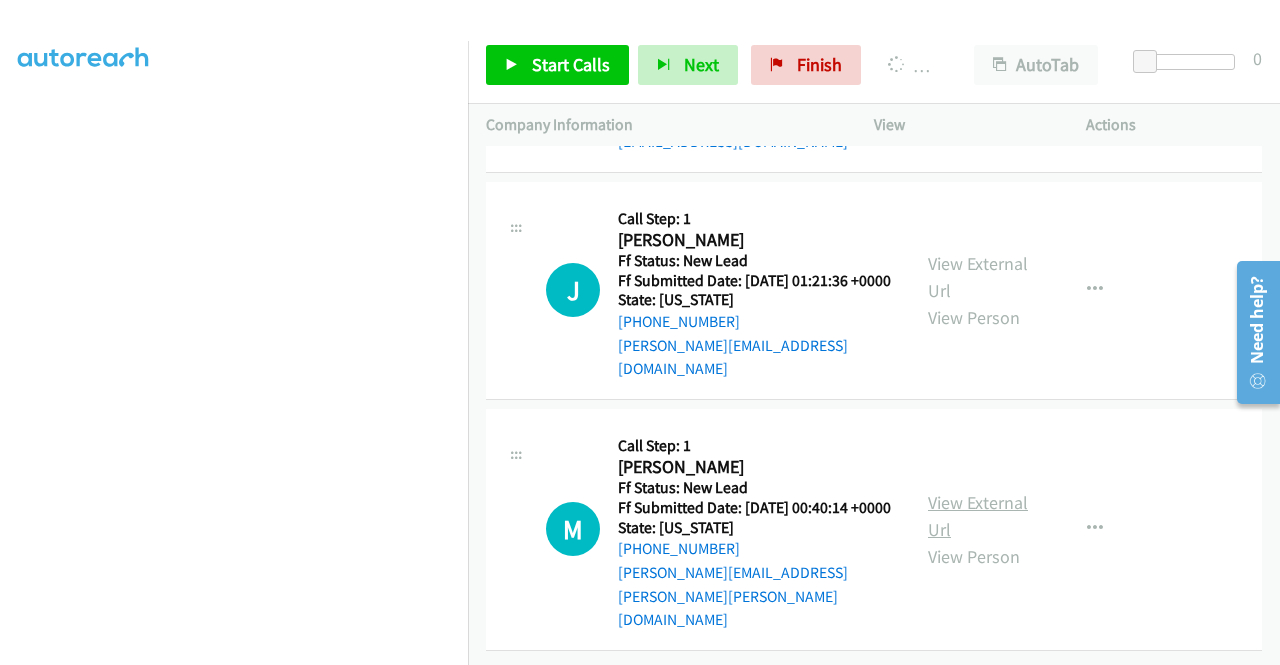 click on "View External Url" at bounding box center [978, 516] 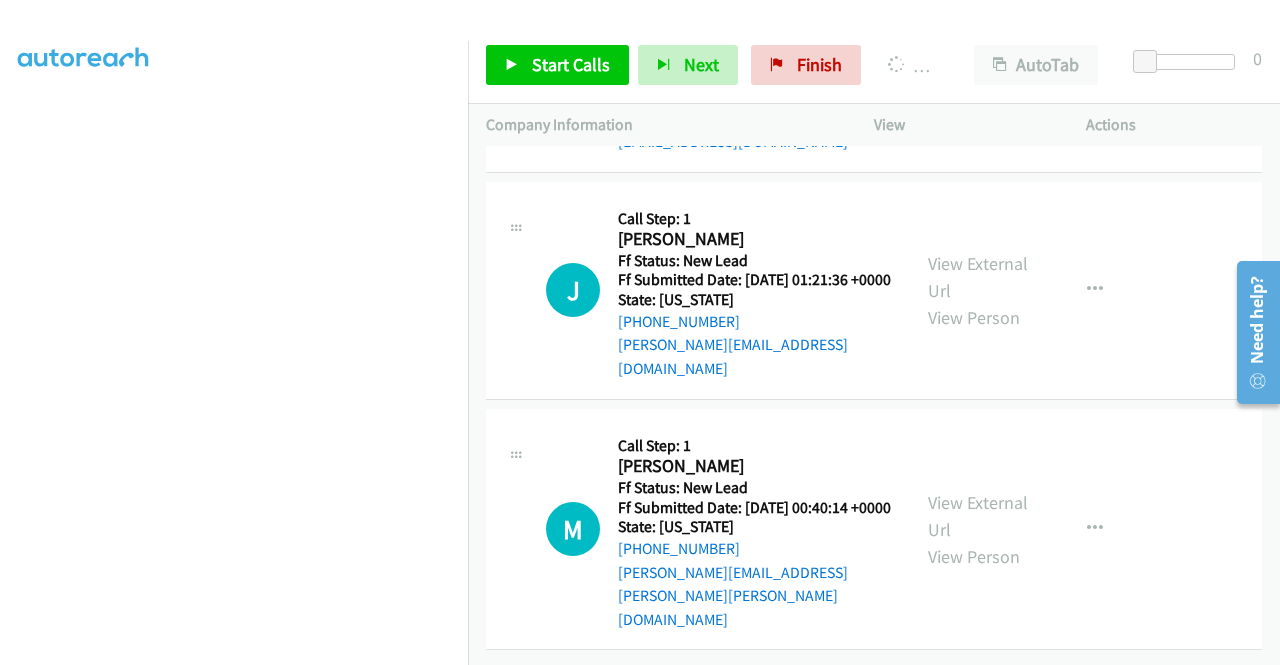 scroll, scrollTop: 13666, scrollLeft: 0, axis: vertical 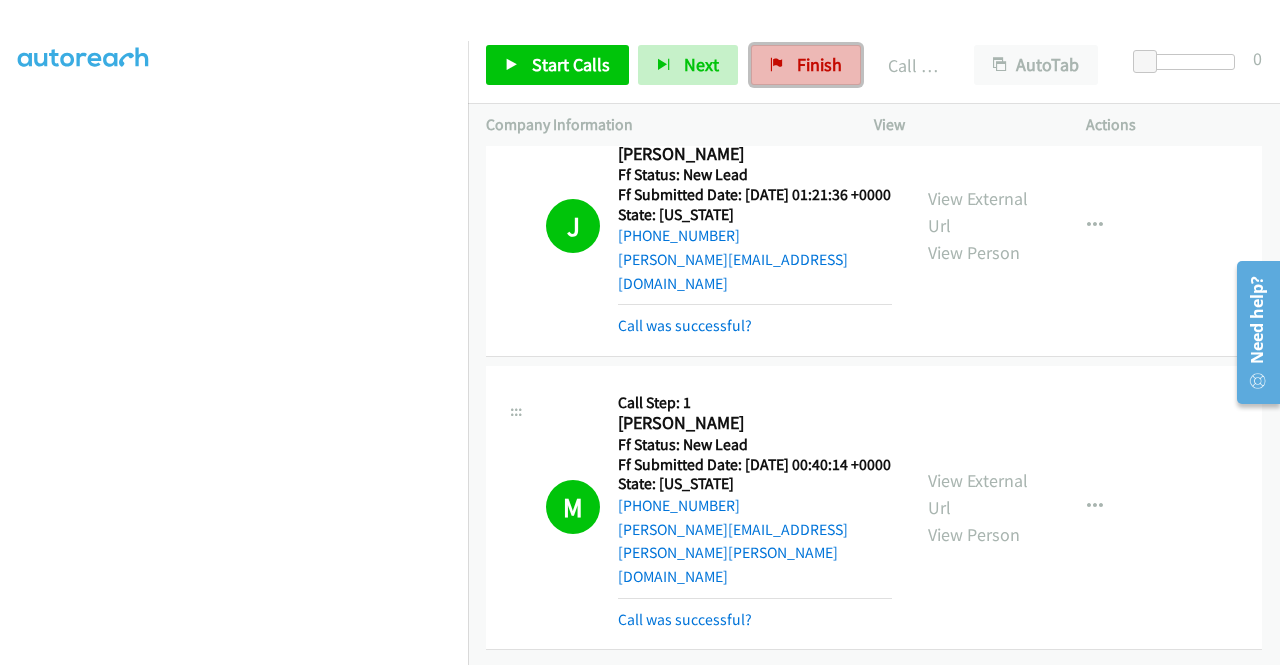 click on "Finish" at bounding box center (806, 65) 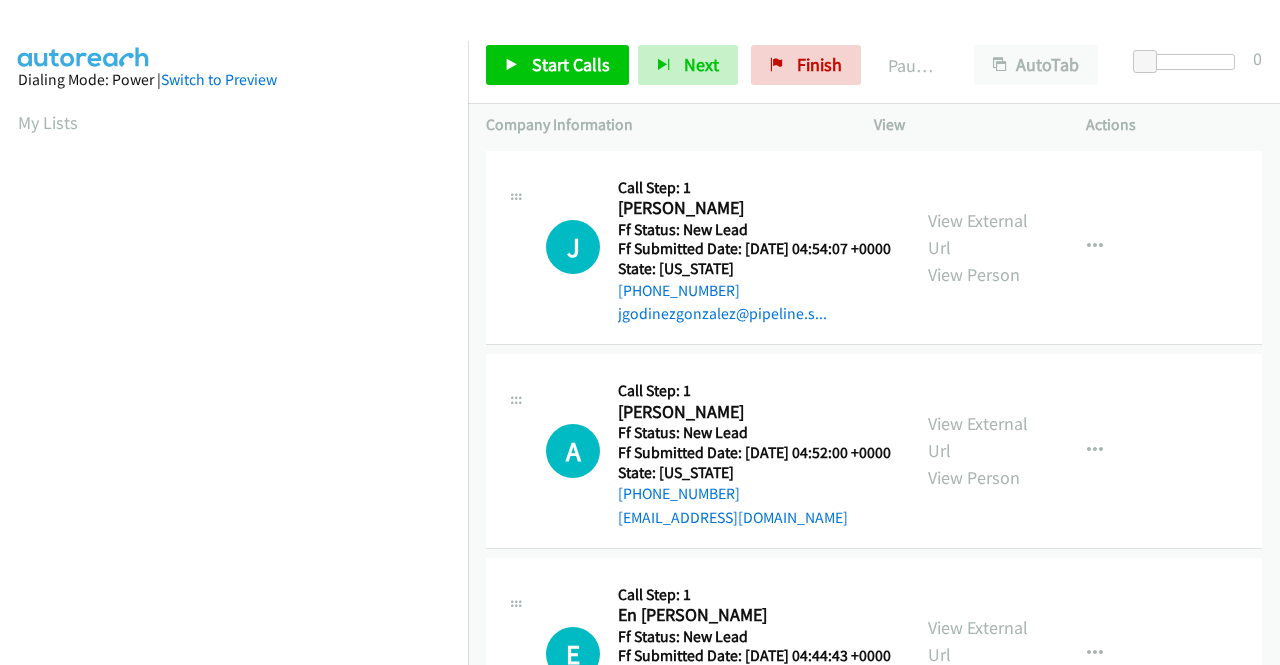 scroll, scrollTop: 0, scrollLeft: 0, axis: both 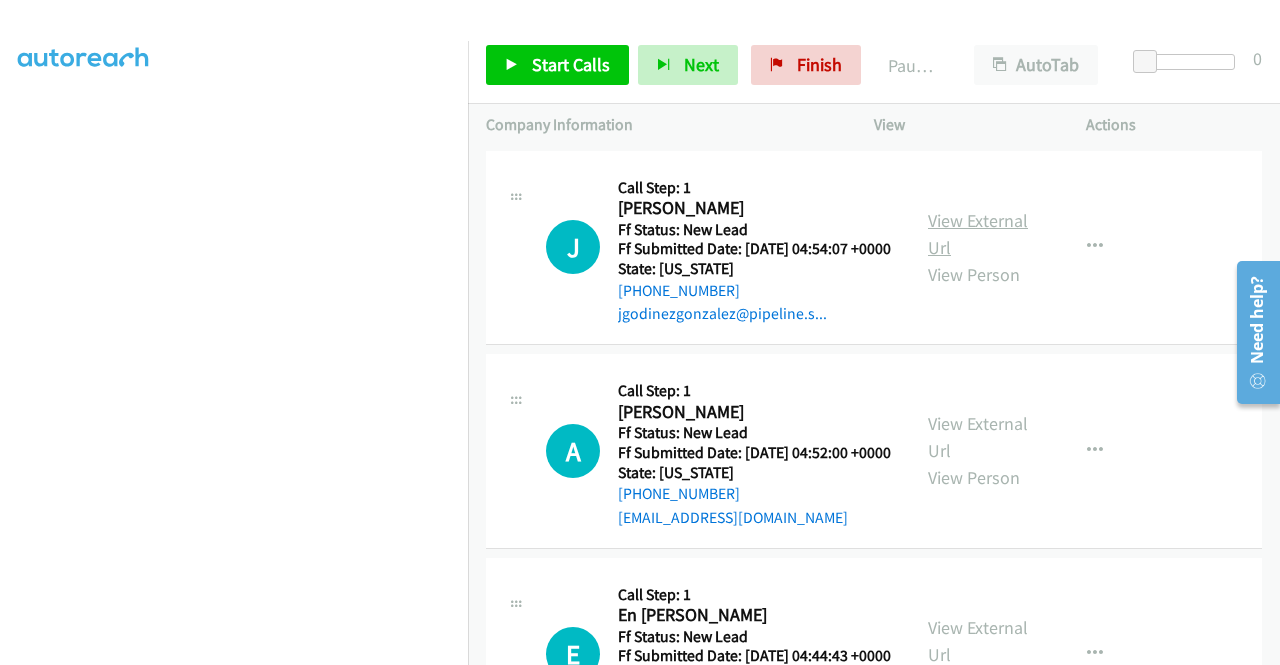 click on "View External Url" at bounding box center (978, 234) 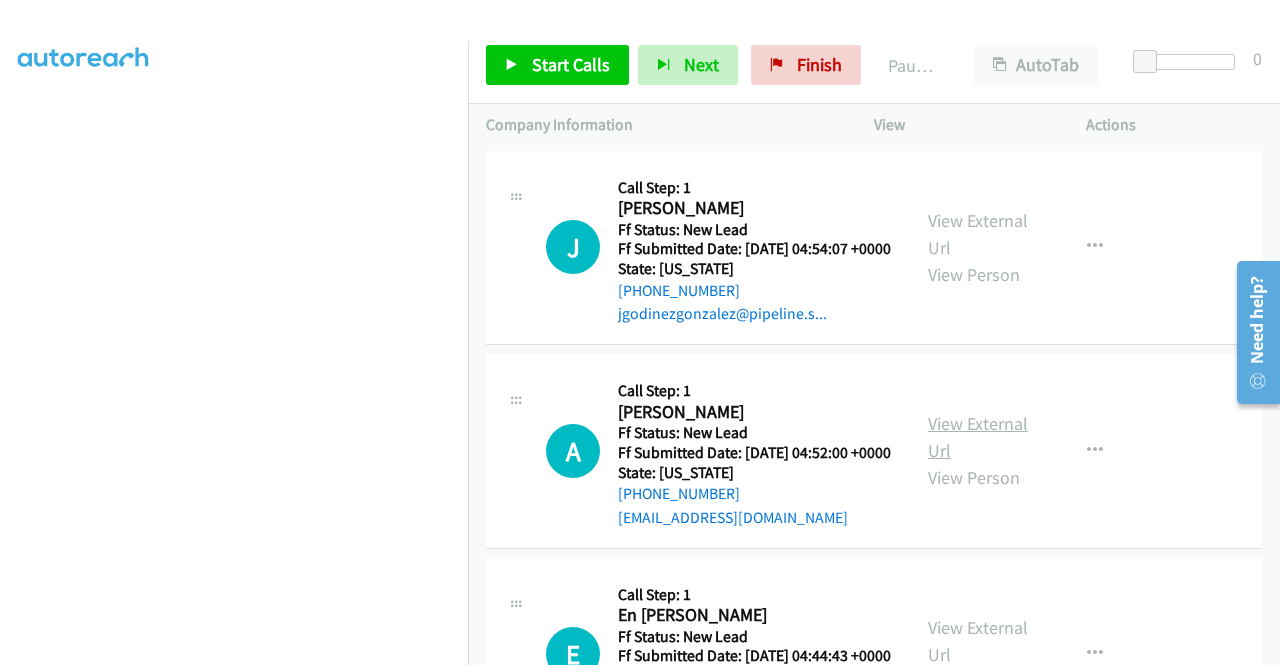click on "View External Url" at bounding box center (978, 437) 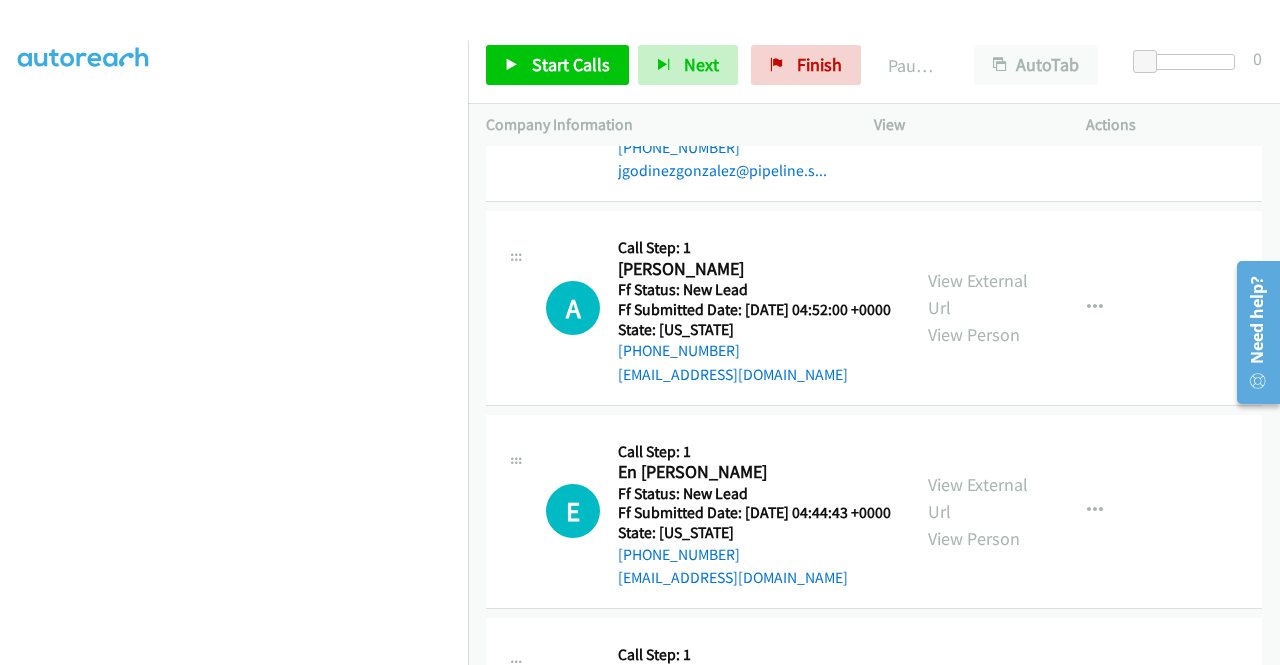 scroll, scrollTop: 200, scrollLeft: 0, axis: vertical 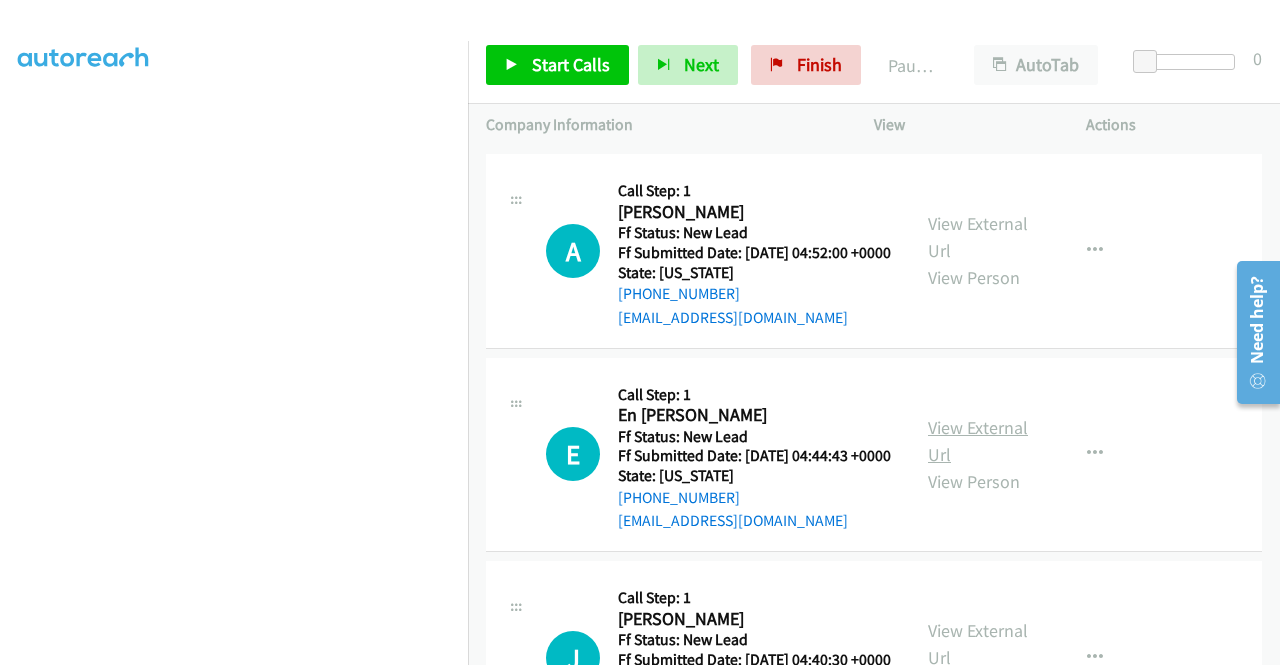 click on "View External Url" at bounding box center (978, 441) 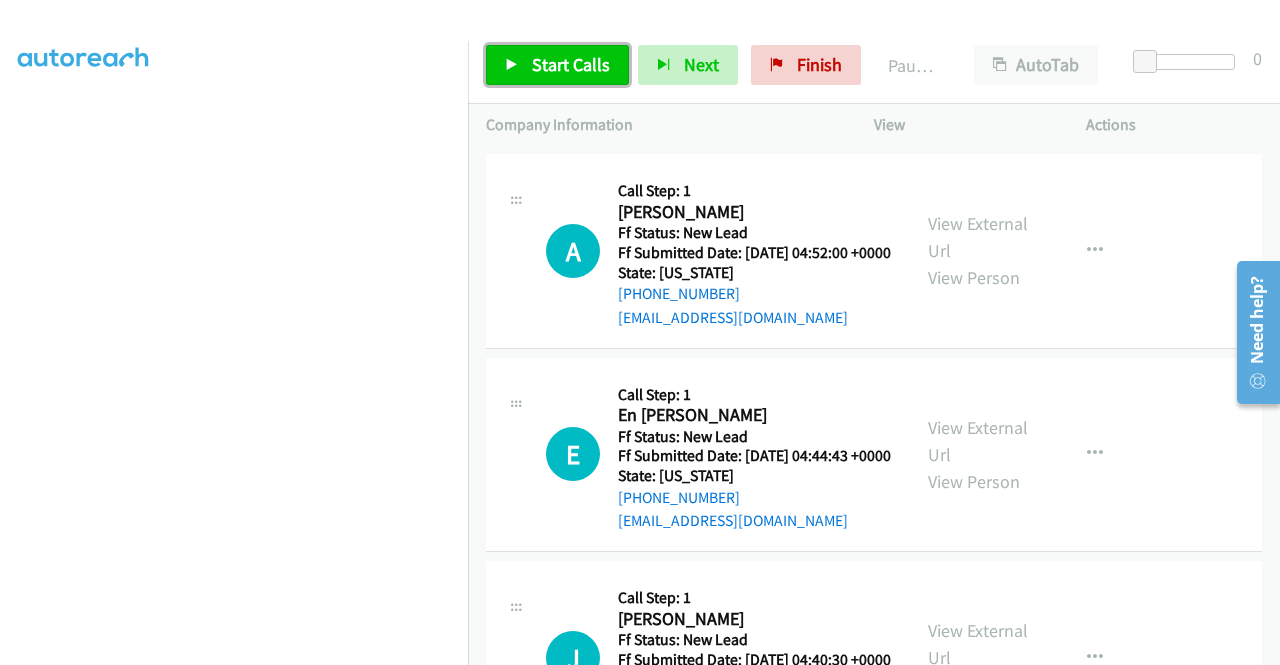 click on "Start Calls" at bounding box center [571, 64] 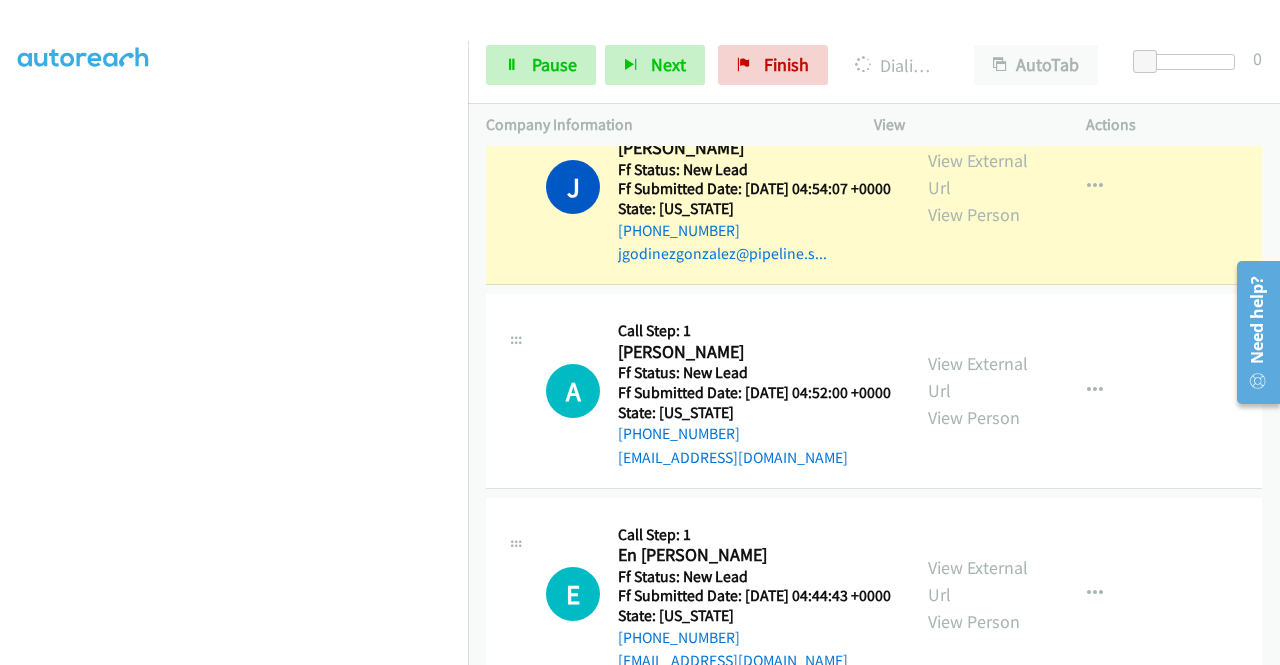 scroll, scrollTop: 0, scrollLeft: 0, axis: both 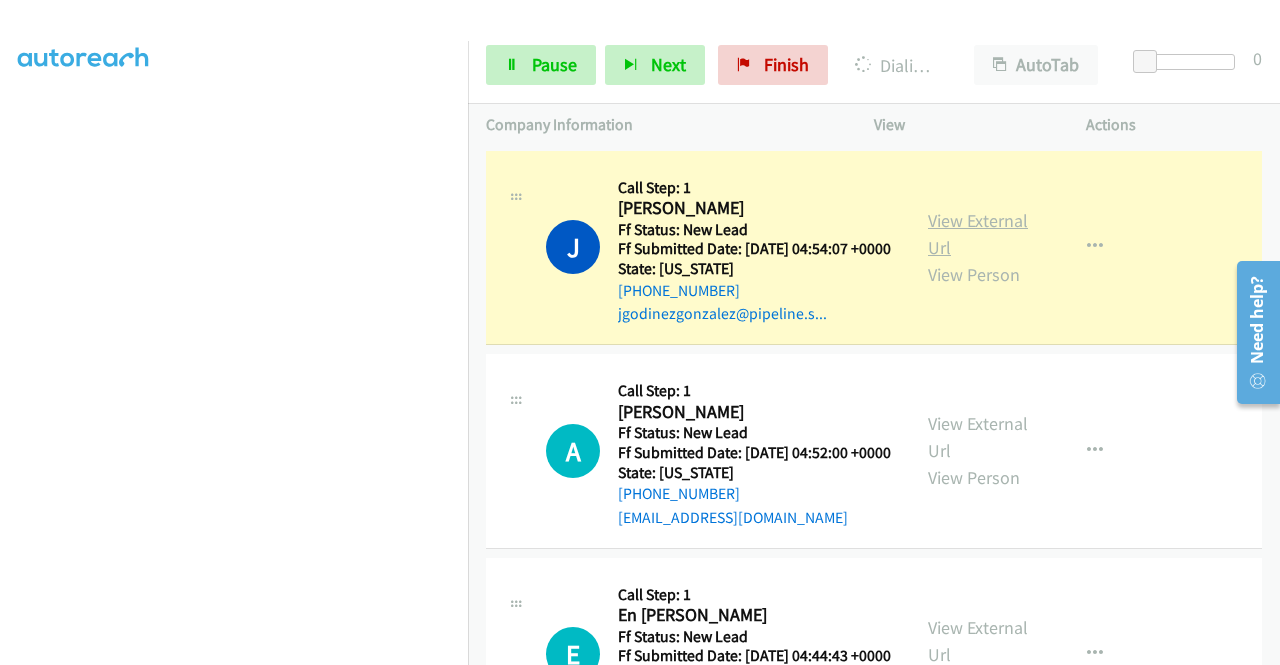 click on "View External Url" at bounding box center (978, 234) 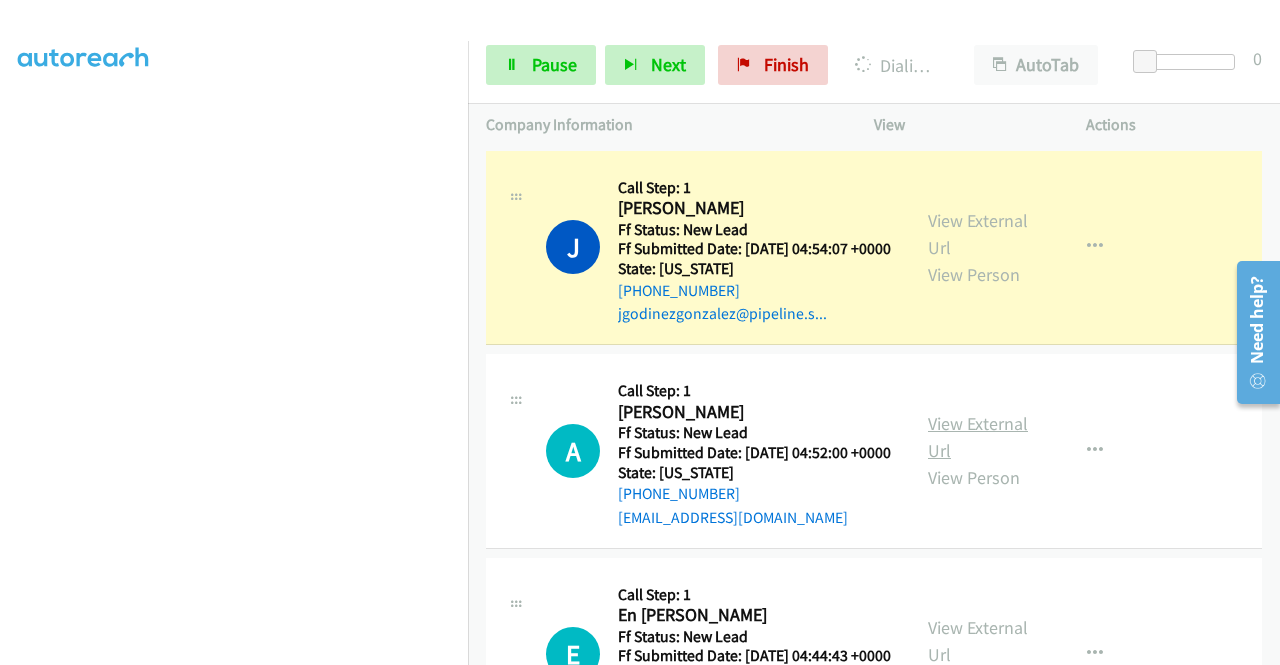 click on "View External Url" at bounding box center [978, 437] 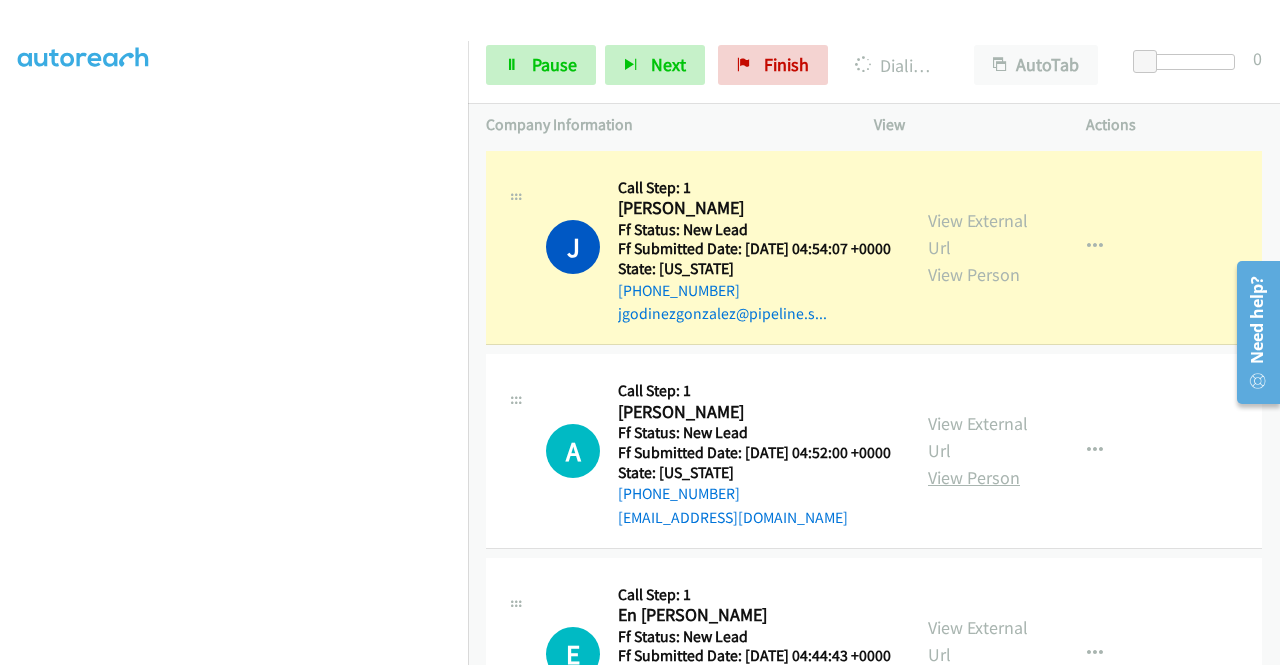 scroll, scrollTop: 200, scrollLeft: 0, axis: vertical 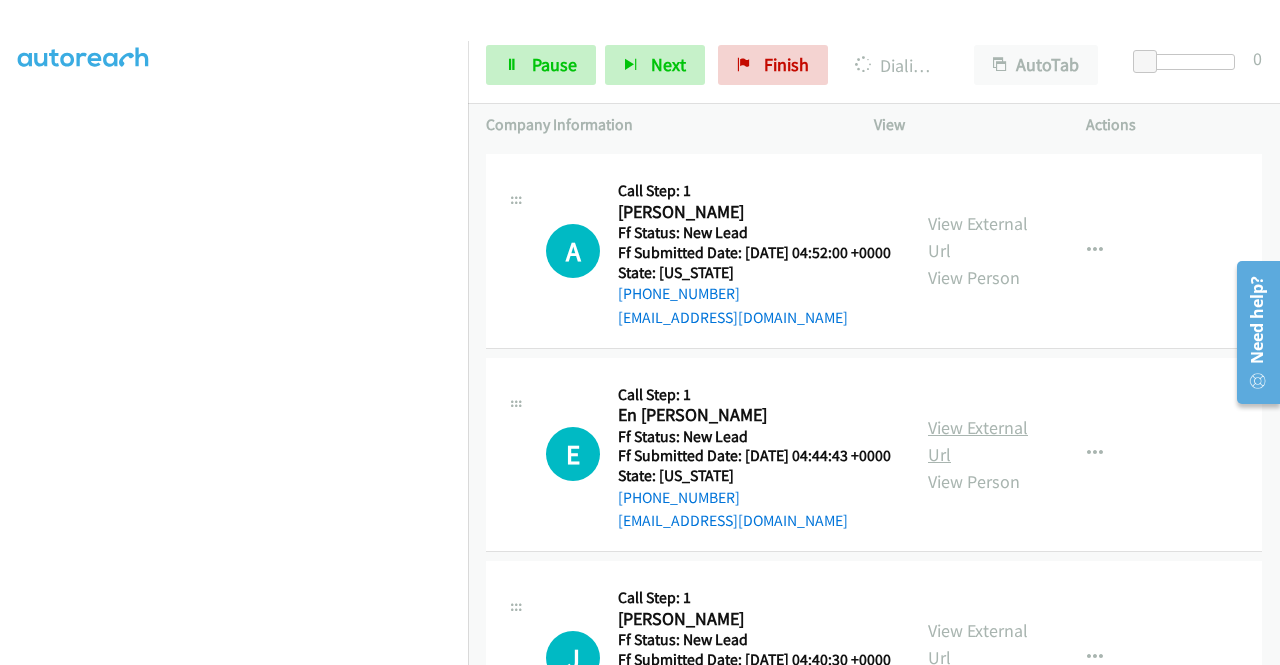 click on "View External Url" at bounding box center (978, 441) 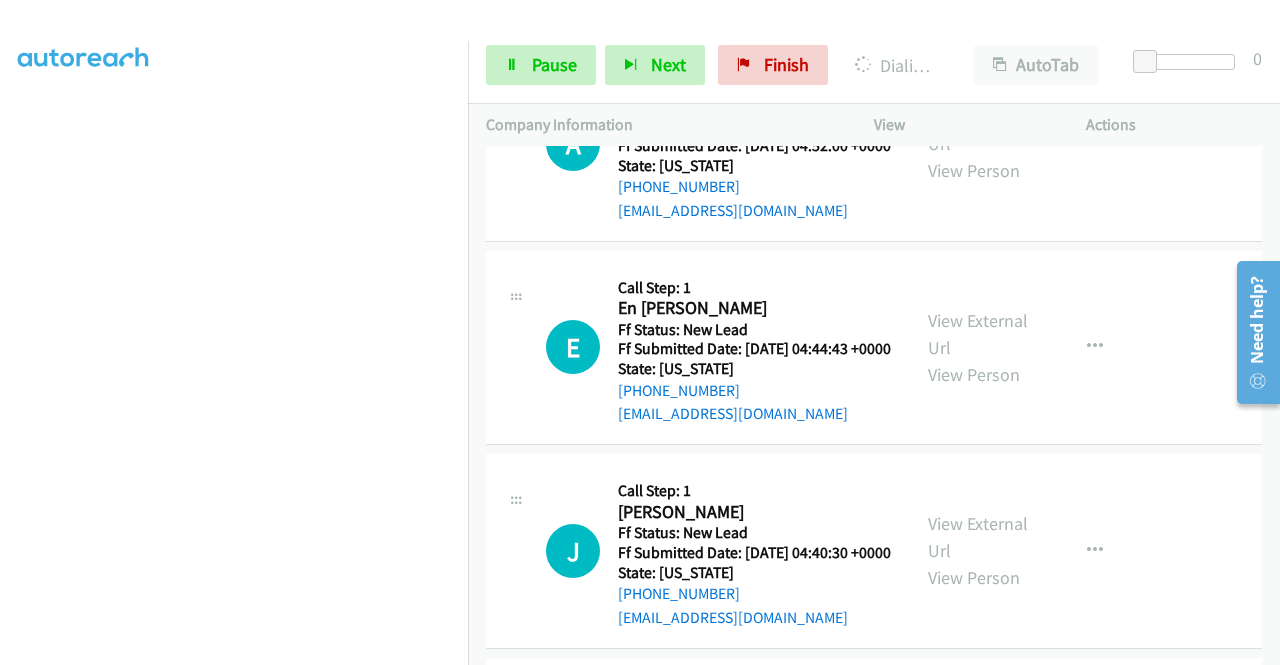 scroll, scrollTop: 500, scrollLeft: 0, axis: vertical 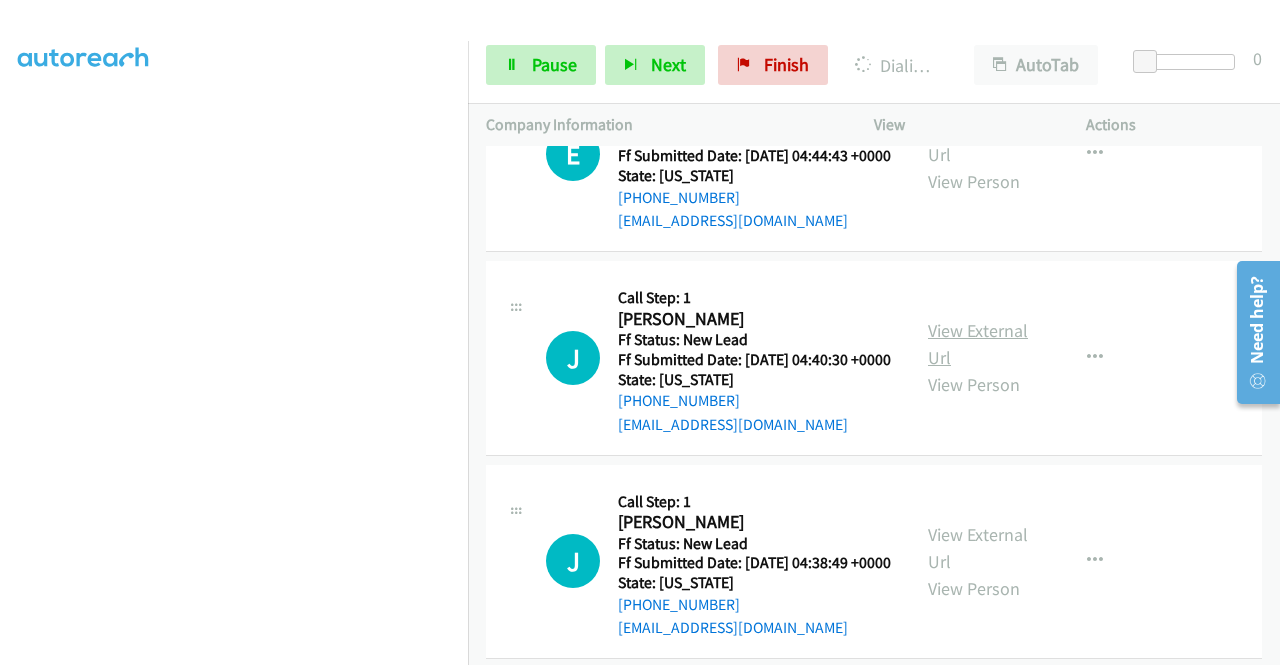 click on "View External Url" at bounding box center [978, 344] 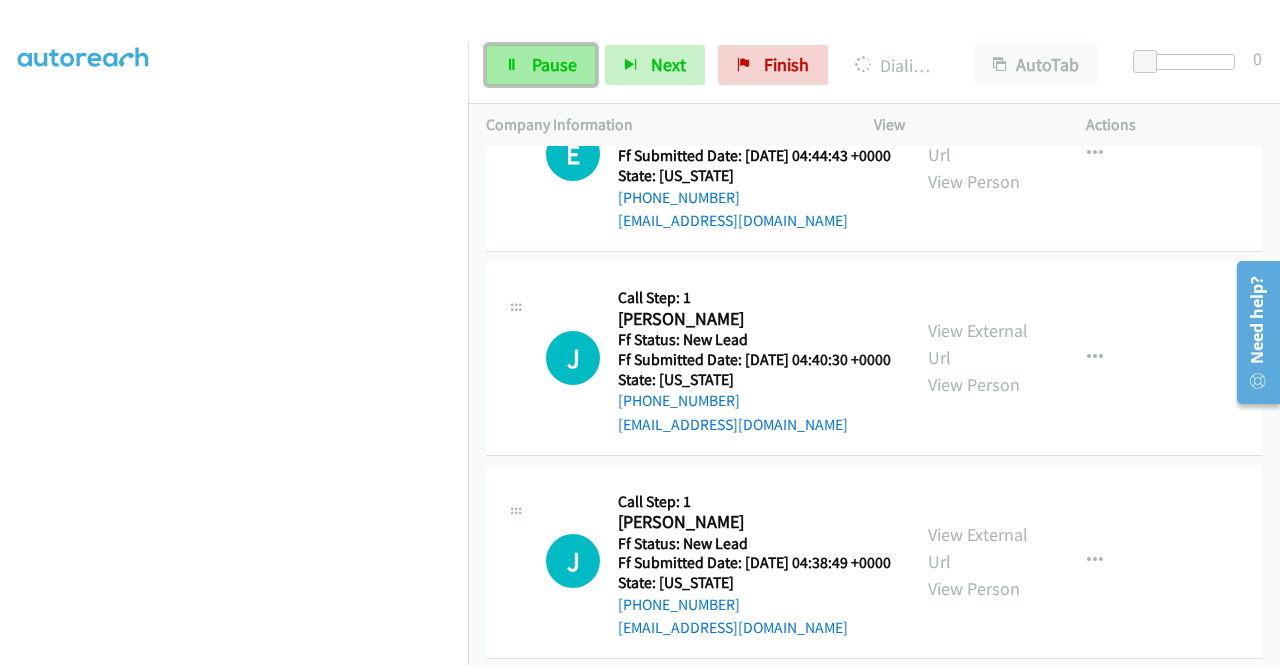 click on "Pause" at bounding box center (554, 64) 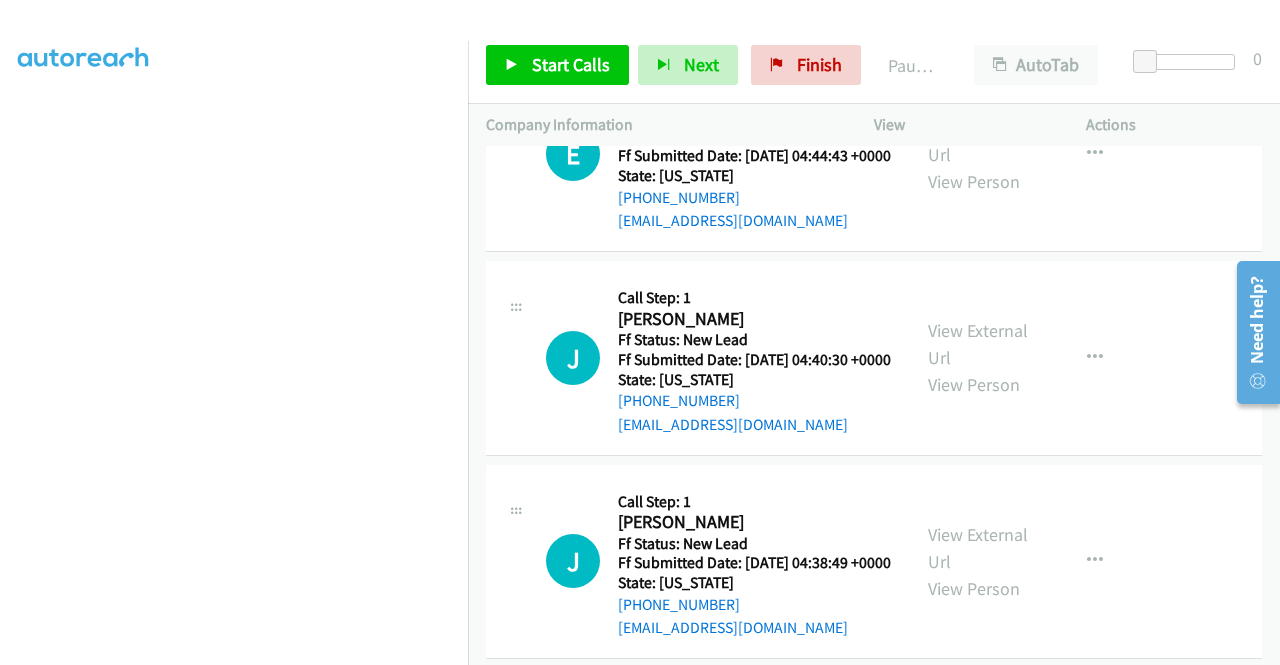 scroll, scrollTop: 456, scrollLeft: 0, axis: vertical 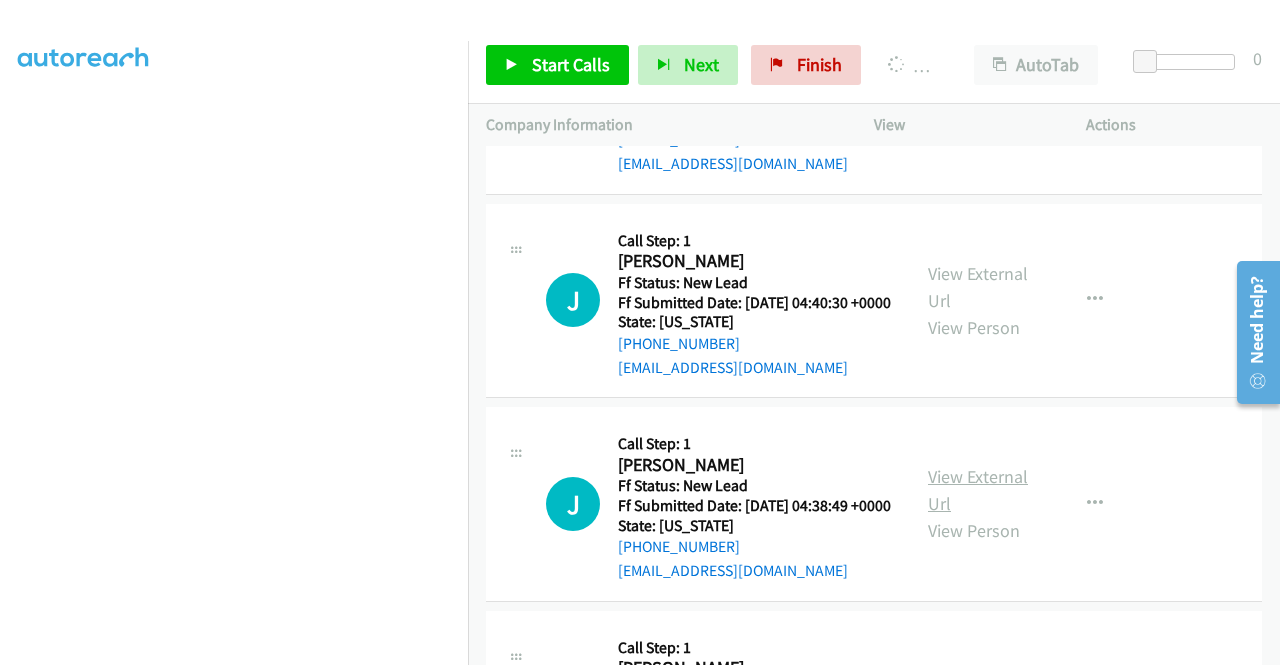 click on "View External Url" at bounding box center [978, 490] 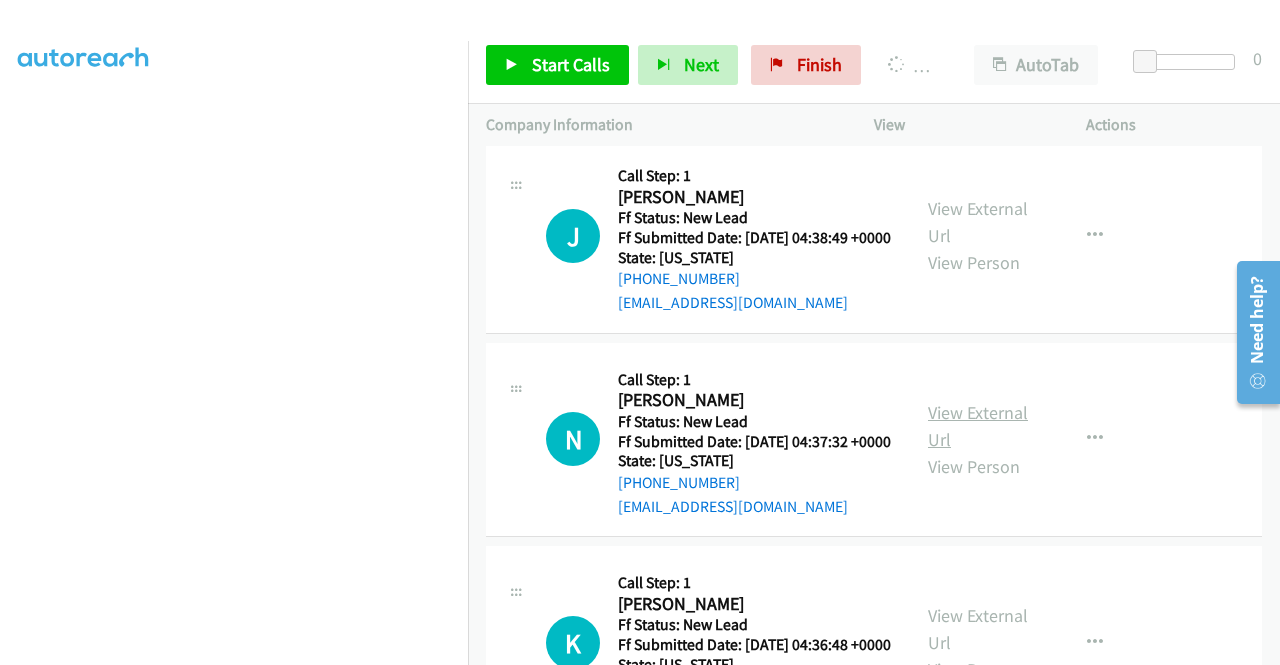 scroll, scrollTop: 900, scrollLeft: 0, axis: vertical 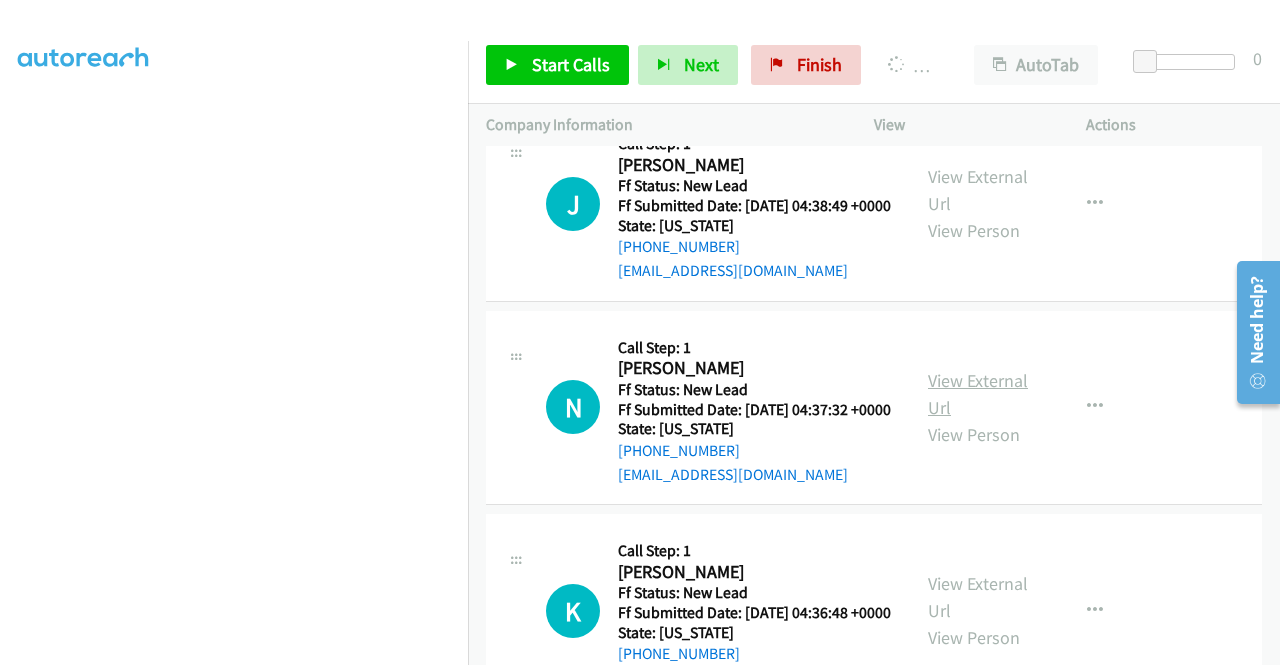 click on "View External Url" at bounding box center (978, 394) 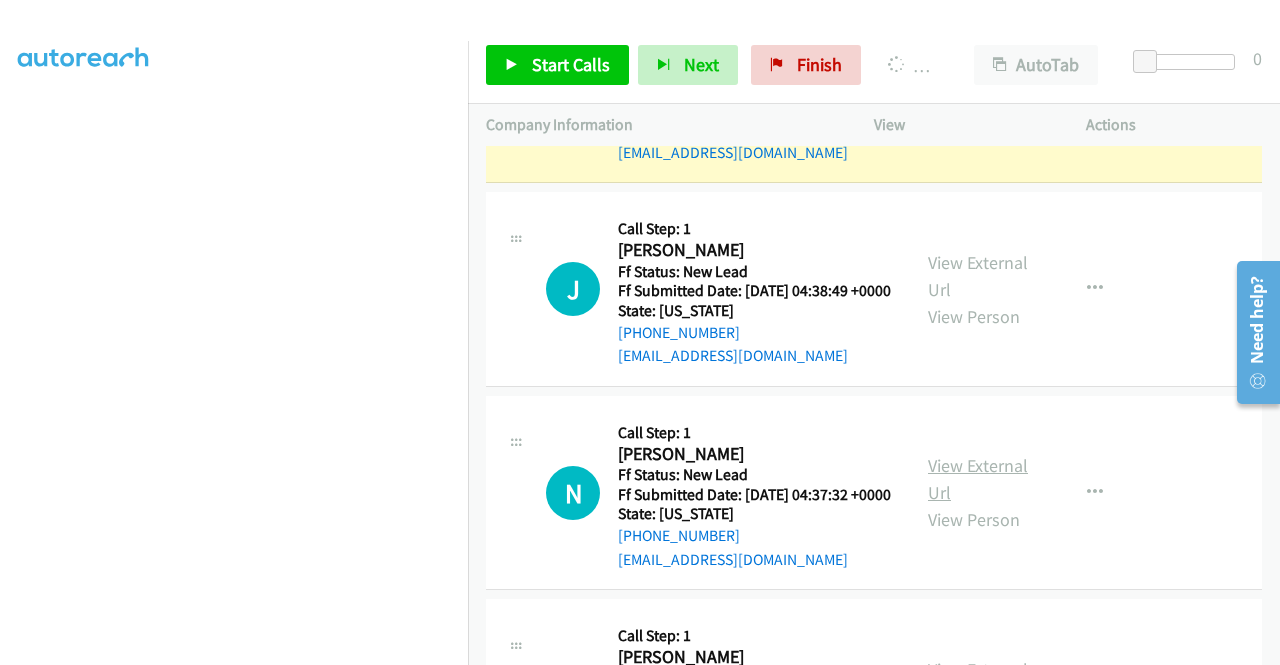 scroll, scrollTop: 456, scrollLeft: 0, axis: vertical 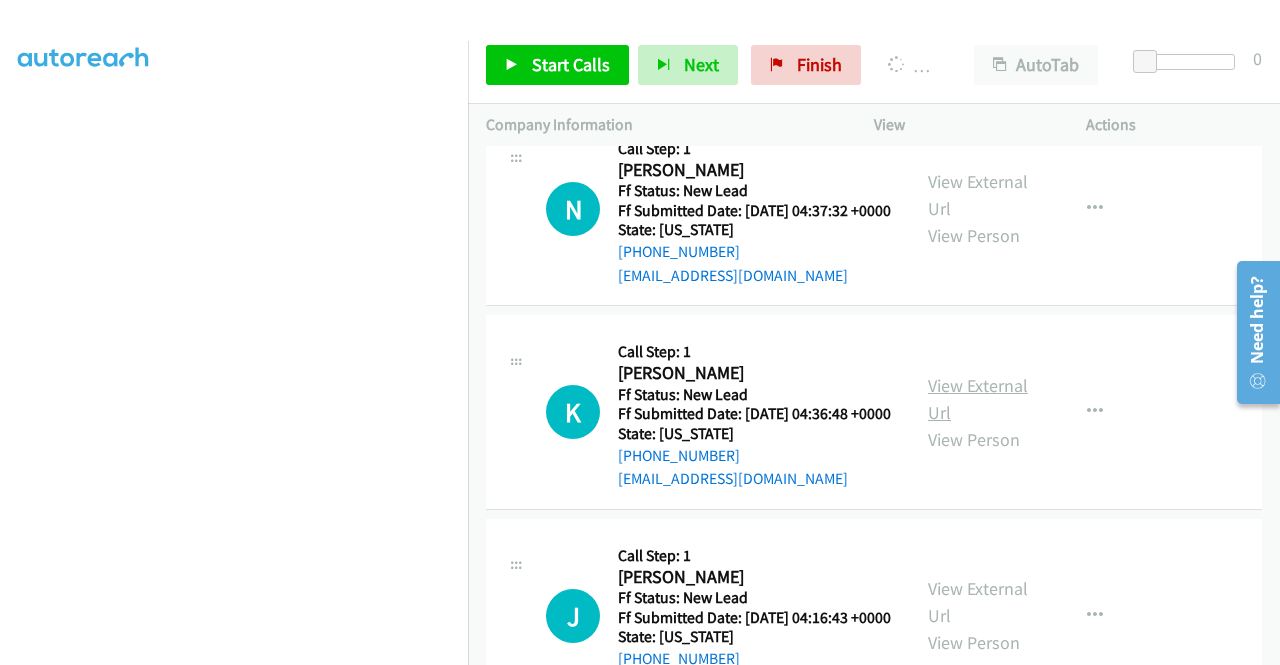 click on "View External Url" at bounding box center [978, 399] 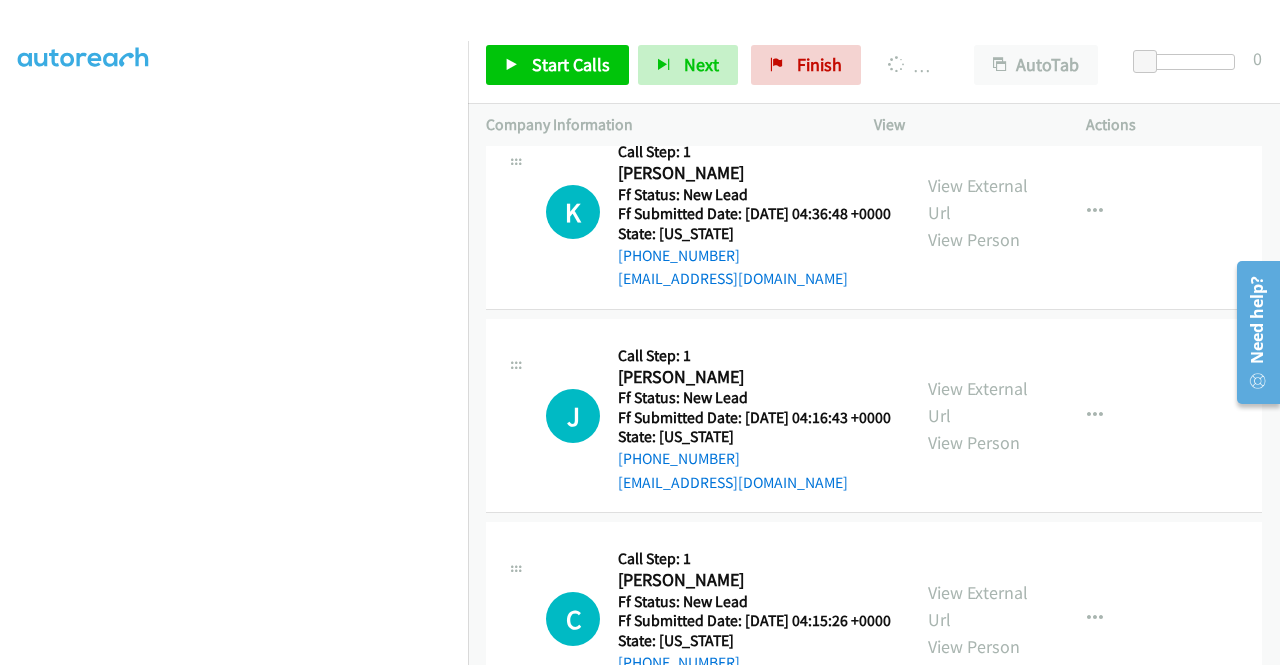 scroll, scrollTop: 1484, scrollLeft: 0, axis: vertical 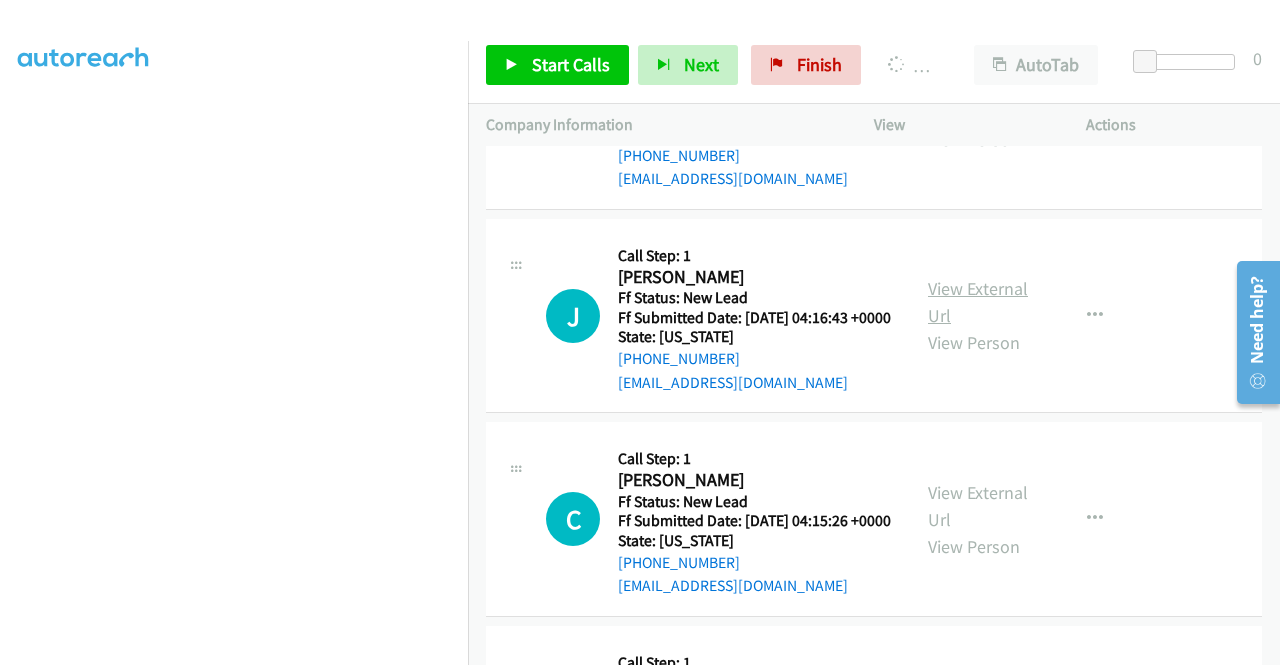 click on "View External Url" at bounding box center (978, 302) 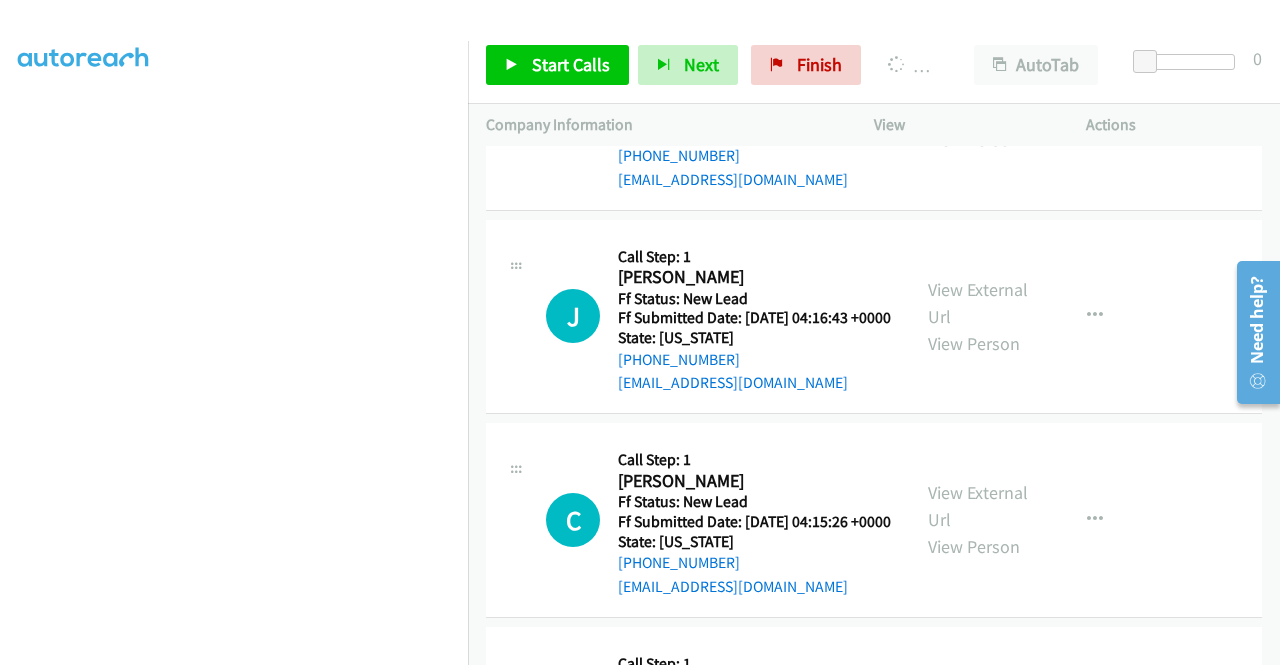scroll, scrollTop: 1726, scrollLeft: 0, axis: vertical 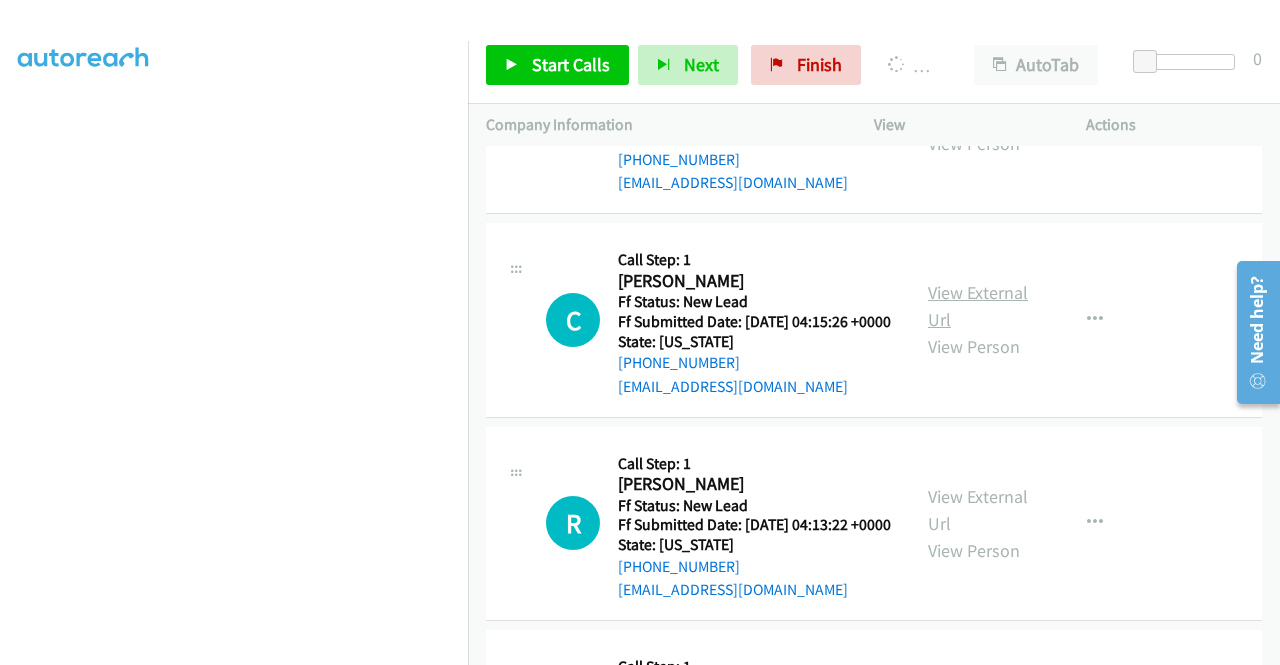click on "View External Url" at bounding box center (978, 306) 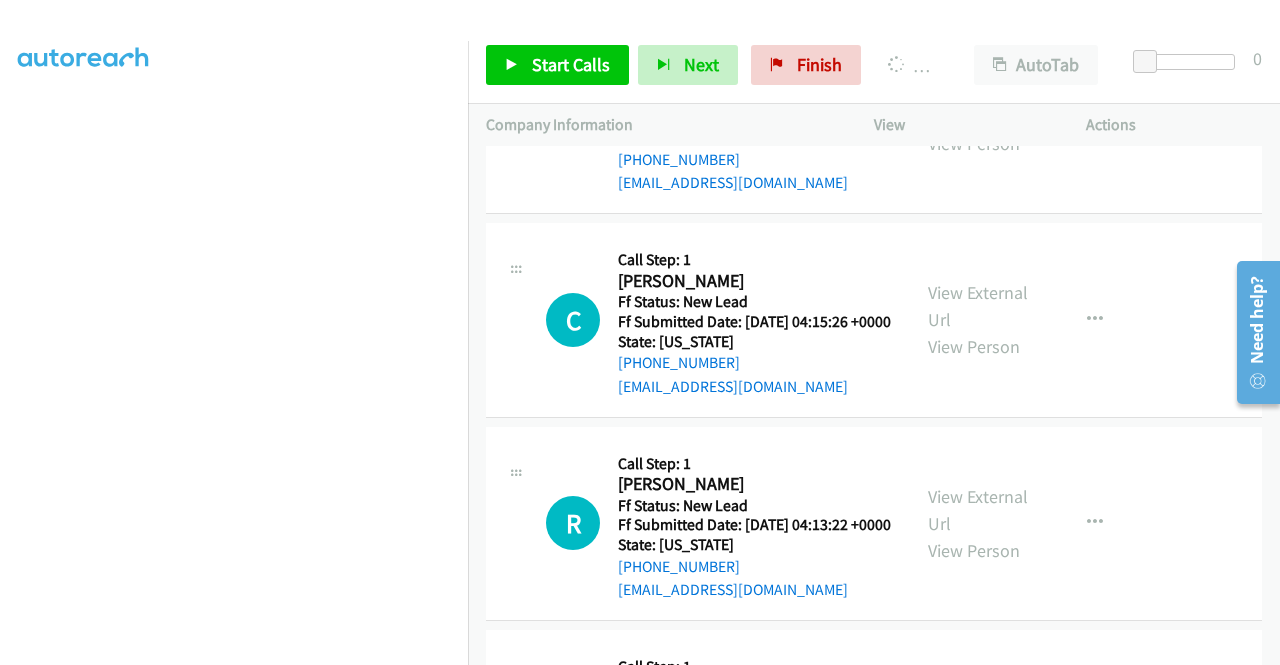 scroll, scrollTop: 1926, scrollLeft: 0, axis: vertical 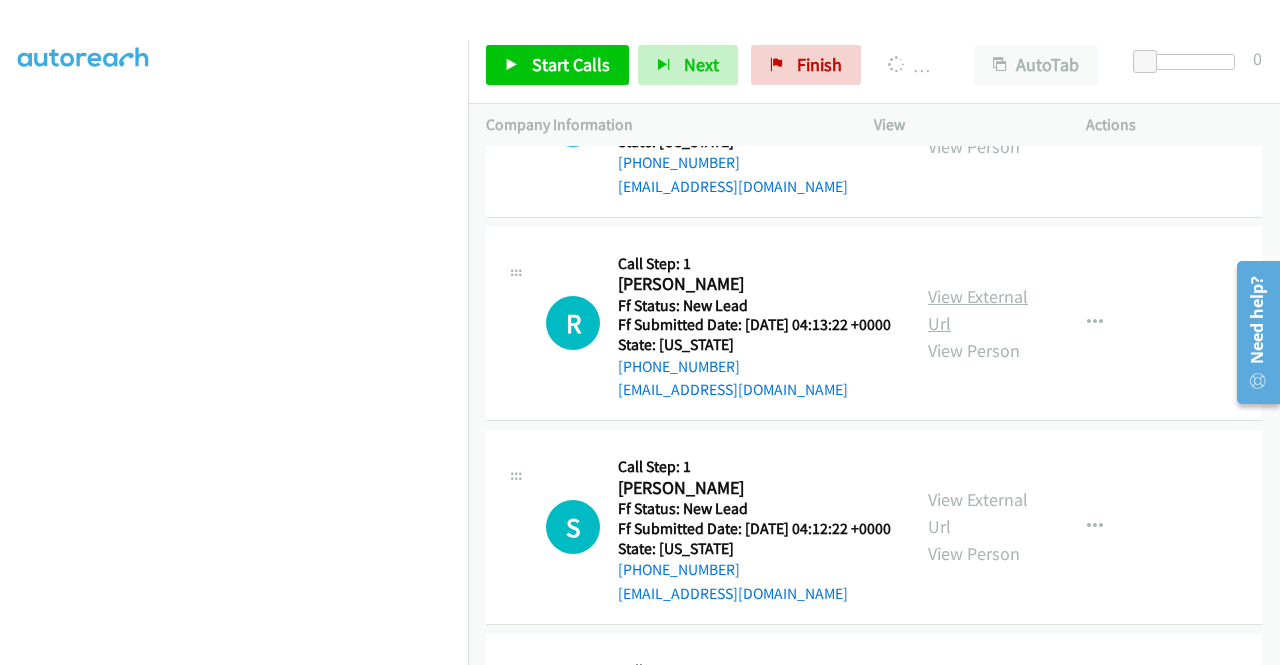 click on "View External Url" at bounding box center [978, 310] 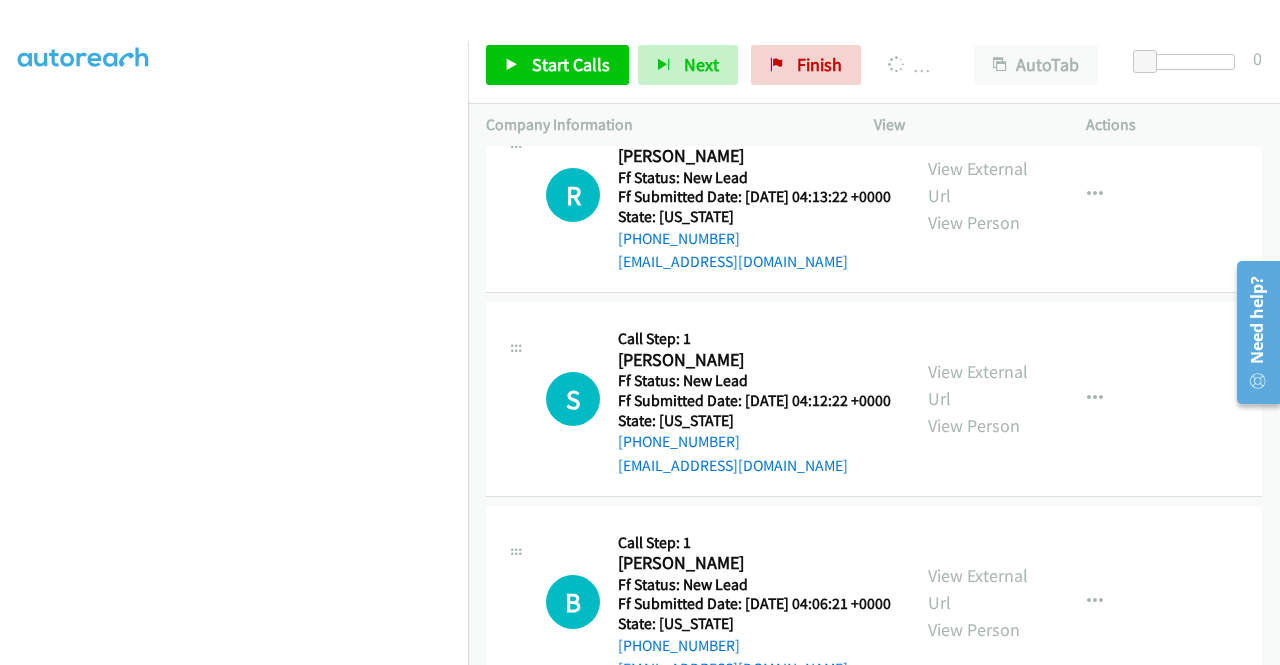 scroll, scrollTop: 2126, scrollLeft: 0, axis: vertical 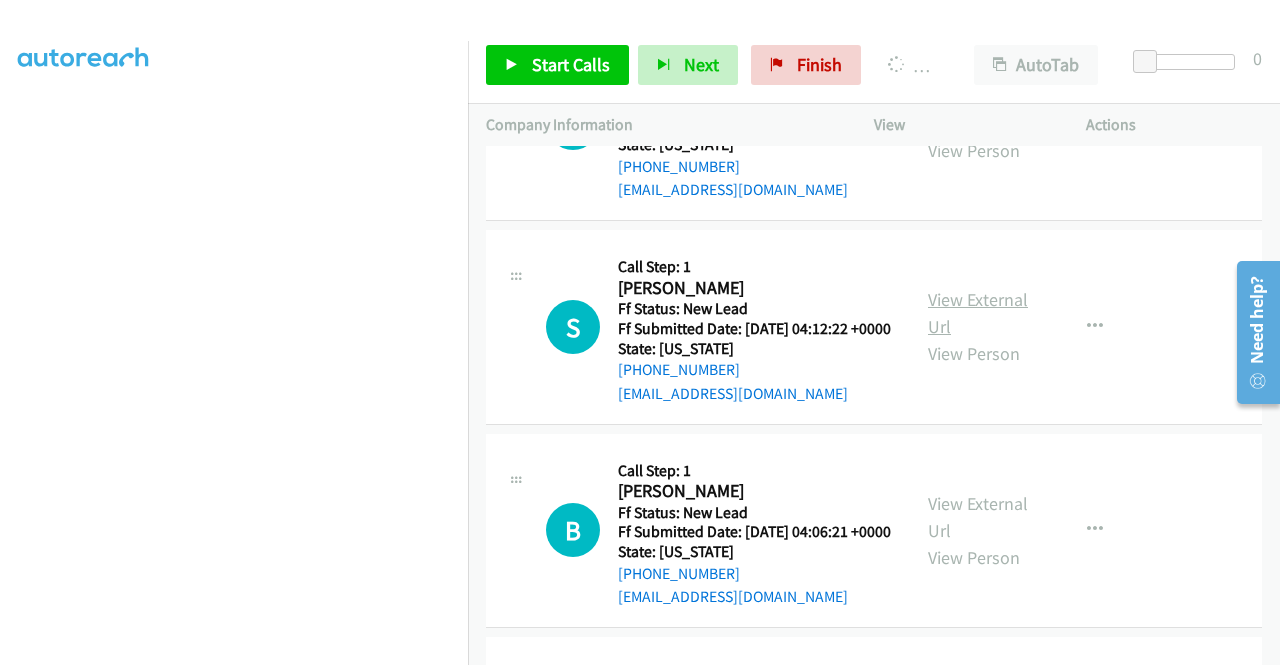 click on "View External Url" at bounding box center [978, 313] 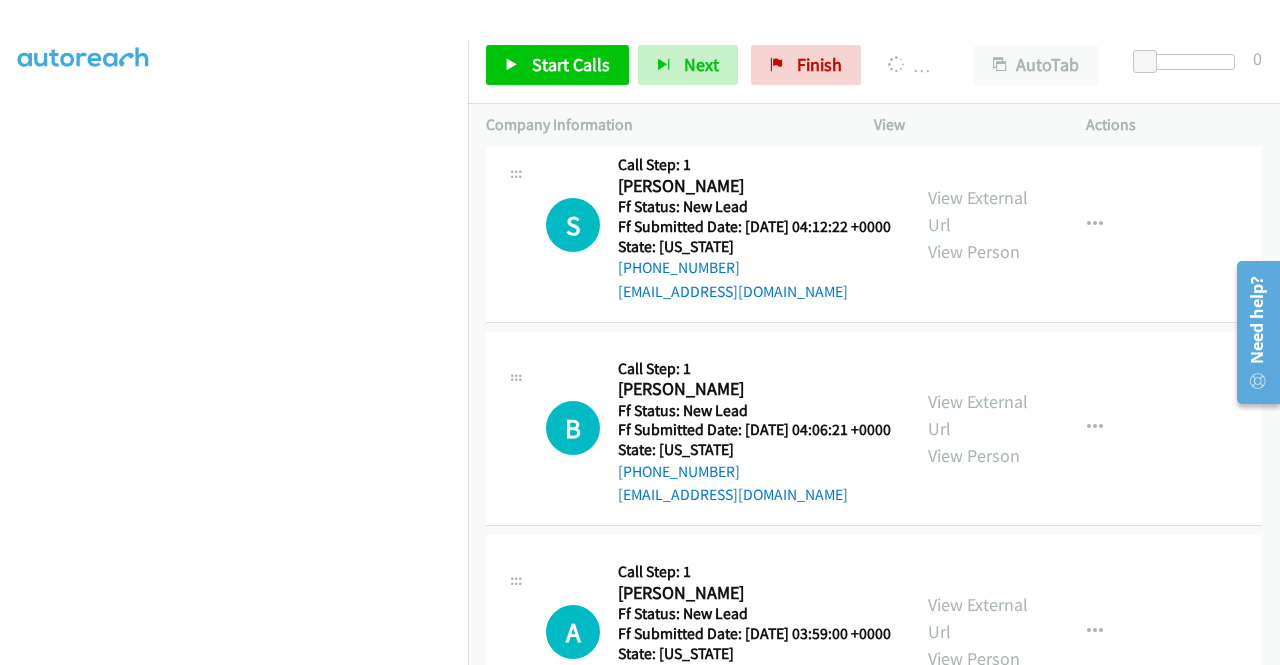 scroll, scrollTop: 2326, scrollLeft: 0, axis: vertical 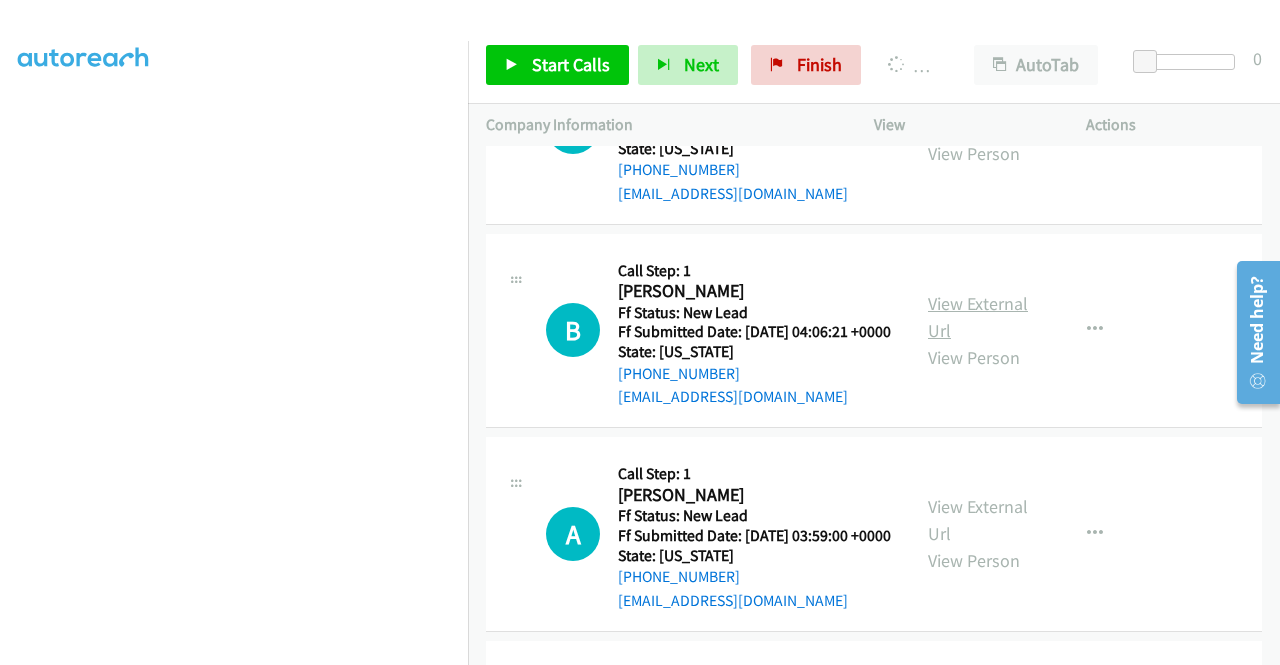 click on "View External Url" at bounding box center (978, 317) 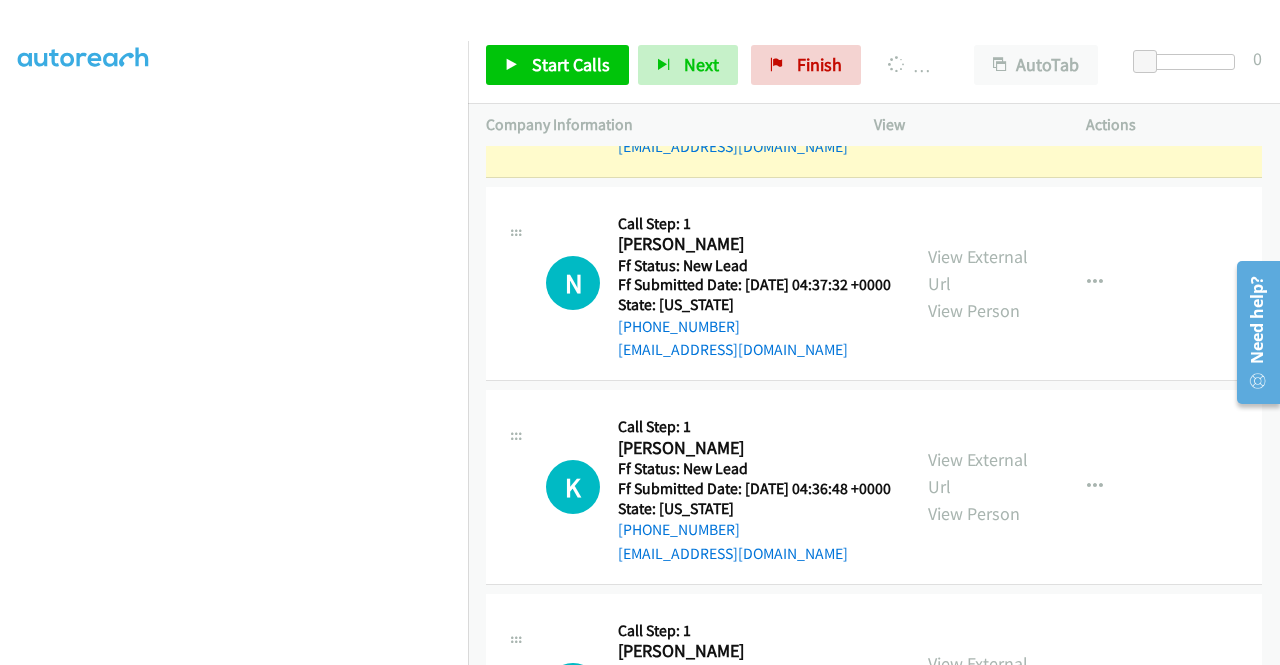 scroll, scrollTop: 1026, scrollLeft: 0, axis: vertical 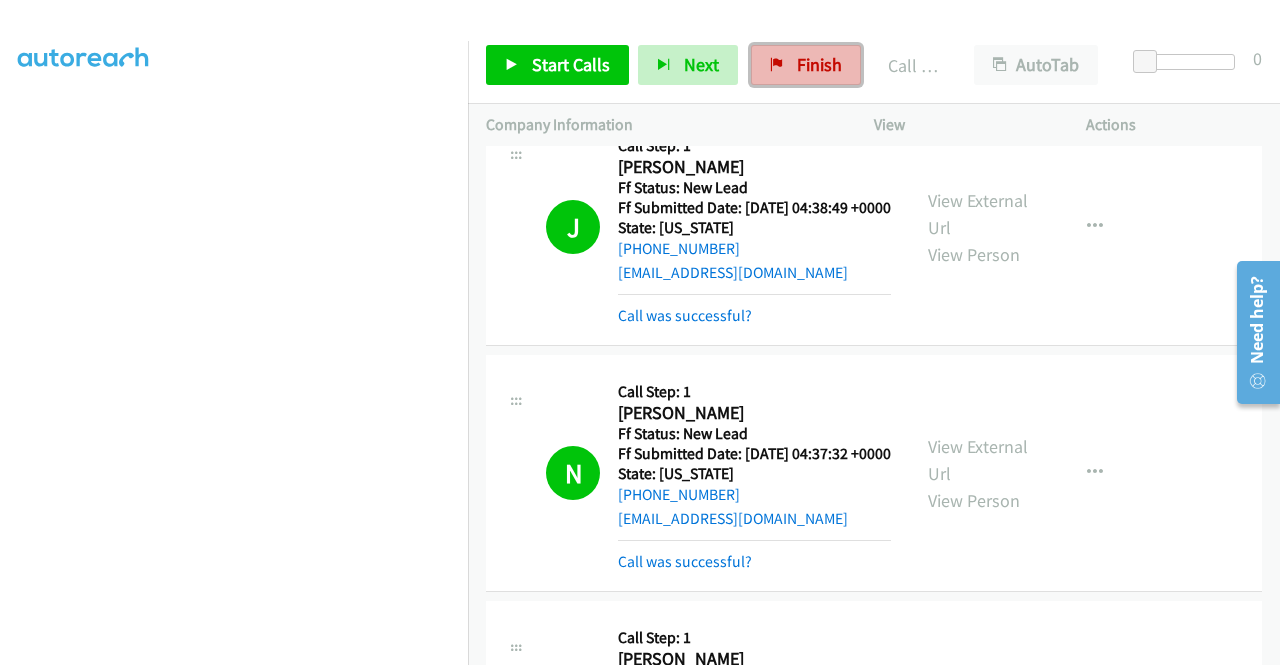 click on "Finish" at bounding box center (806, 65) 